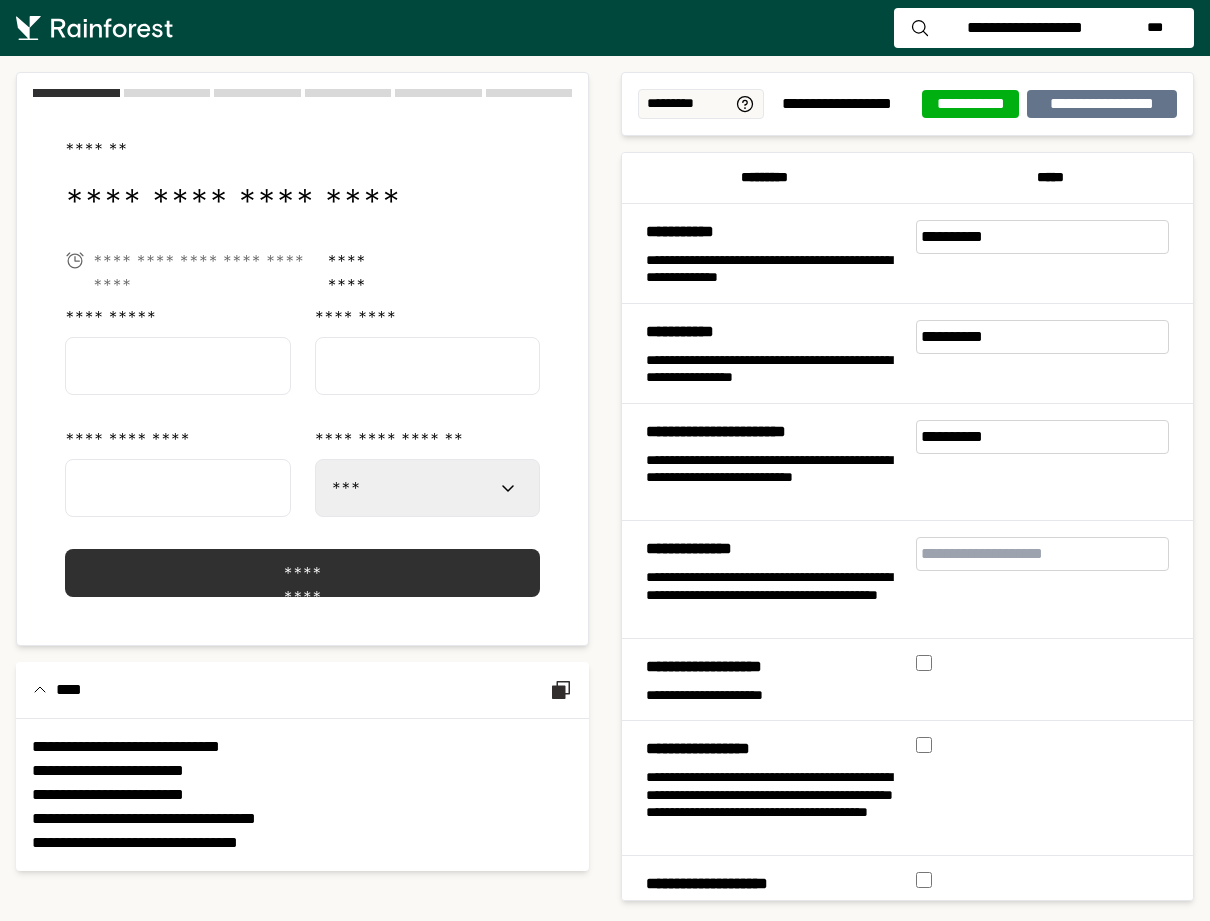scroll, scrollTop: 0, scrollLeft: 0, axis: both 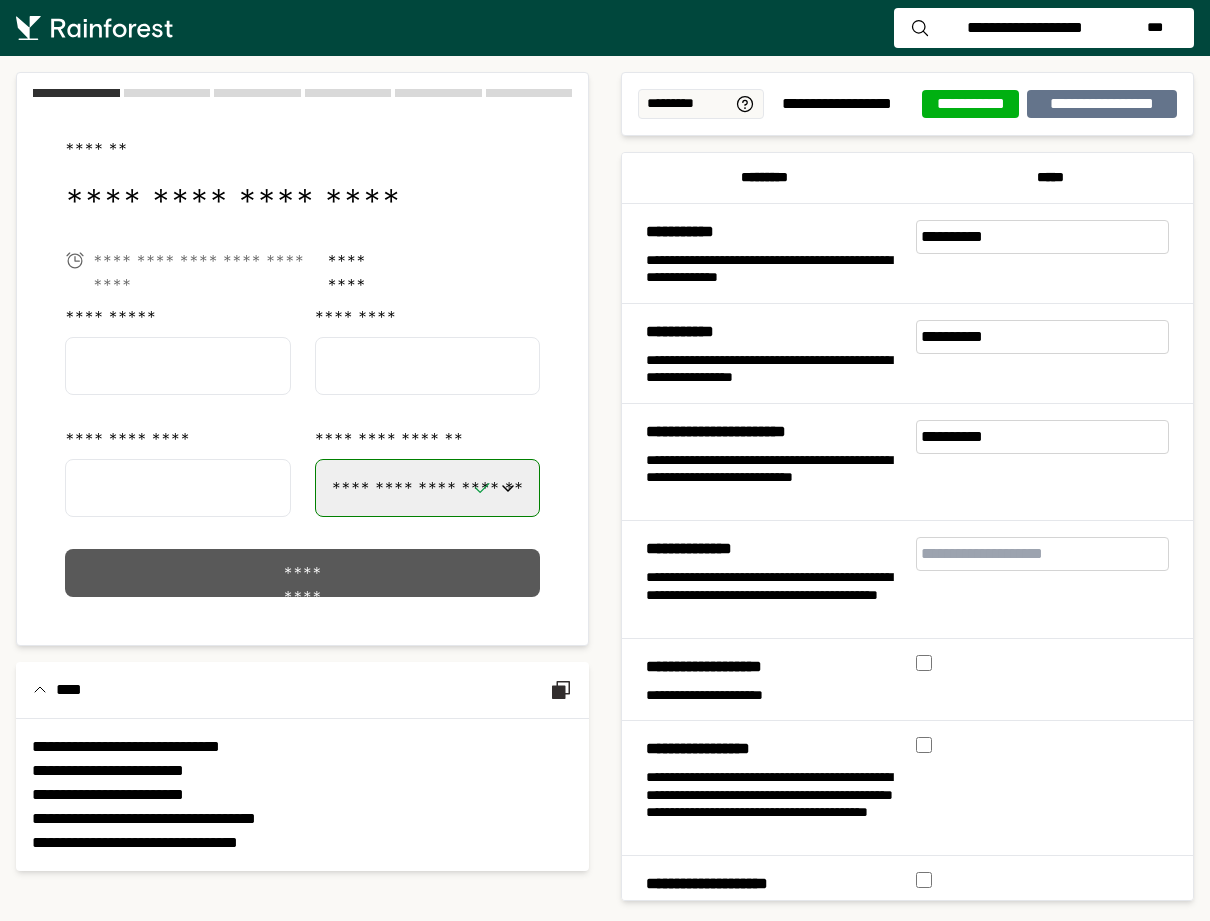 click on "*********" at bounding box center [302, 573] 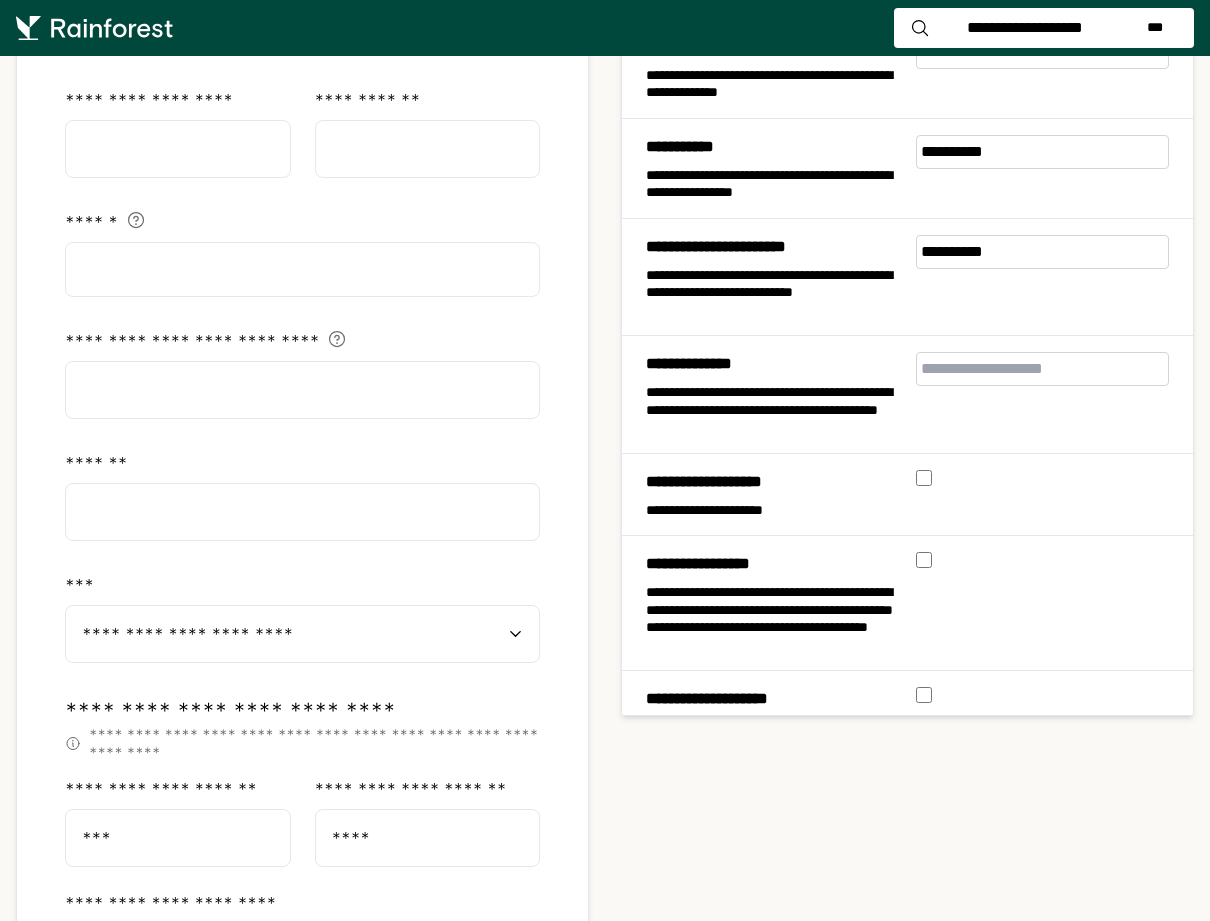 scroll, scrollTop: 180, scrollLeft: 0, axis: vertical 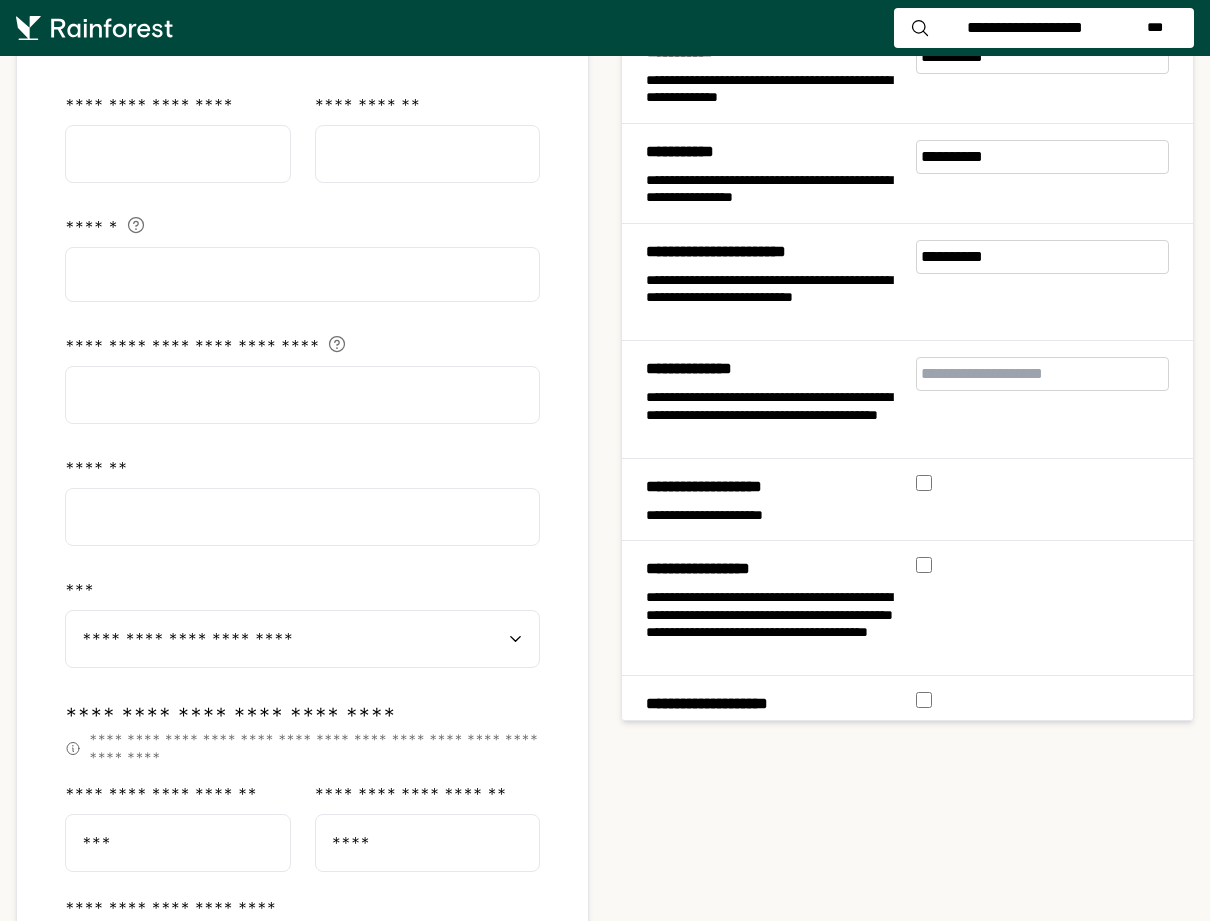 click on "**********" at bounding box center (291, 639) 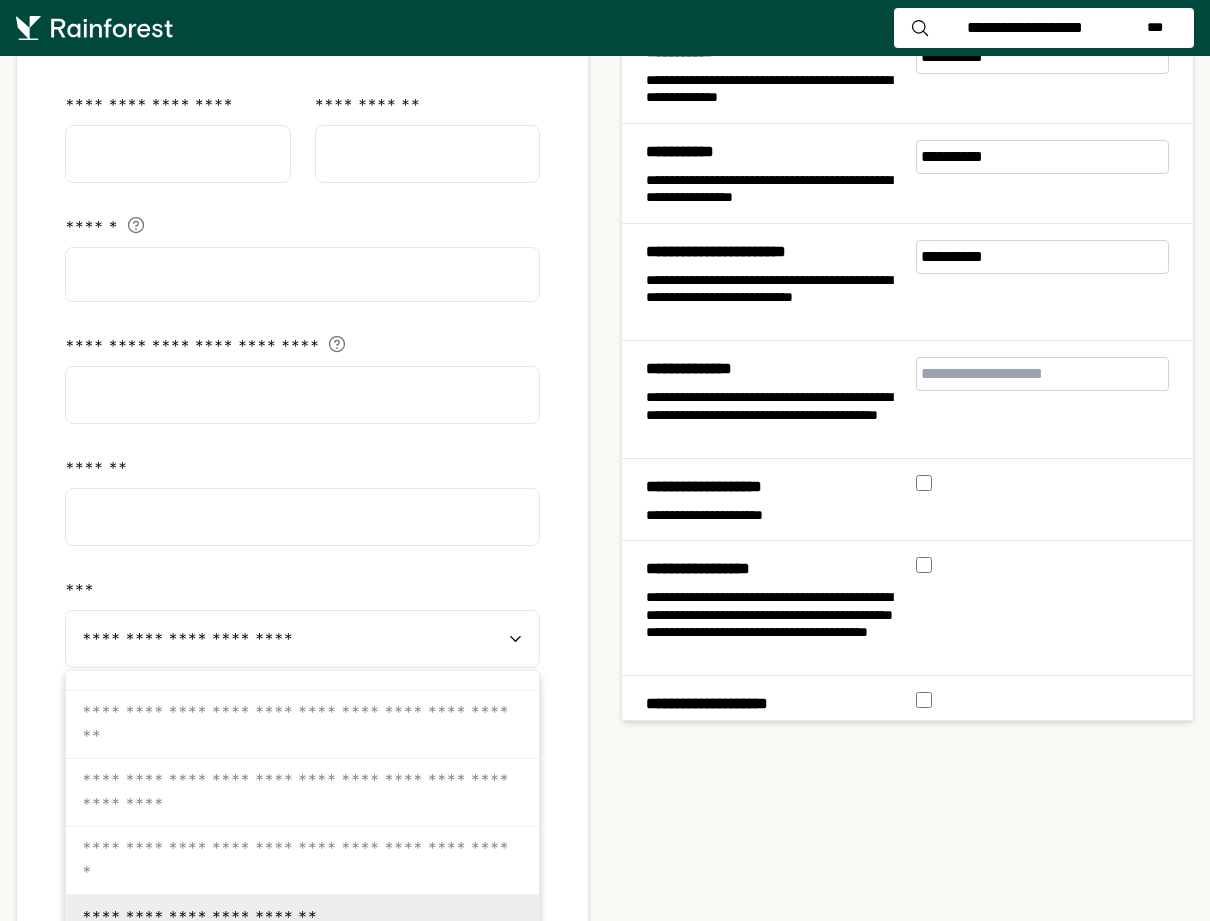 scroll, scrollTop: 2552, scrollLeft: 0, axis: vertical 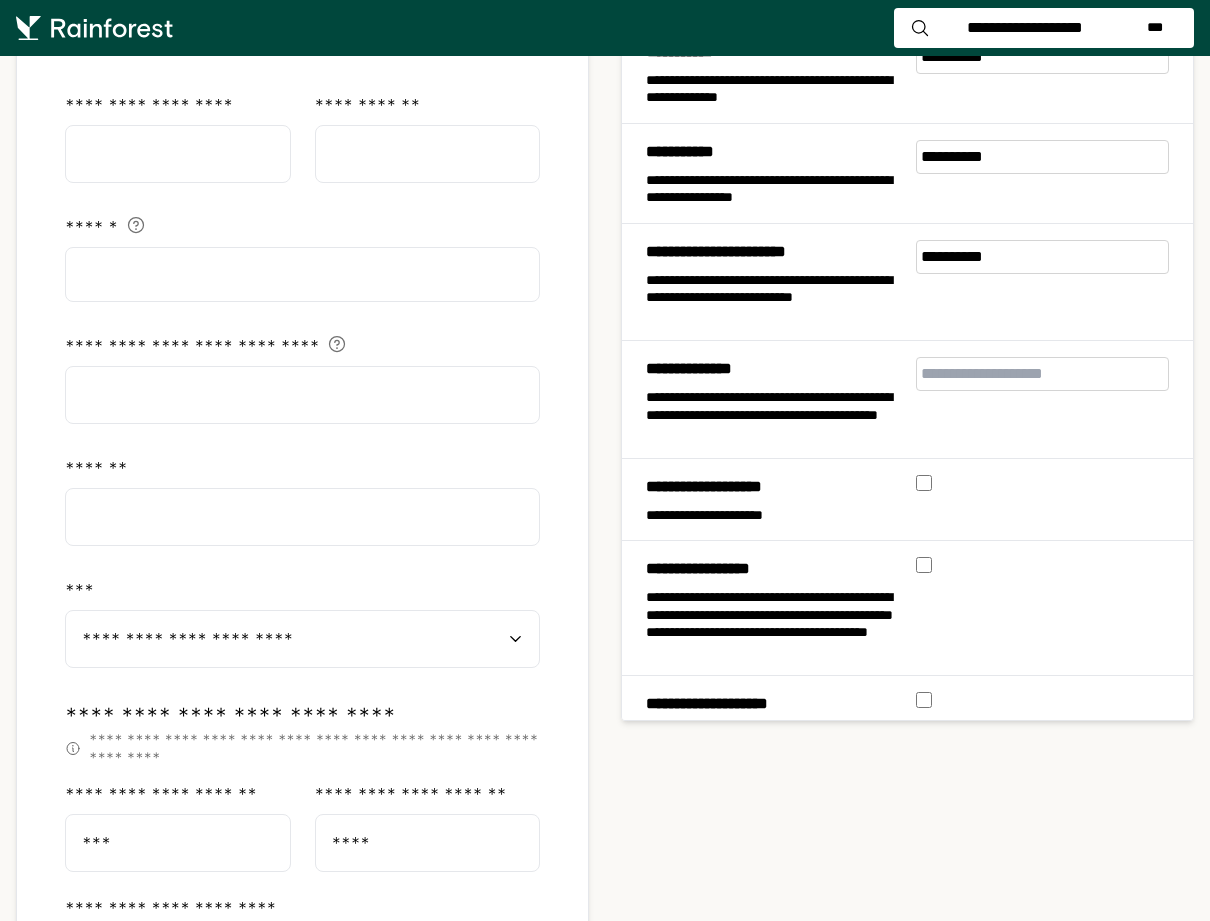 click on "**********" 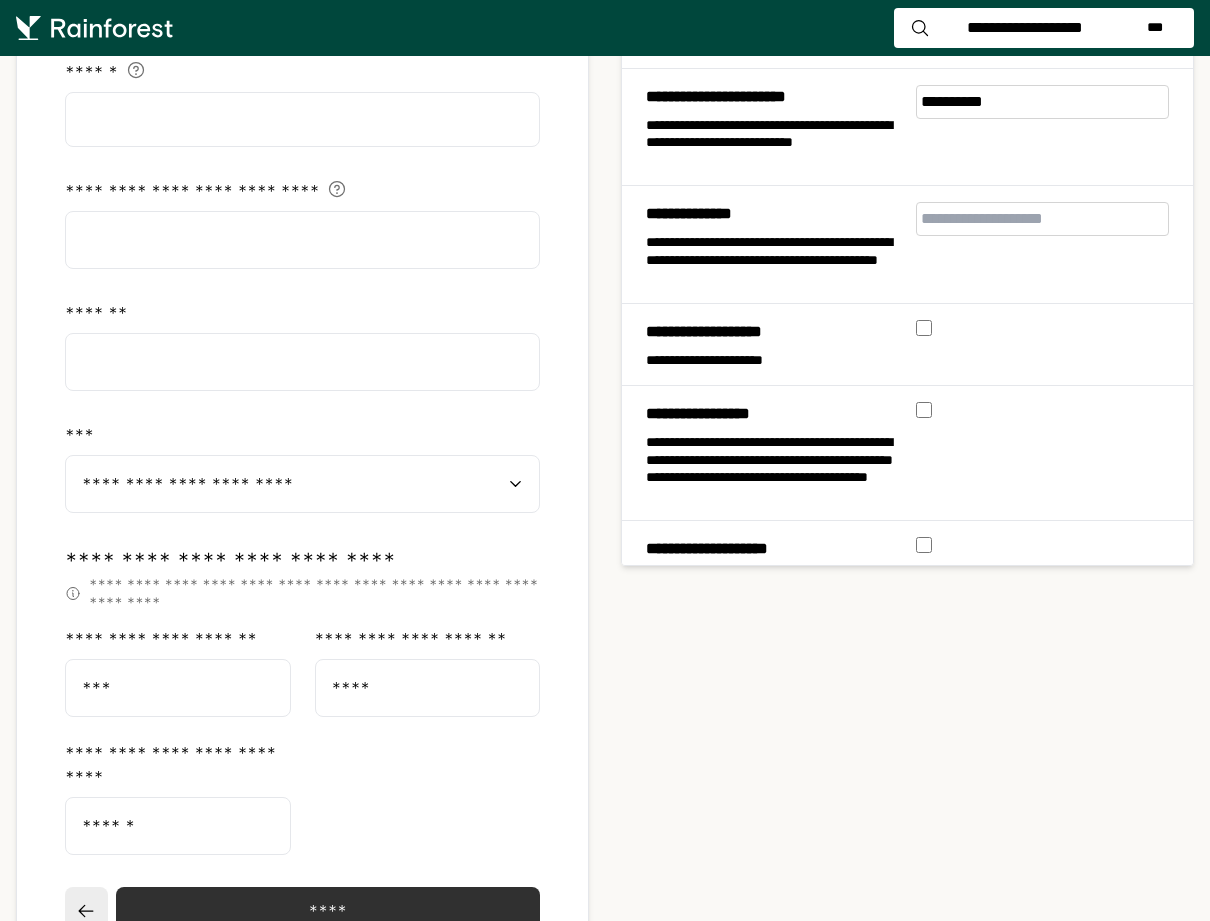 scroll, scrollTop: 359, scrollLeft: 0, axis: vertical 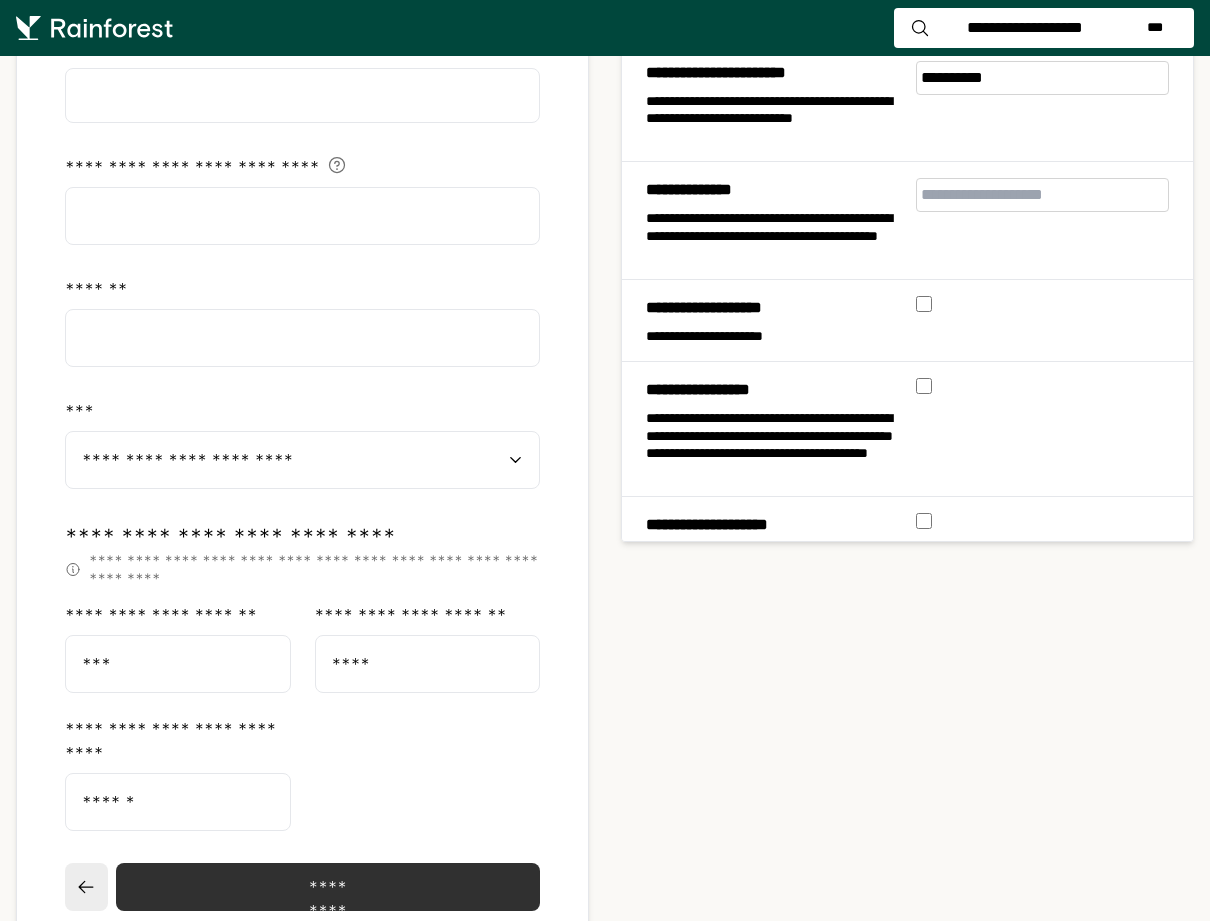 click on "***" at bounding box center [178, 664] 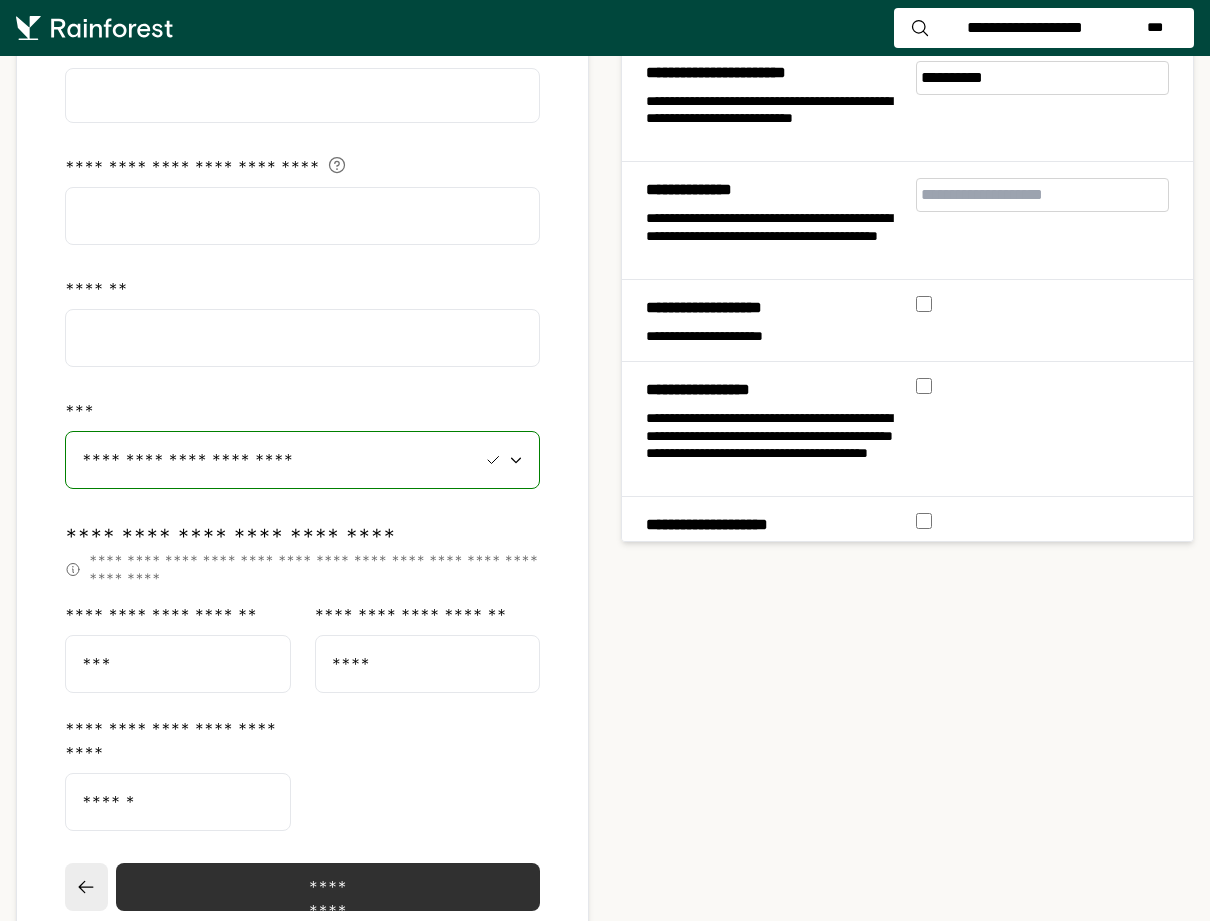 click on "******" at bounding box center [178, 802] 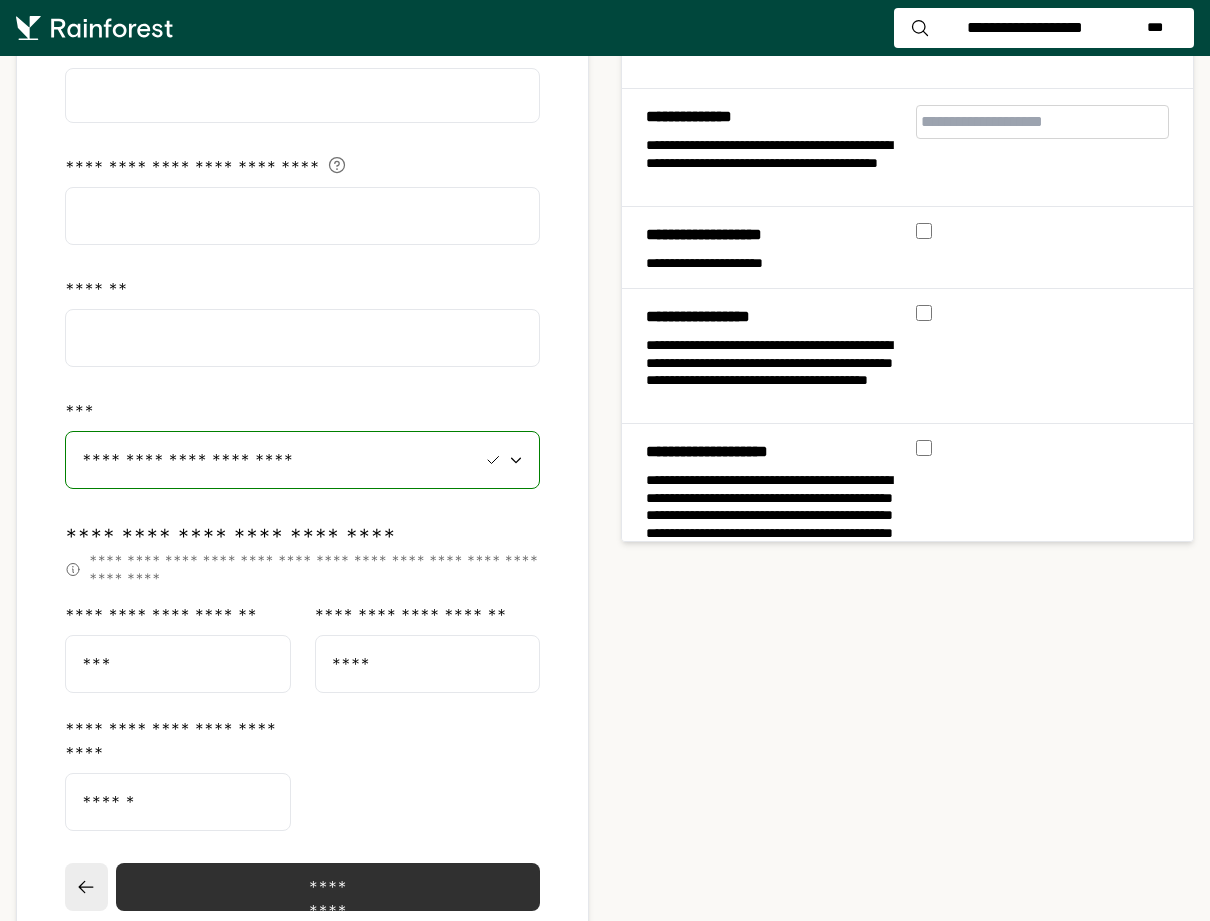 select on "***" 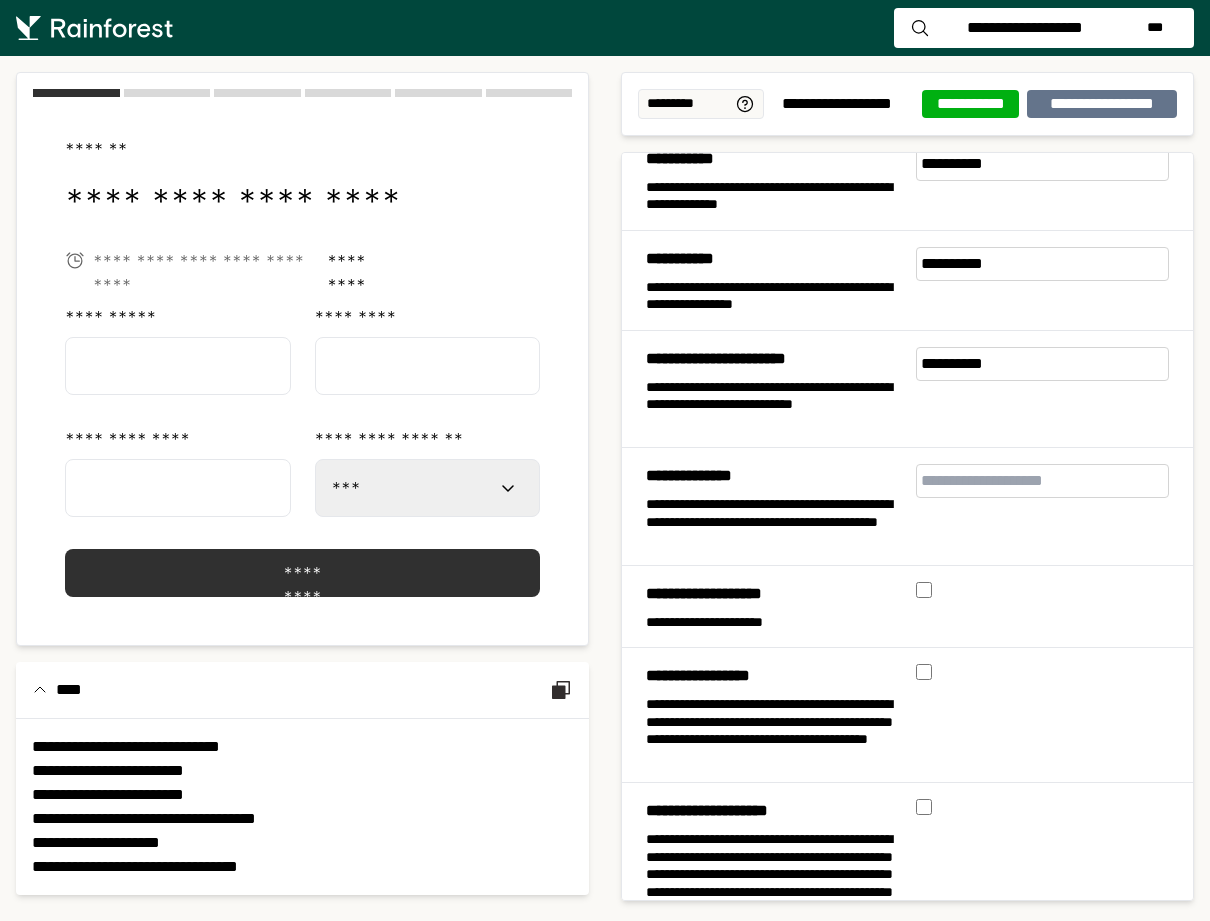 scroll, scrollTop: 0, scrollLeft: 0, axis: both 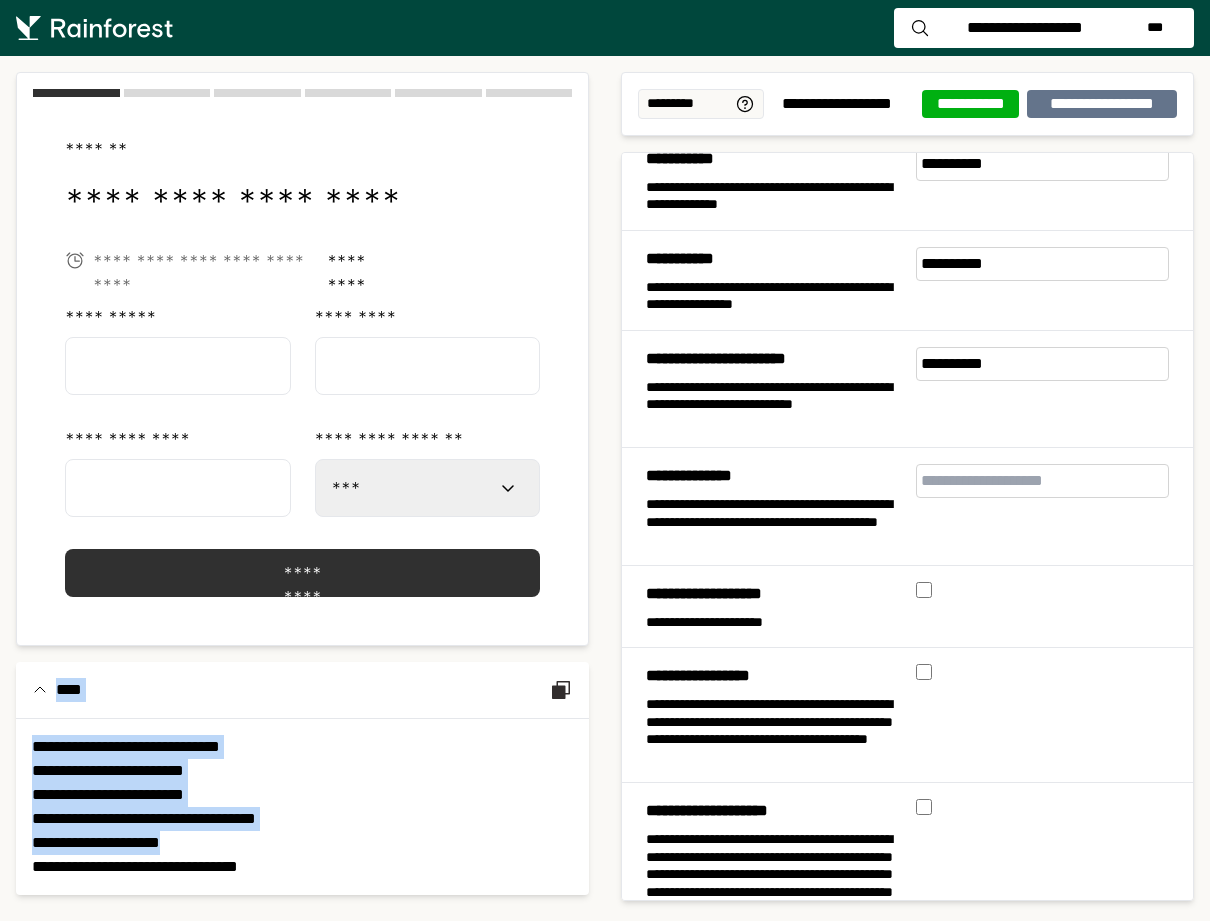 drag, startPoint x: 392, startPoint y: 853, endPoint x: 25, endPoint y: 715, distance: 392.088 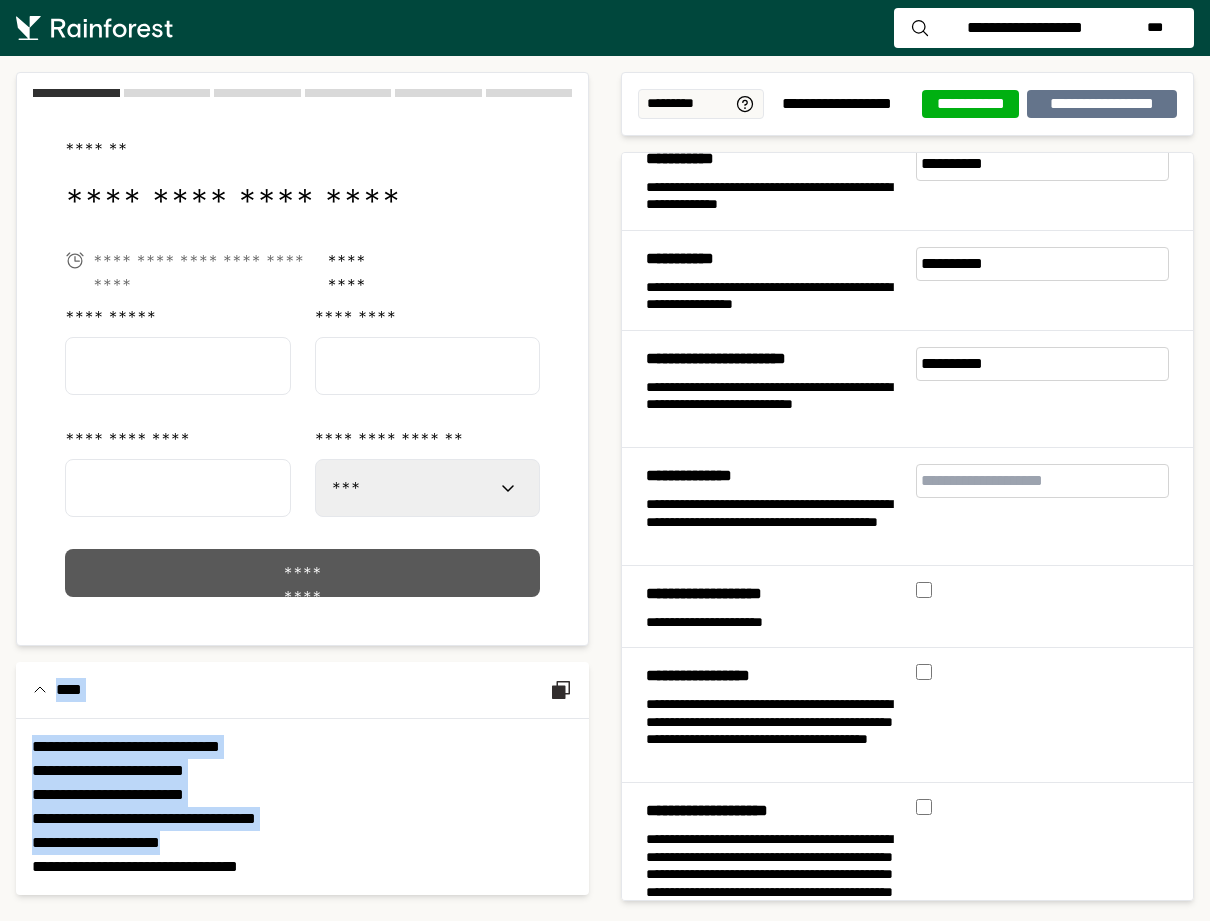 click on "*********" at bounding box center (302, 573) 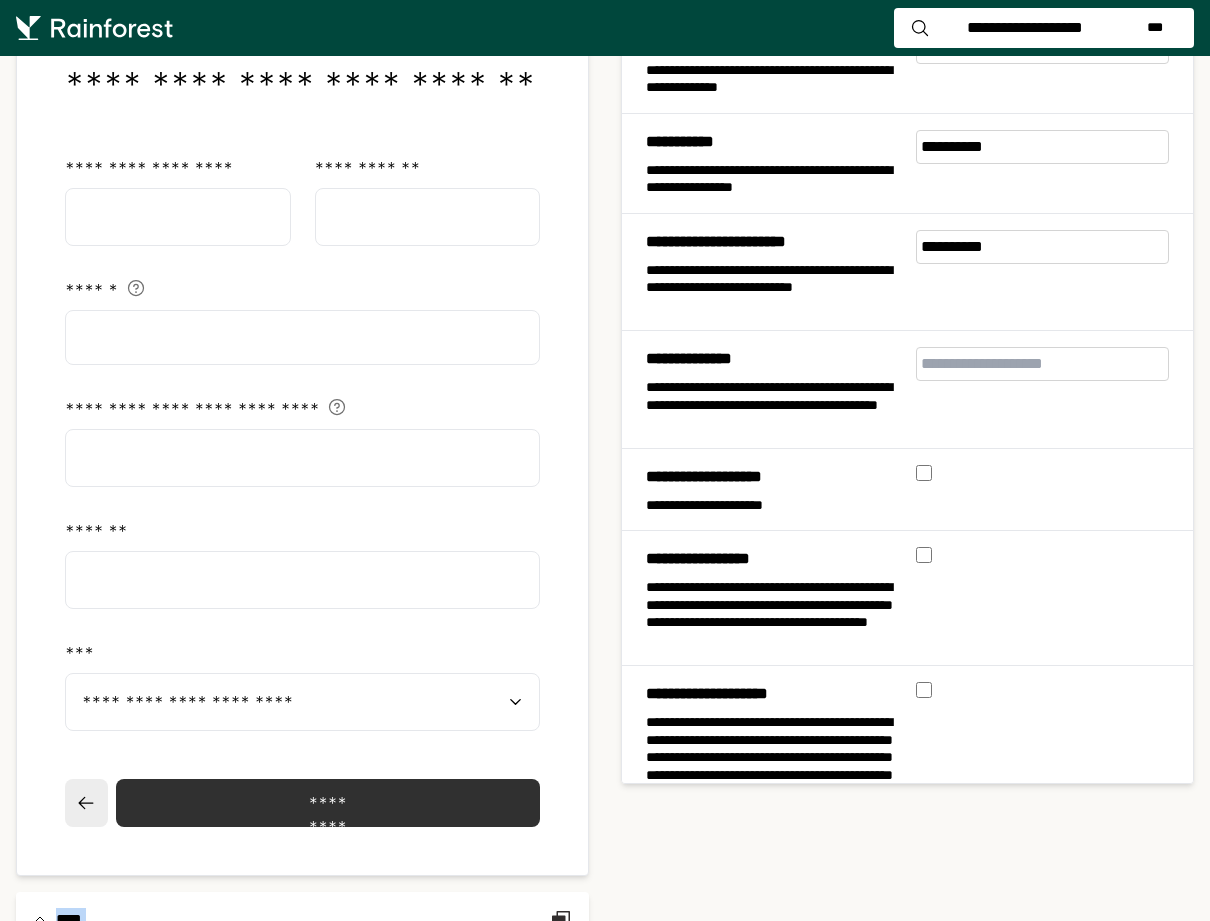 scroll, scrollTop: 121, scrollLeft: 0, axis: vertical 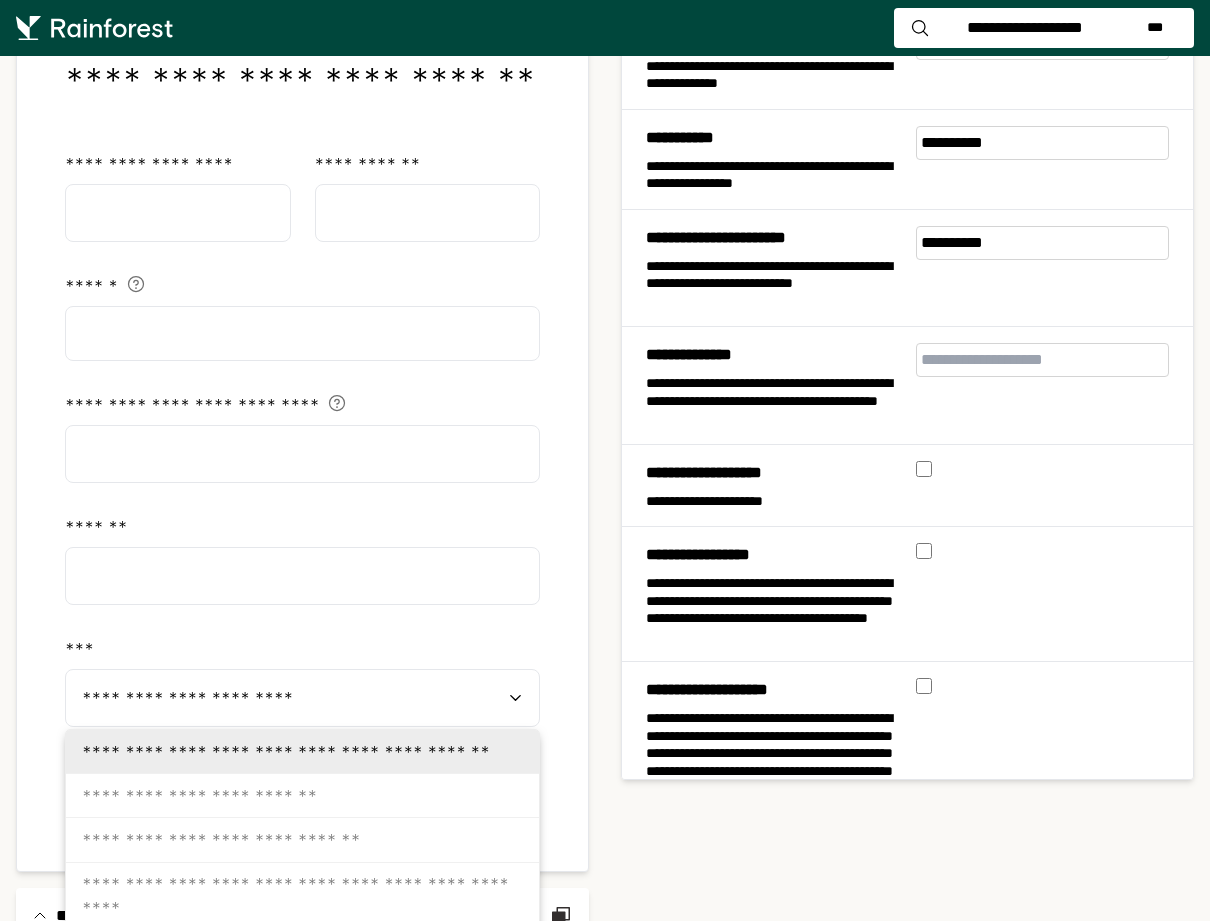 click on "**********" at bounding box center [291, 698] 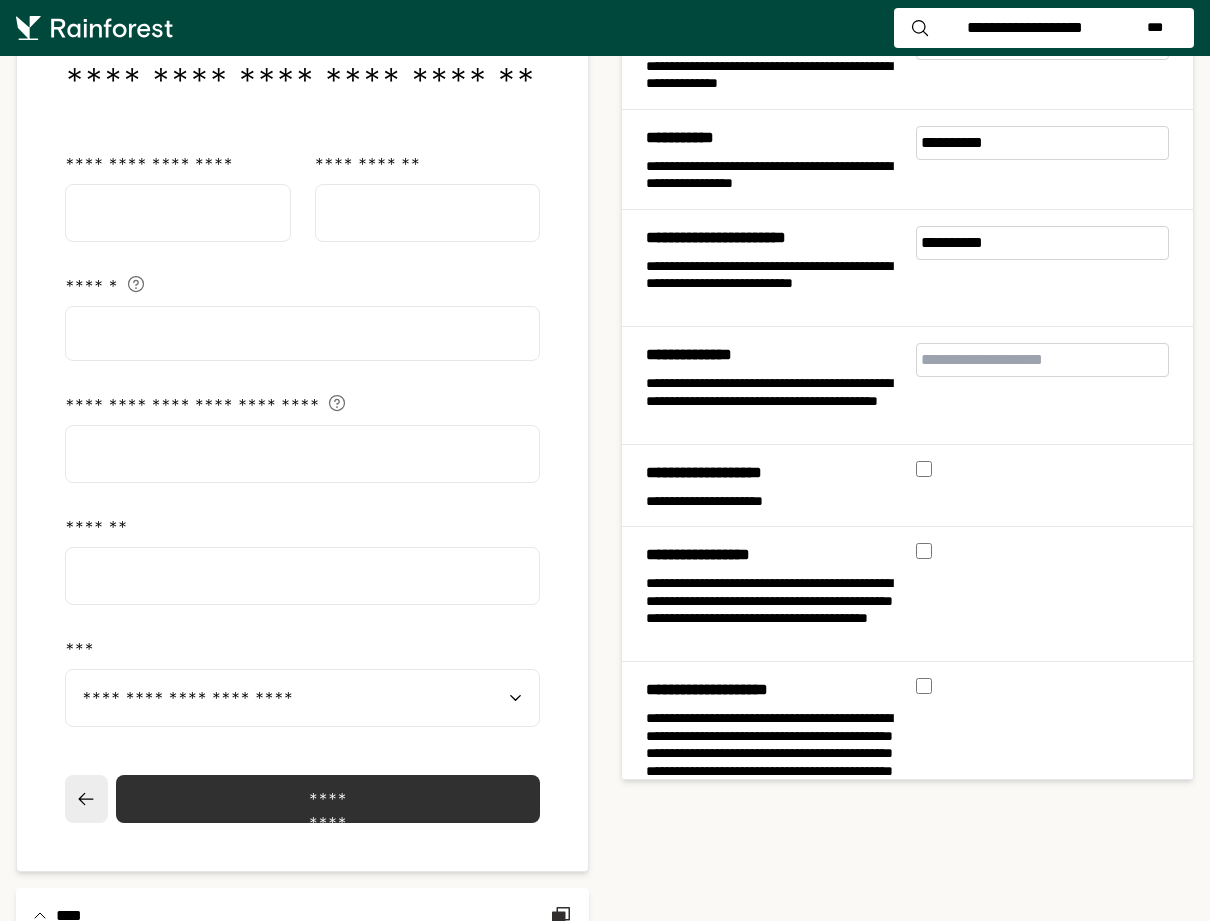 scroll, scrollTop: 146, scrollLeft: 0, axis: vertical 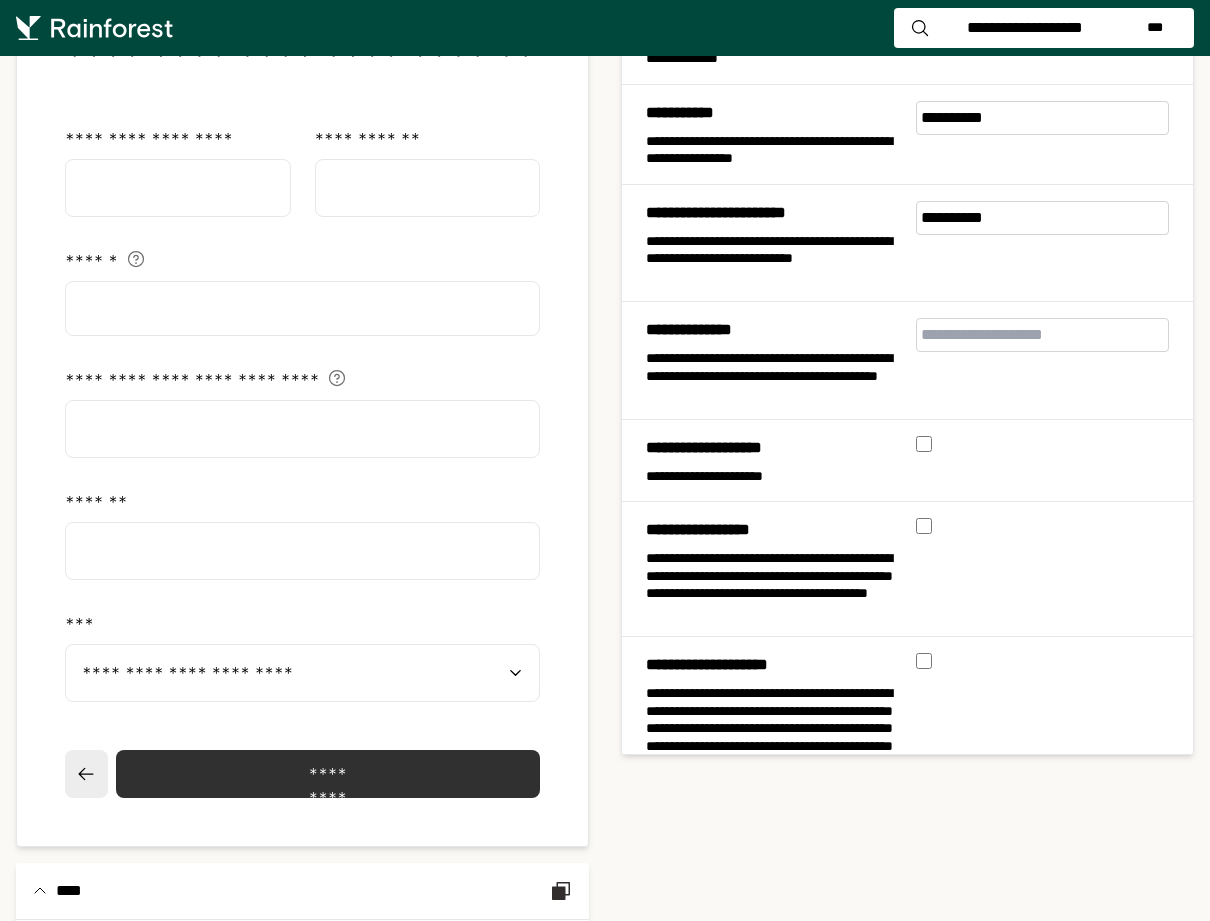 click at bounding box center [1051, 722] 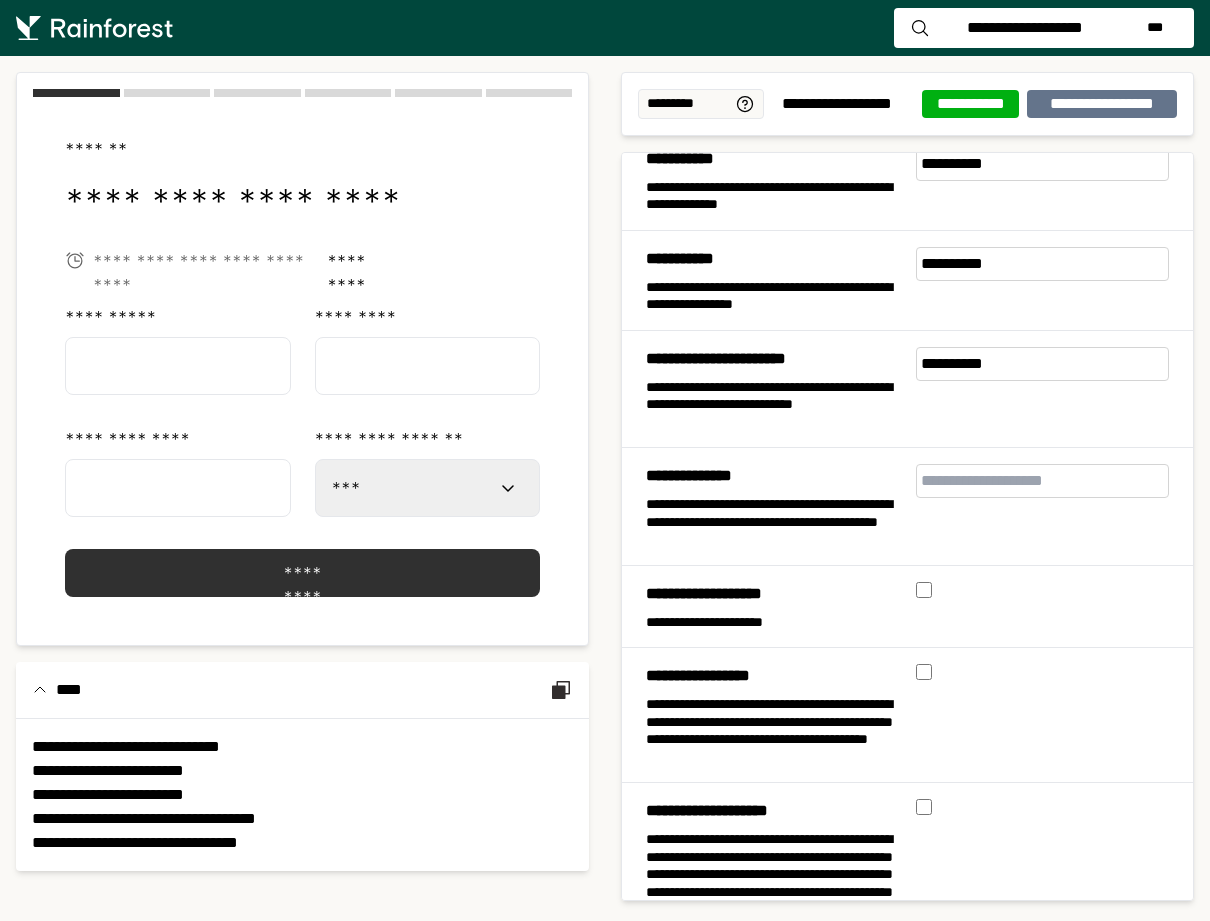 scroll, scrollTop: 0, scrollLeft: 0, axis: both 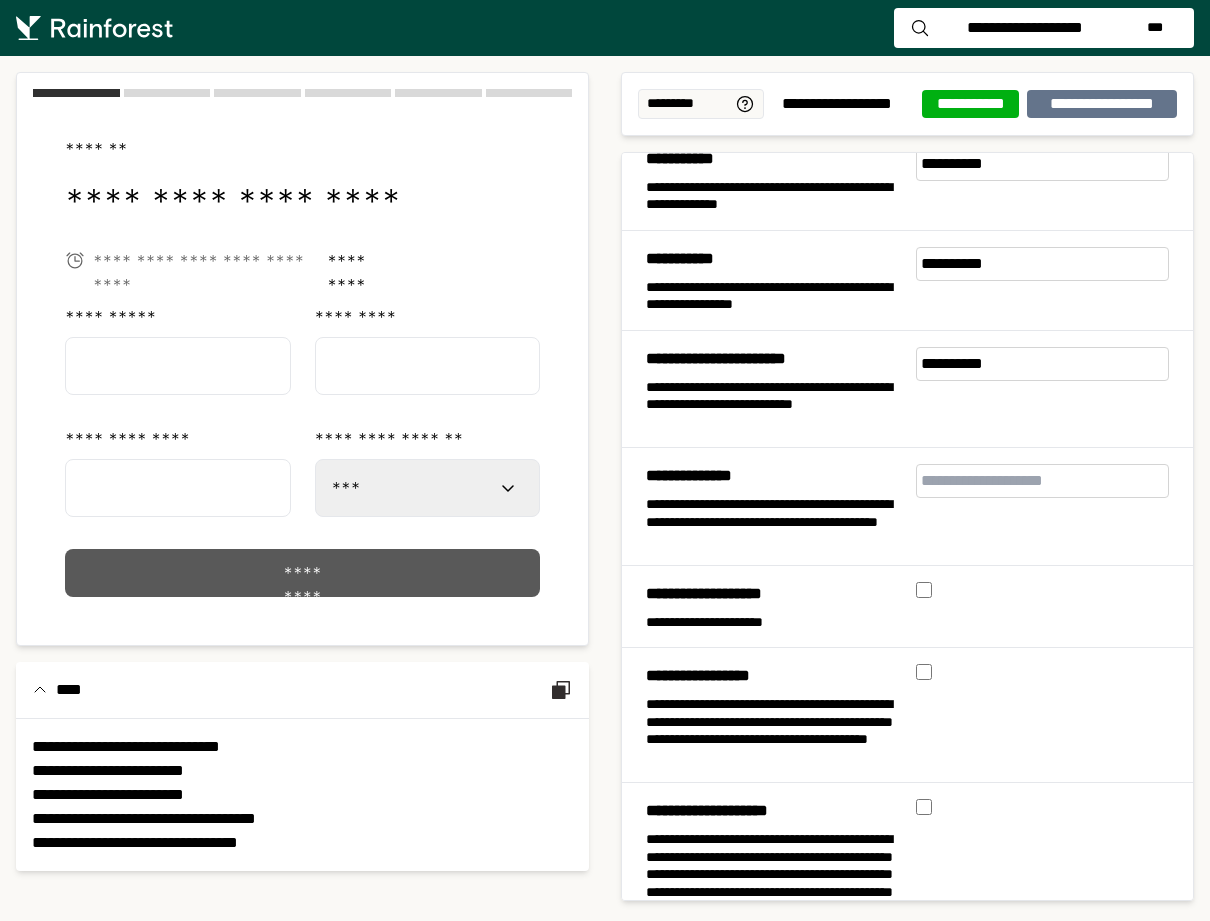 click on "*********" at bounding box center (302, 573) 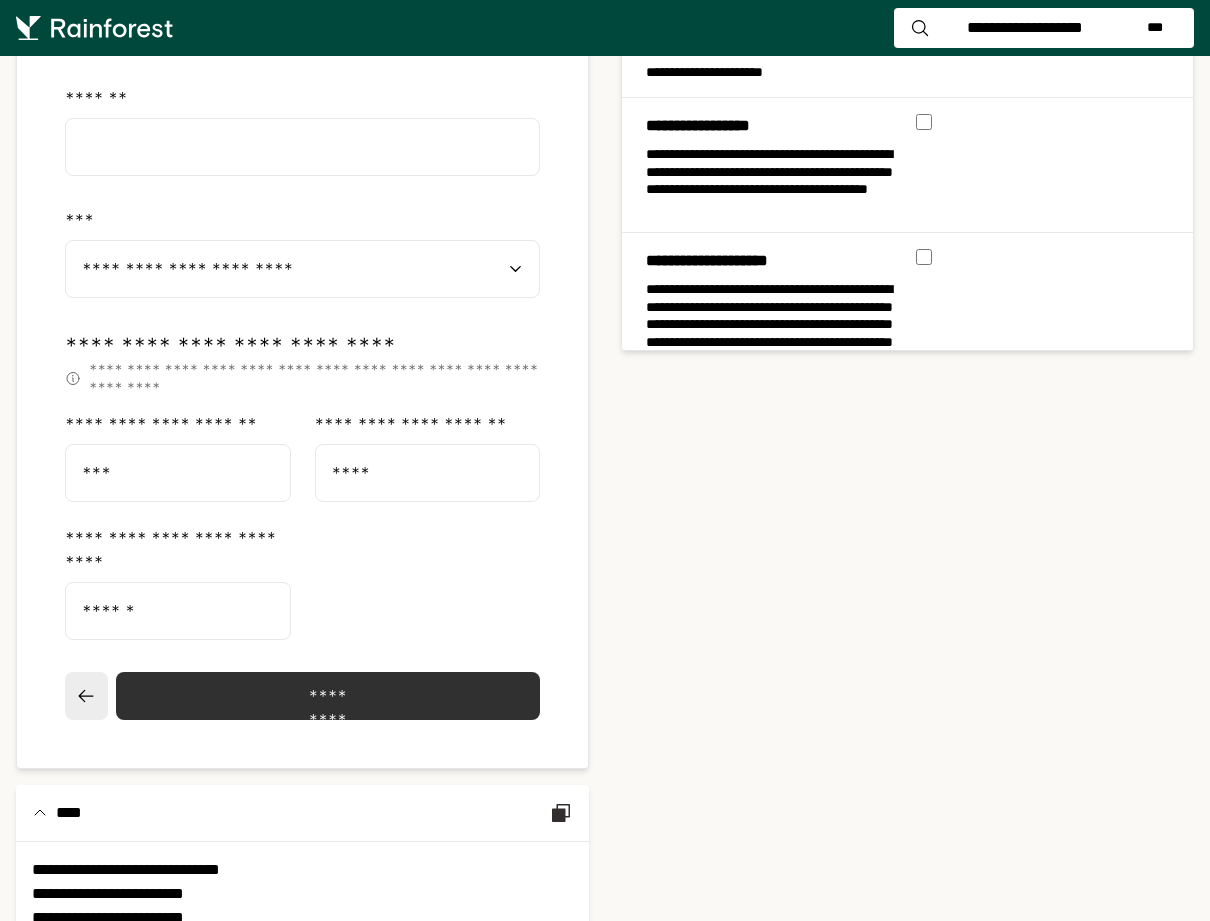 scroll, scrollTop: 549, scrollLeft: 0, axis: vertical 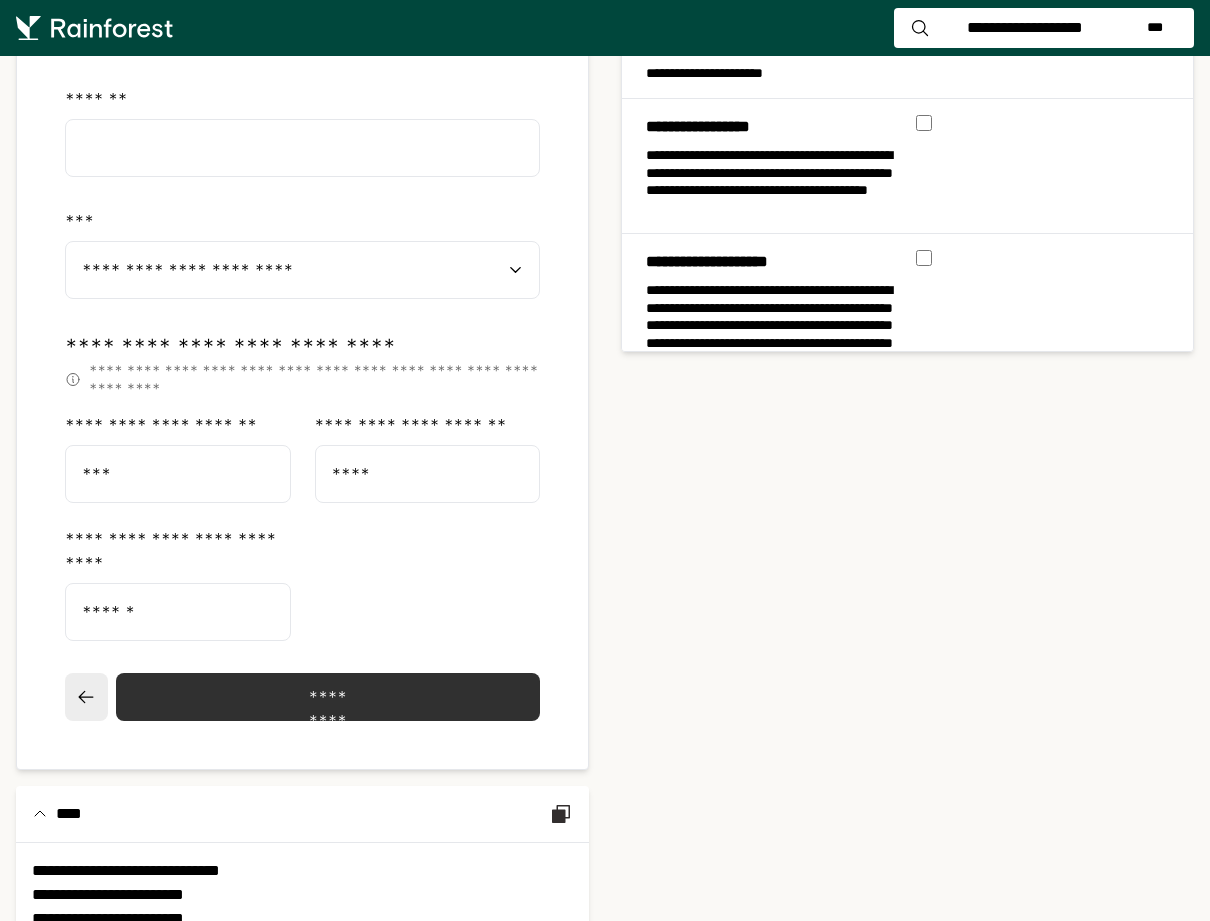 click on "**********" at bounding box center (428, 425) 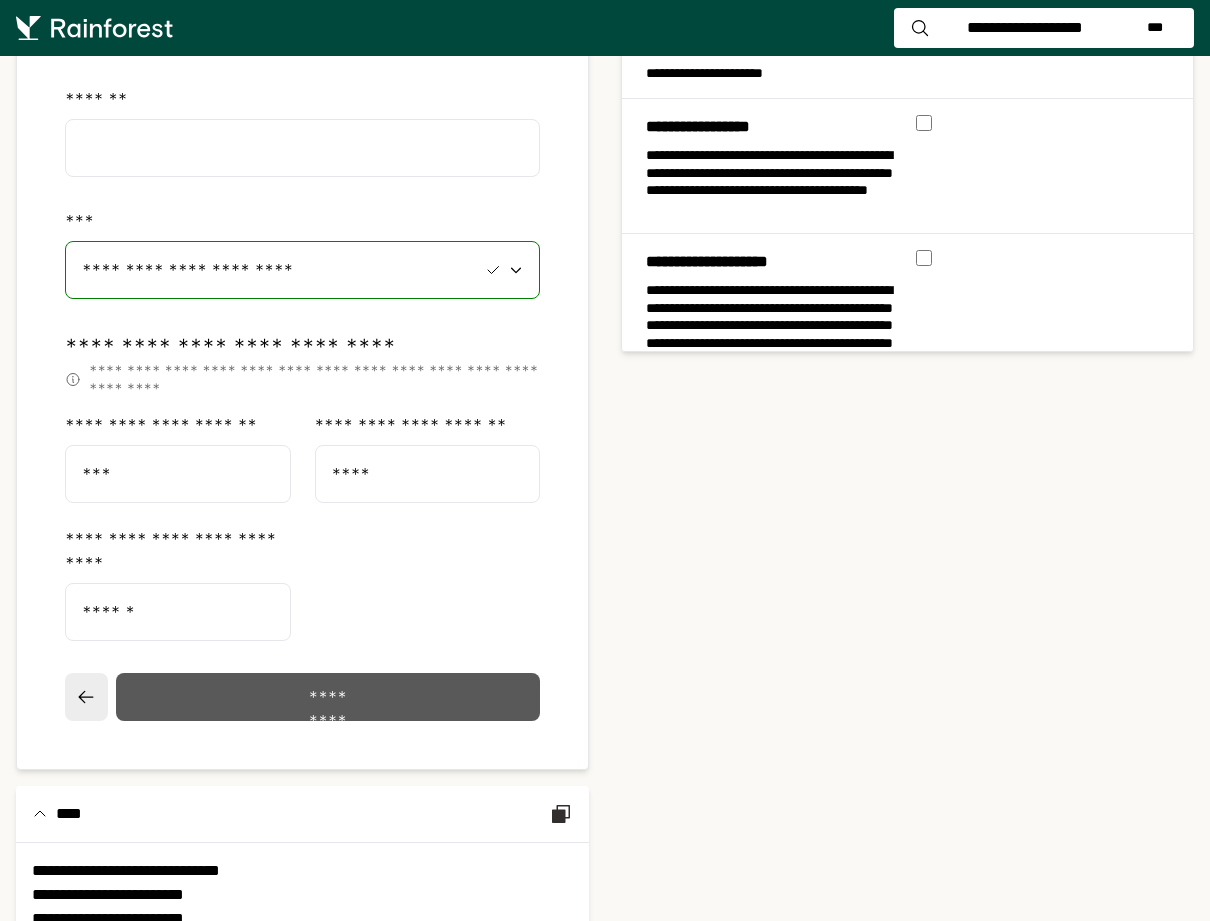 click on "*********" at bounding box center (327, 697) 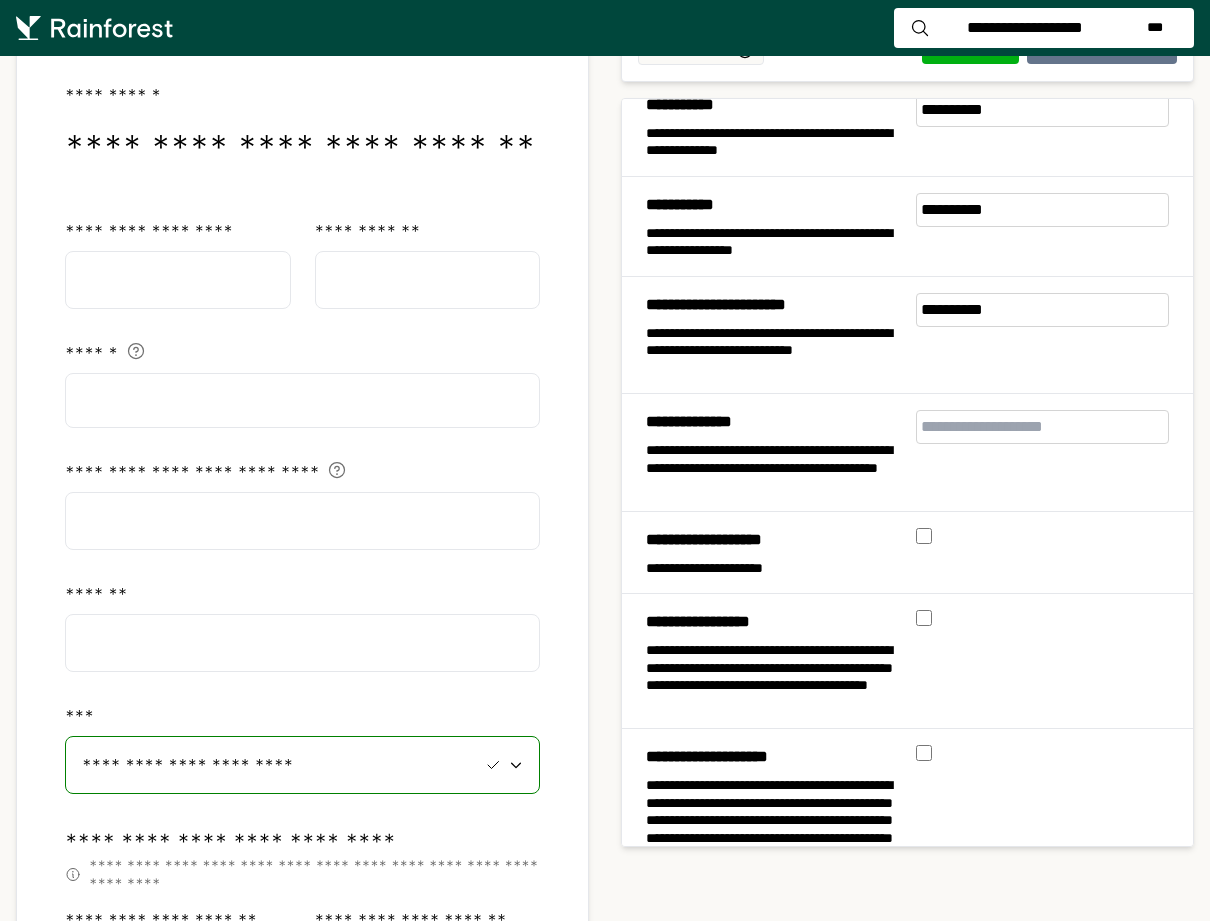 select on "**" 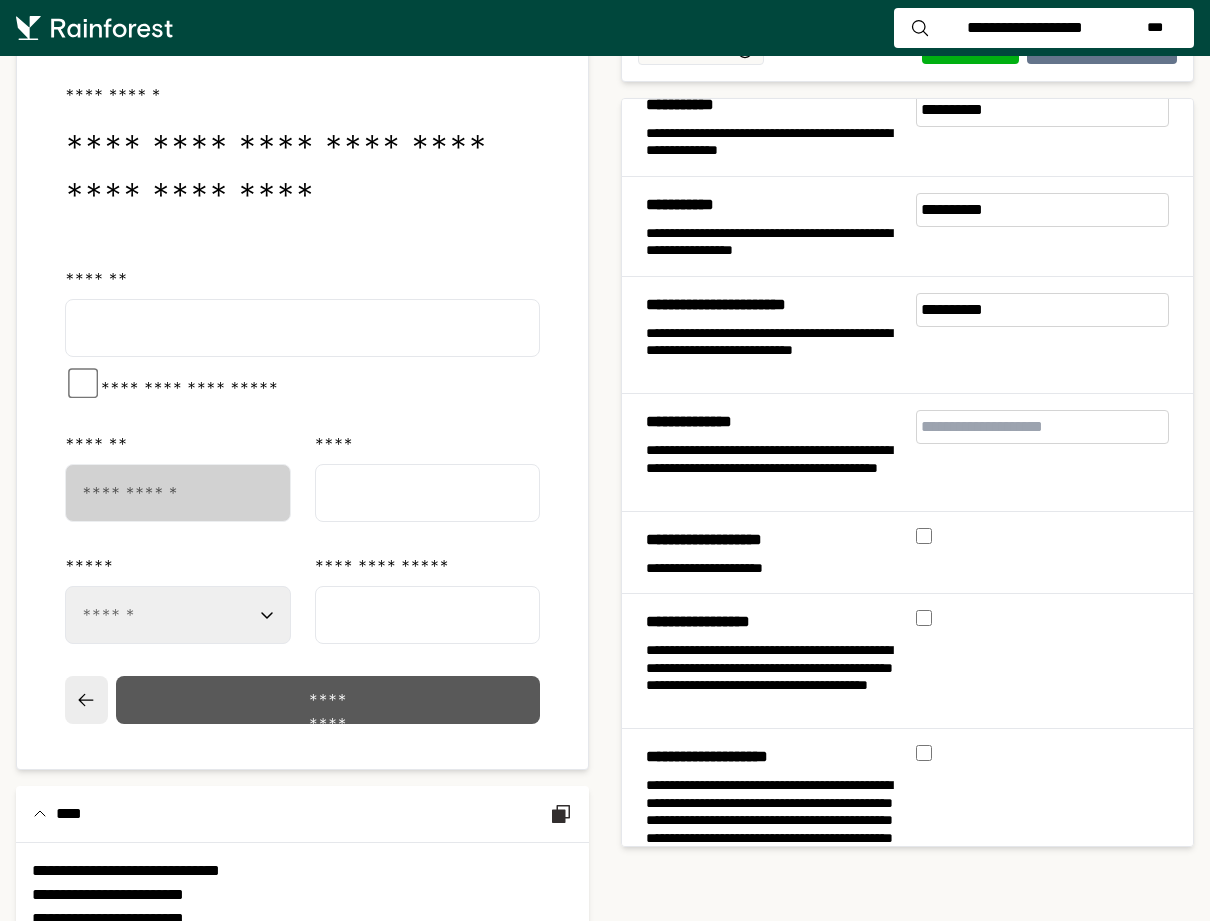 click on "*********" at bounding box center (327, 700) 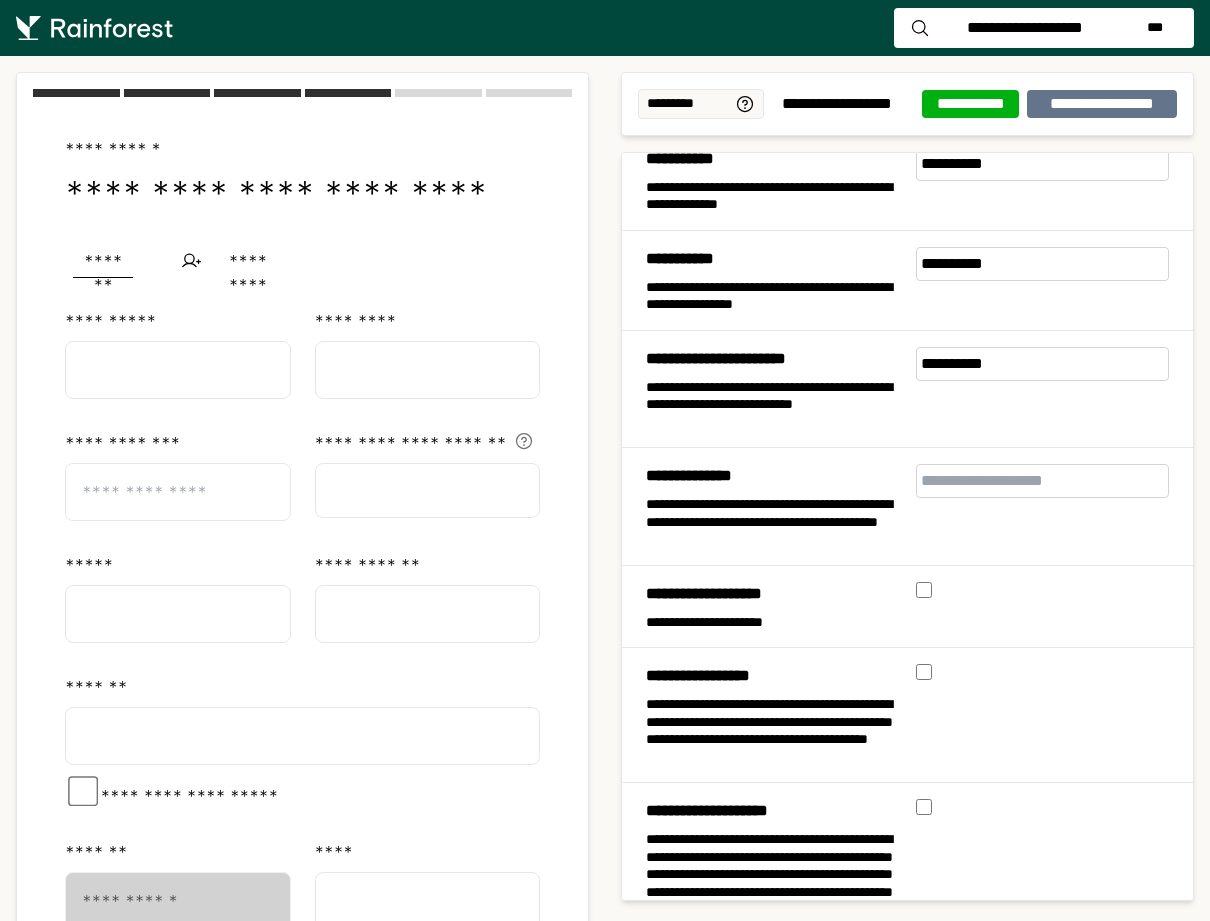 scroll, scrollTop: 659, scrollLeft: 0, axis: vertical 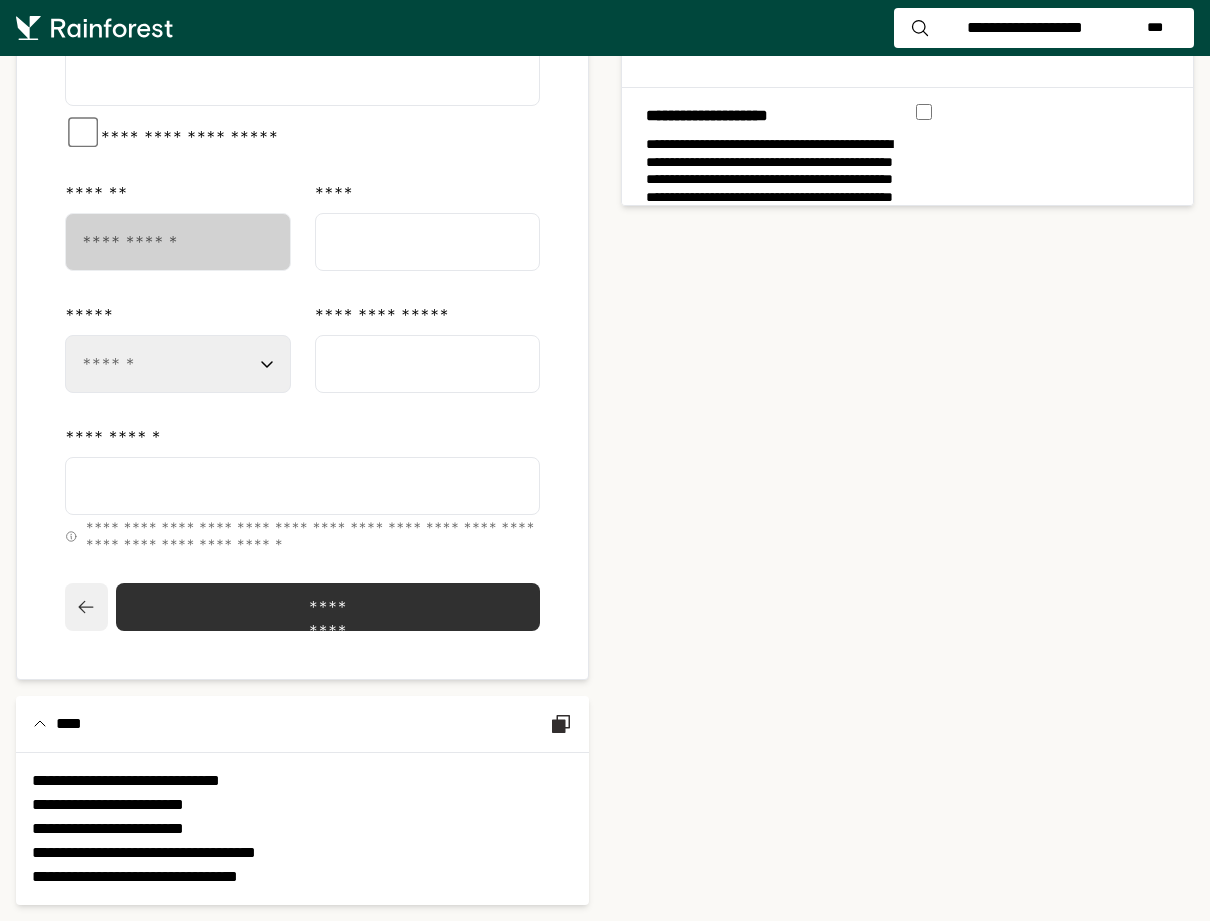 click at bounding box center (86, 607) 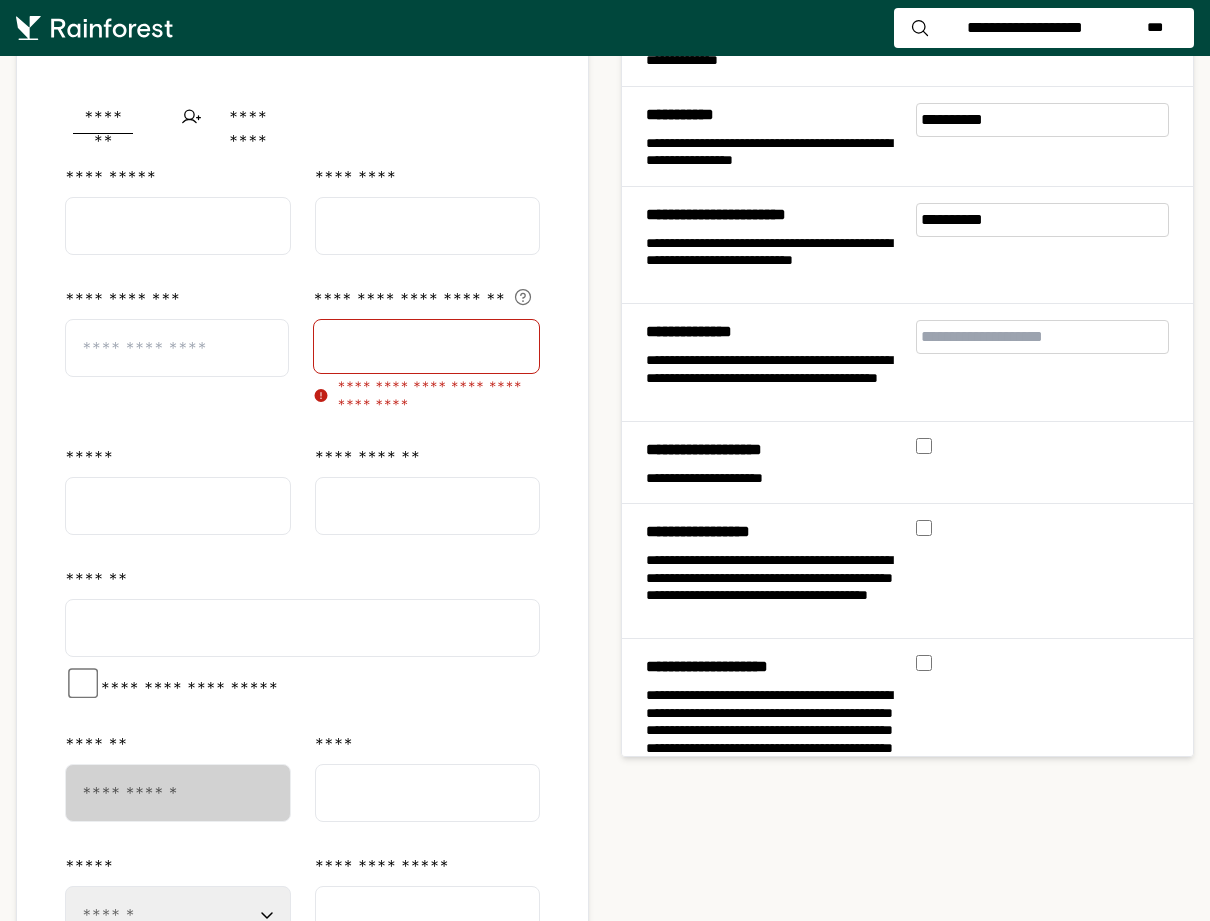 click at bounding box center [86, 1158] 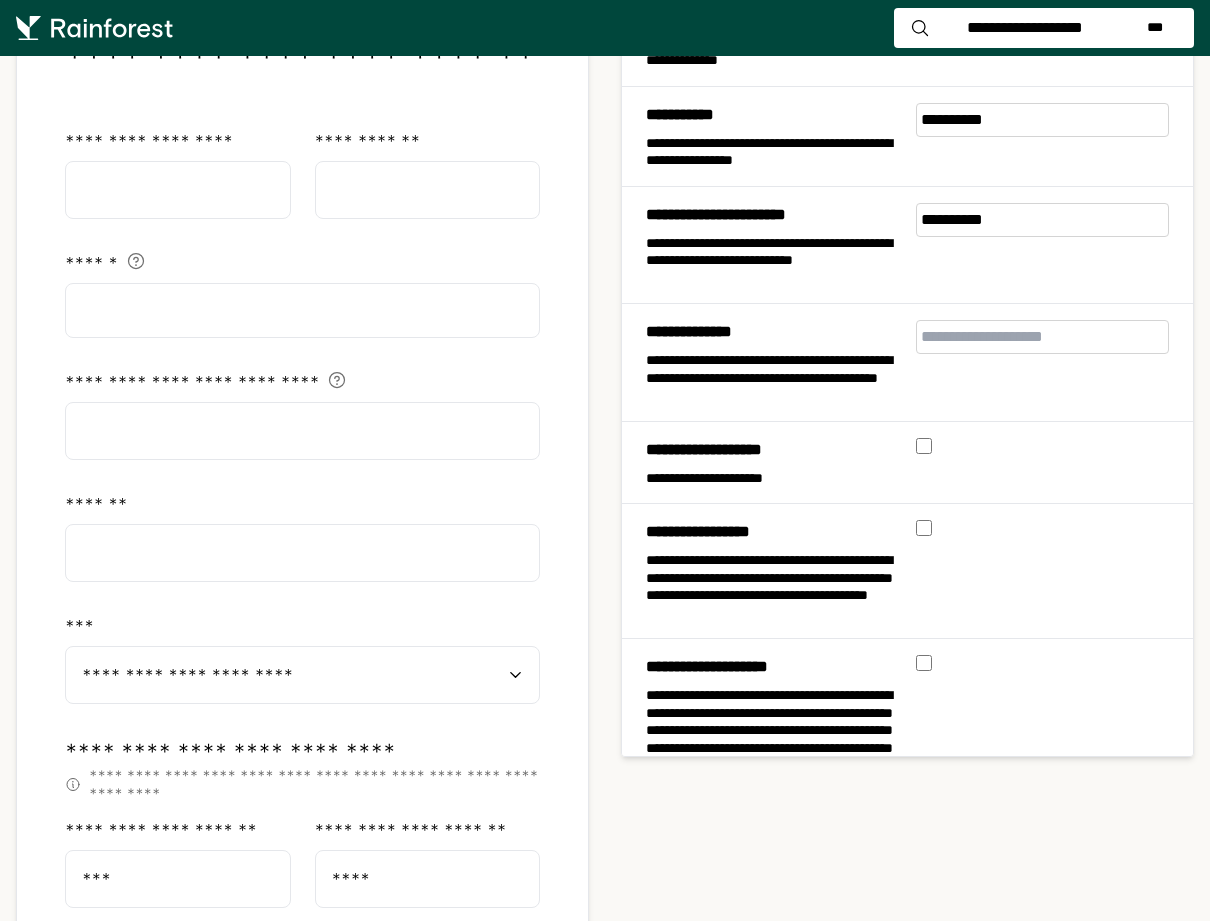 scroll, scrollTop: 639, scrollLeft: 0, axis: vertical 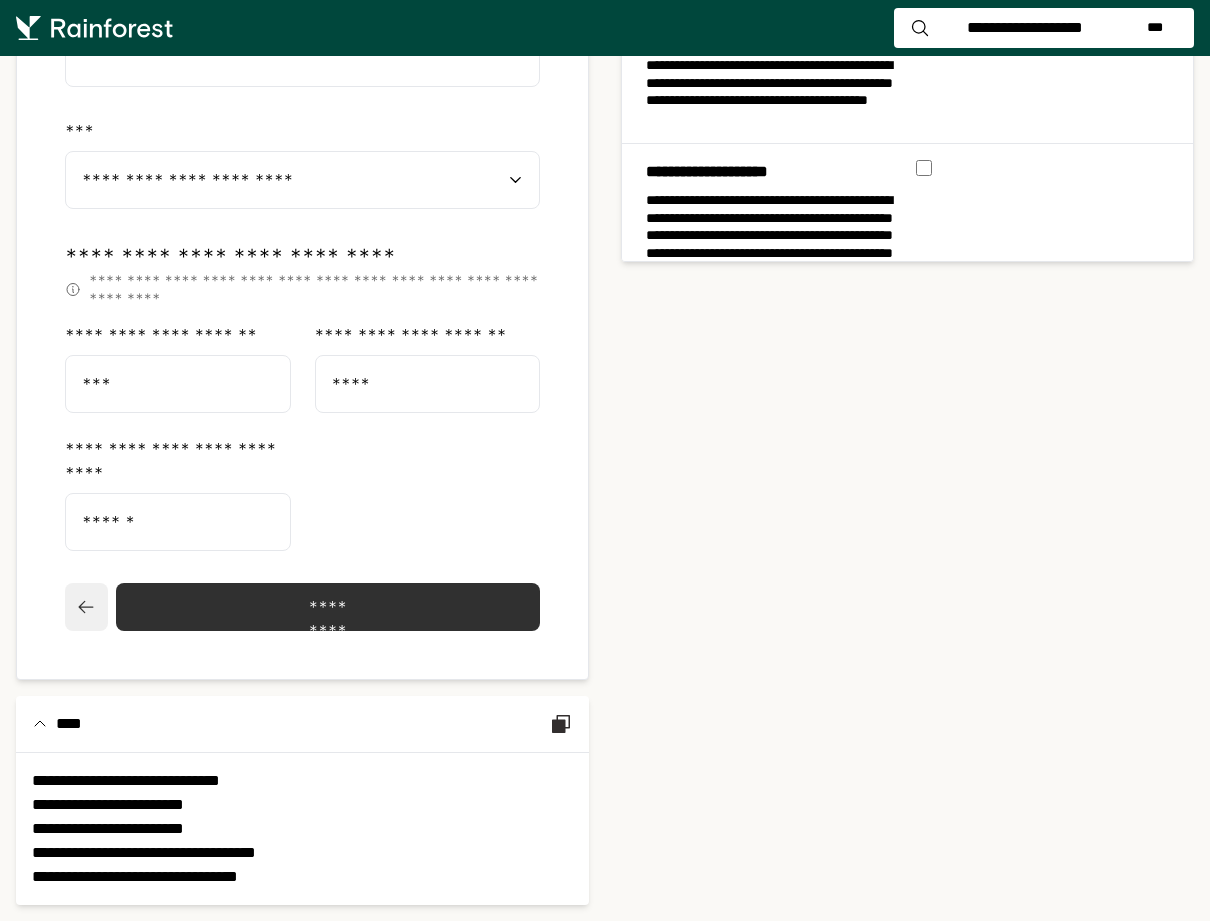 click at bounding box center [86, 607] 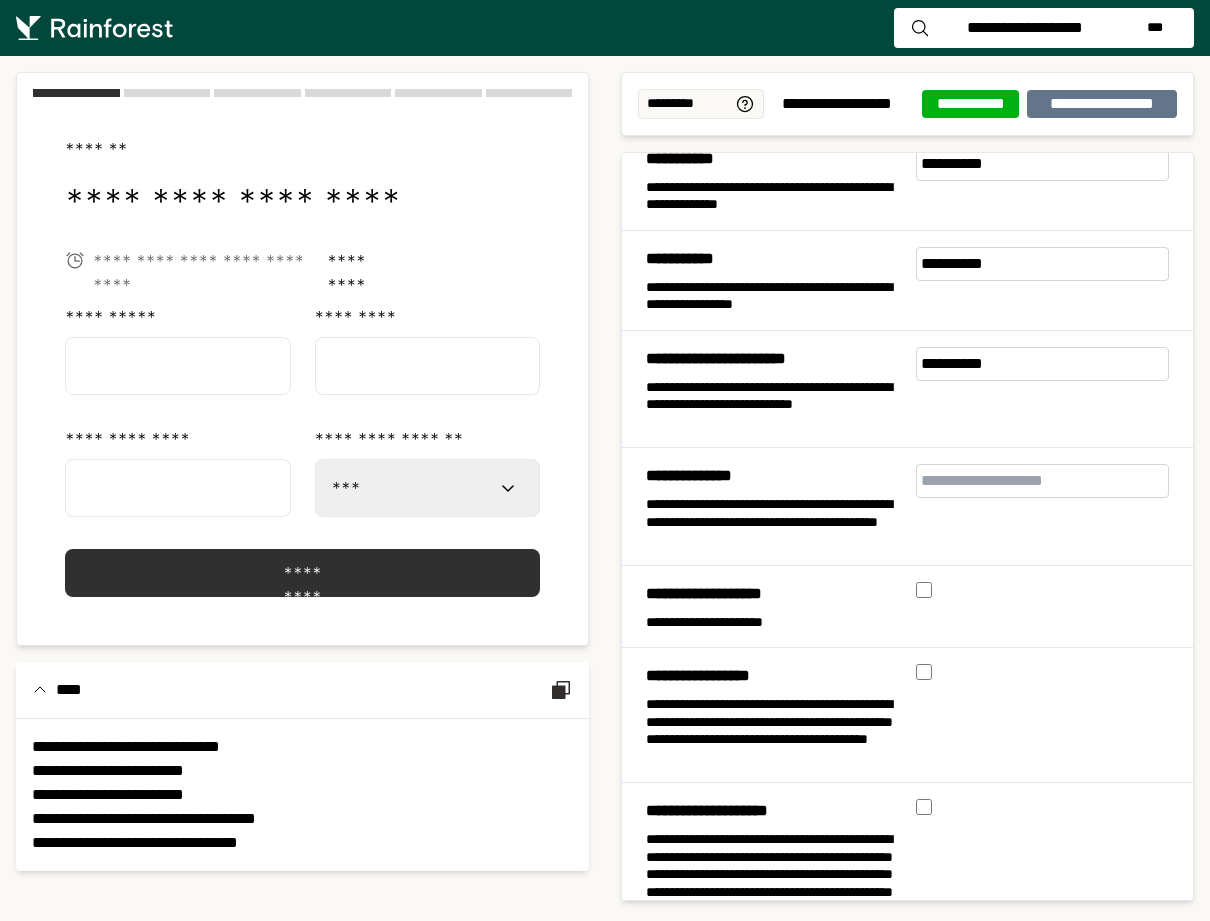 click on "**********" at bounding box center [428, 488] 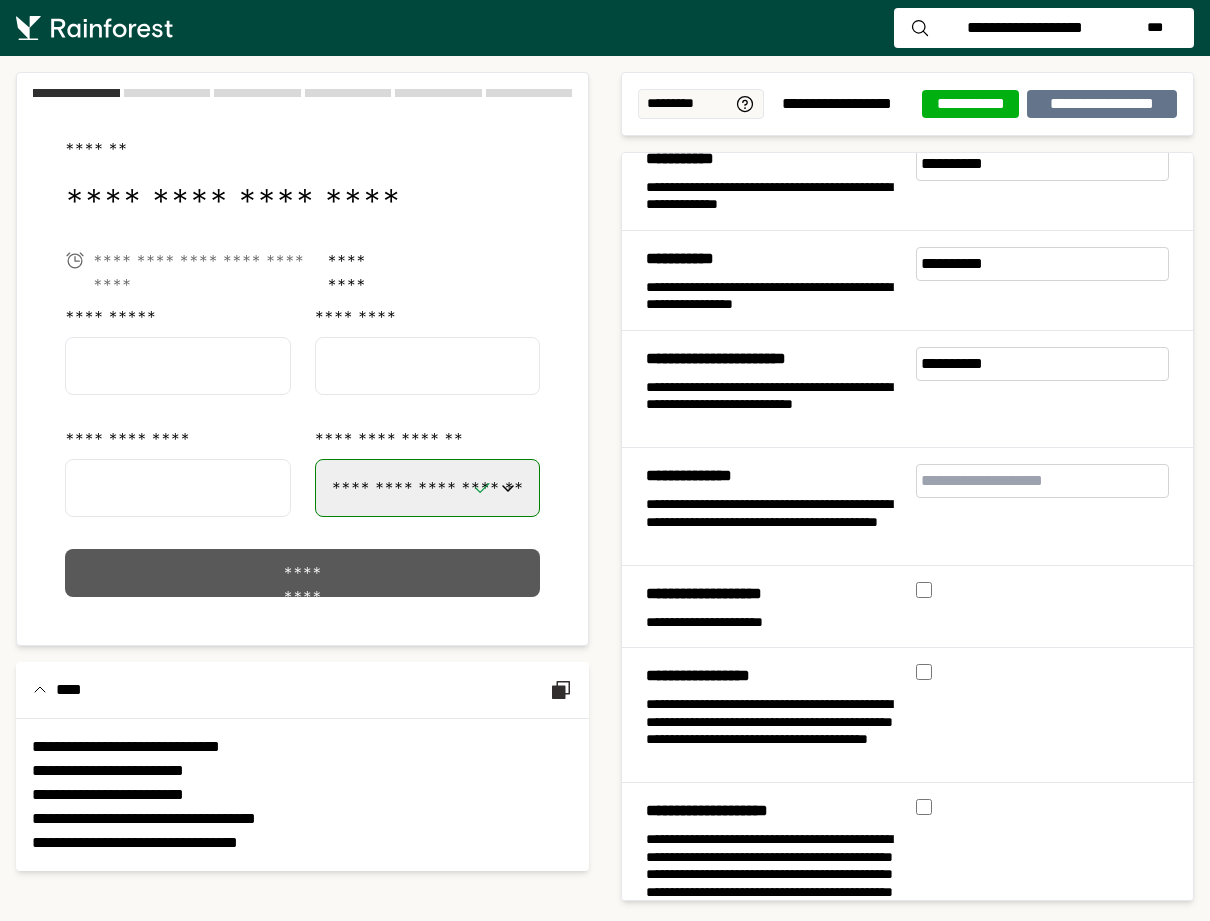 click on "*********" at bounding box center (302, 573) 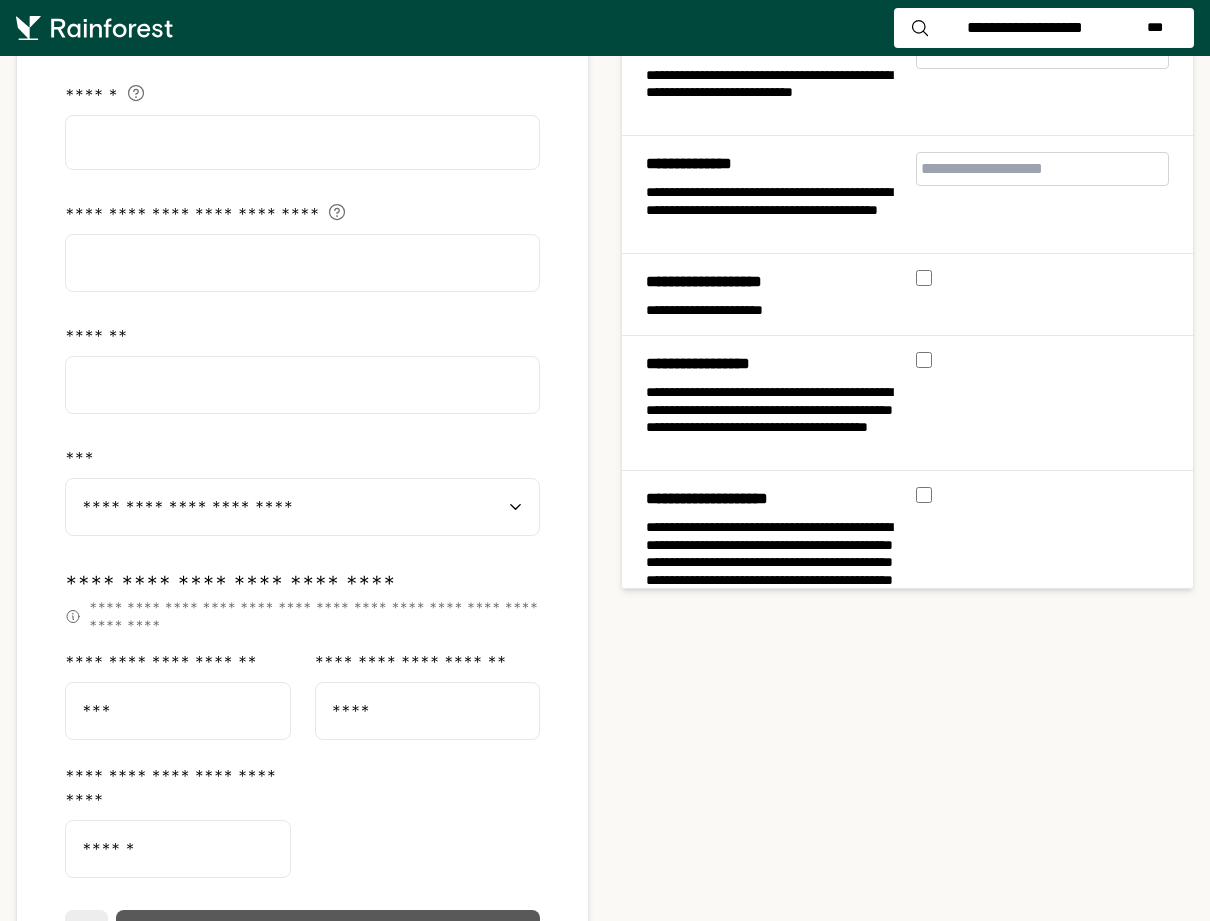 scroll, scrollTop: 383, scrollLeft: 0, axis: vertical 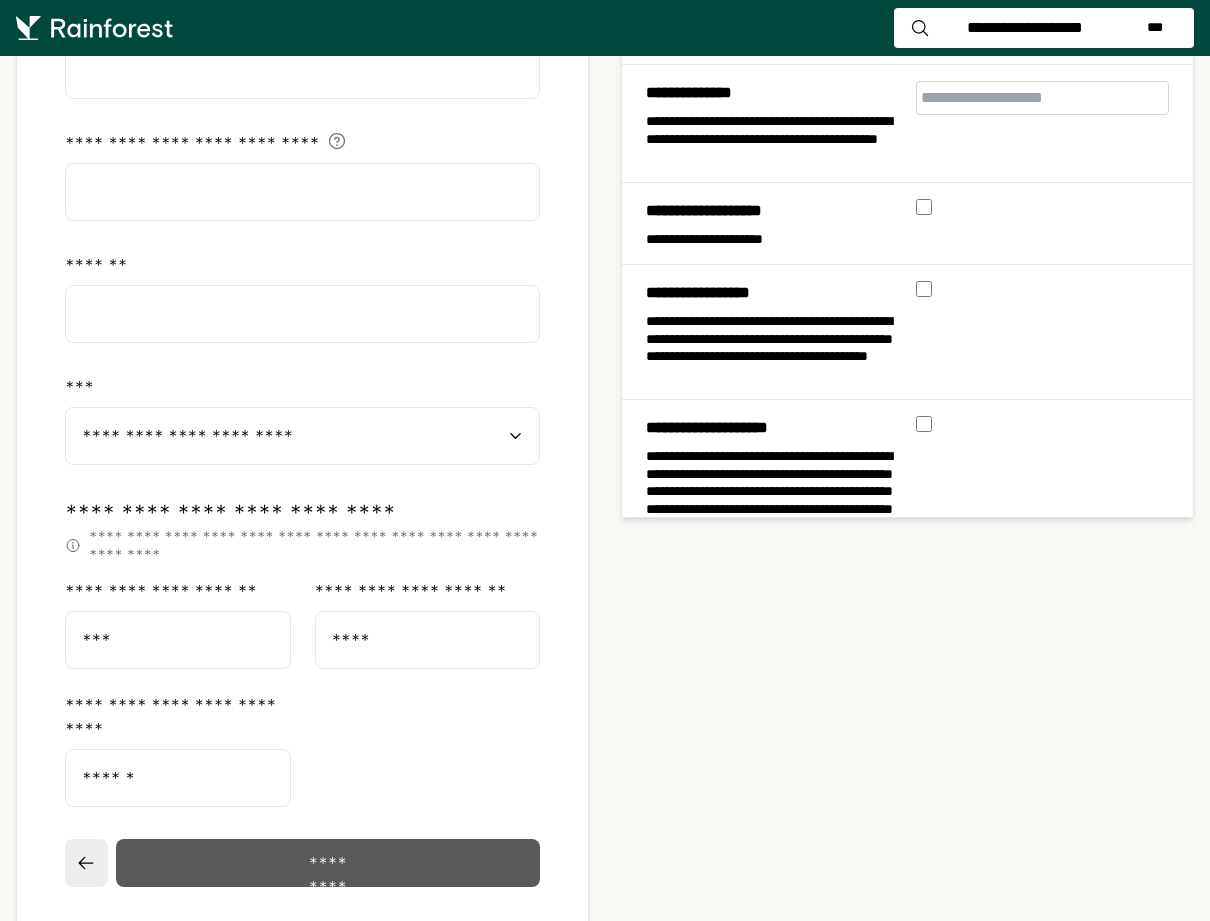 click on "*********" at bounding box center (328, 863) 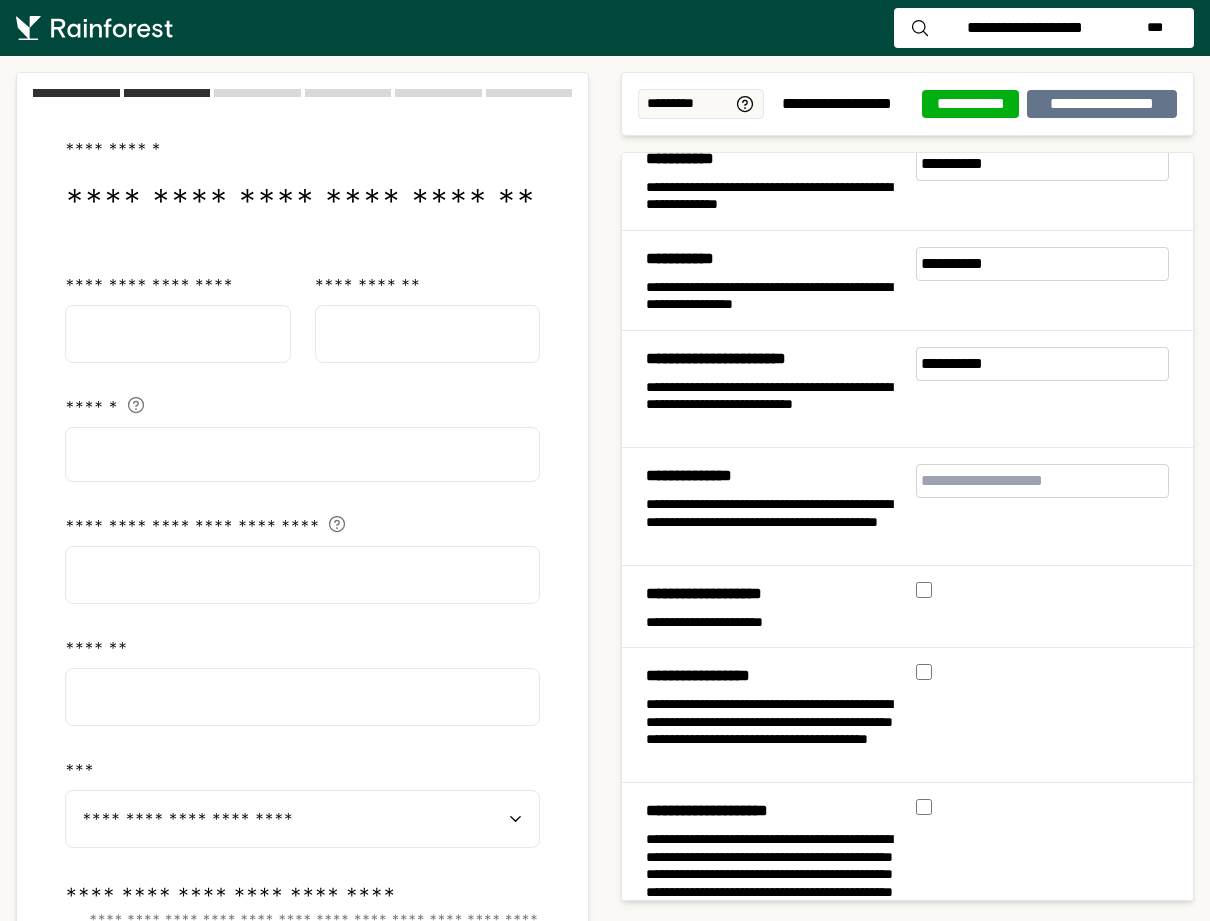 select on "**" 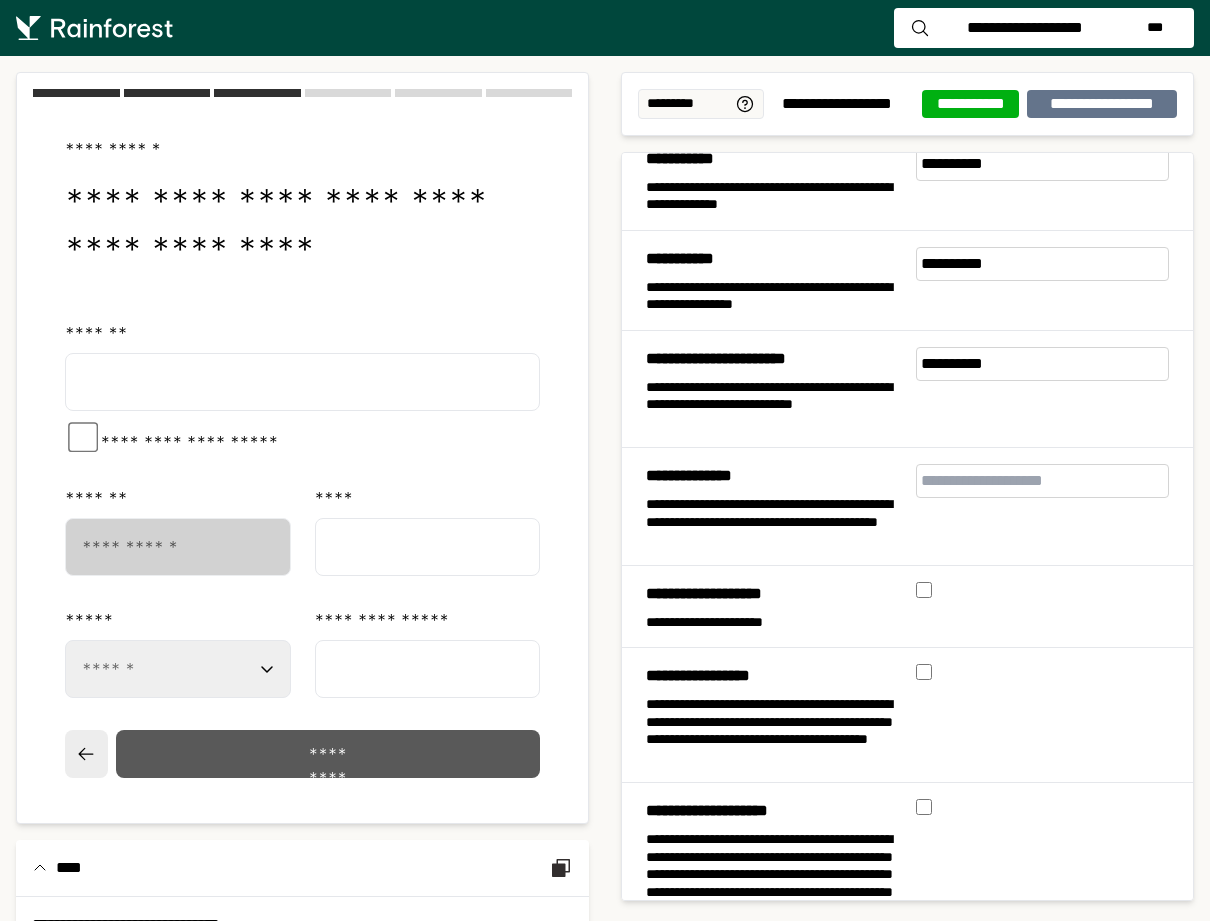click on "*********" at bounding box center [327, 754] 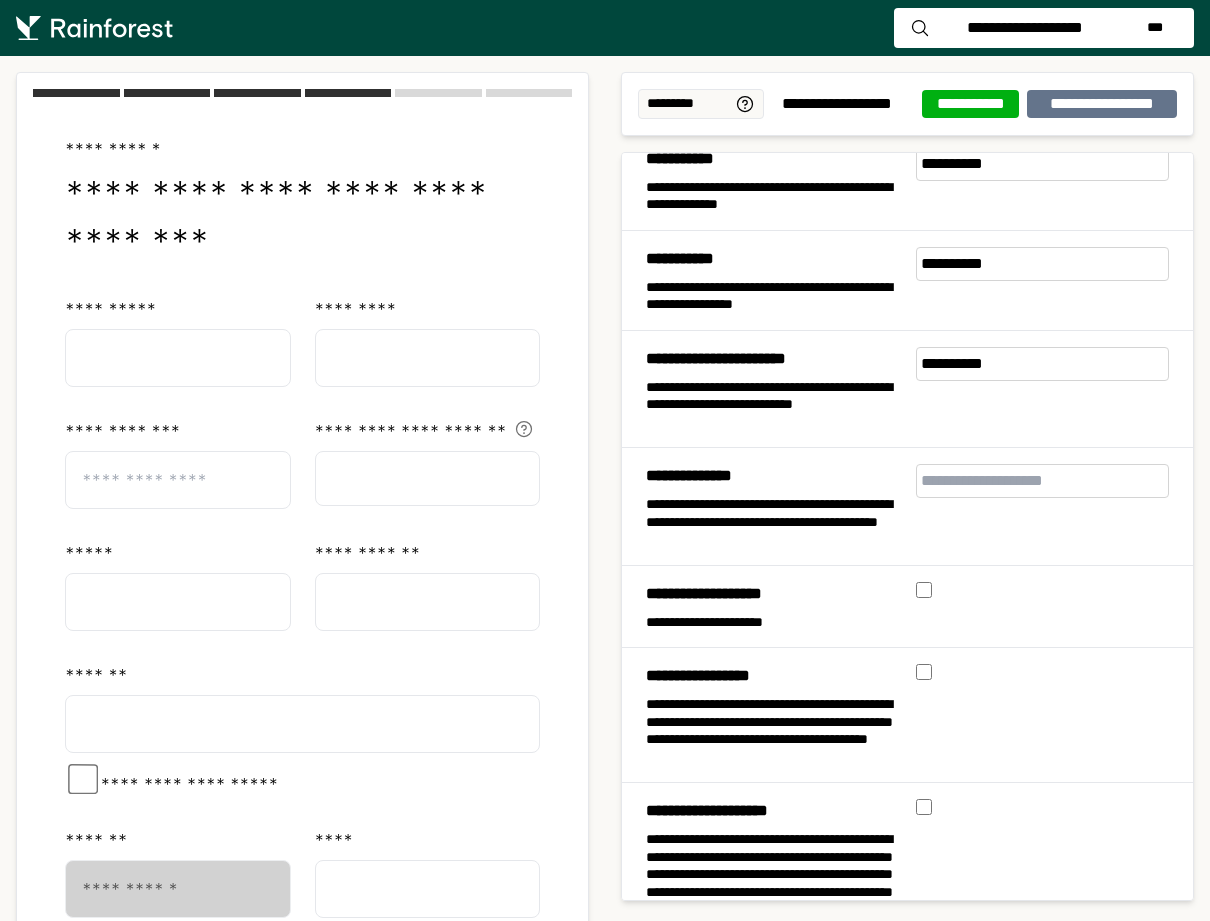 drag, startPoint x: 234, startPoint y: 196, endPoint x: 326, endPoint y: 199, distance: 92.0489 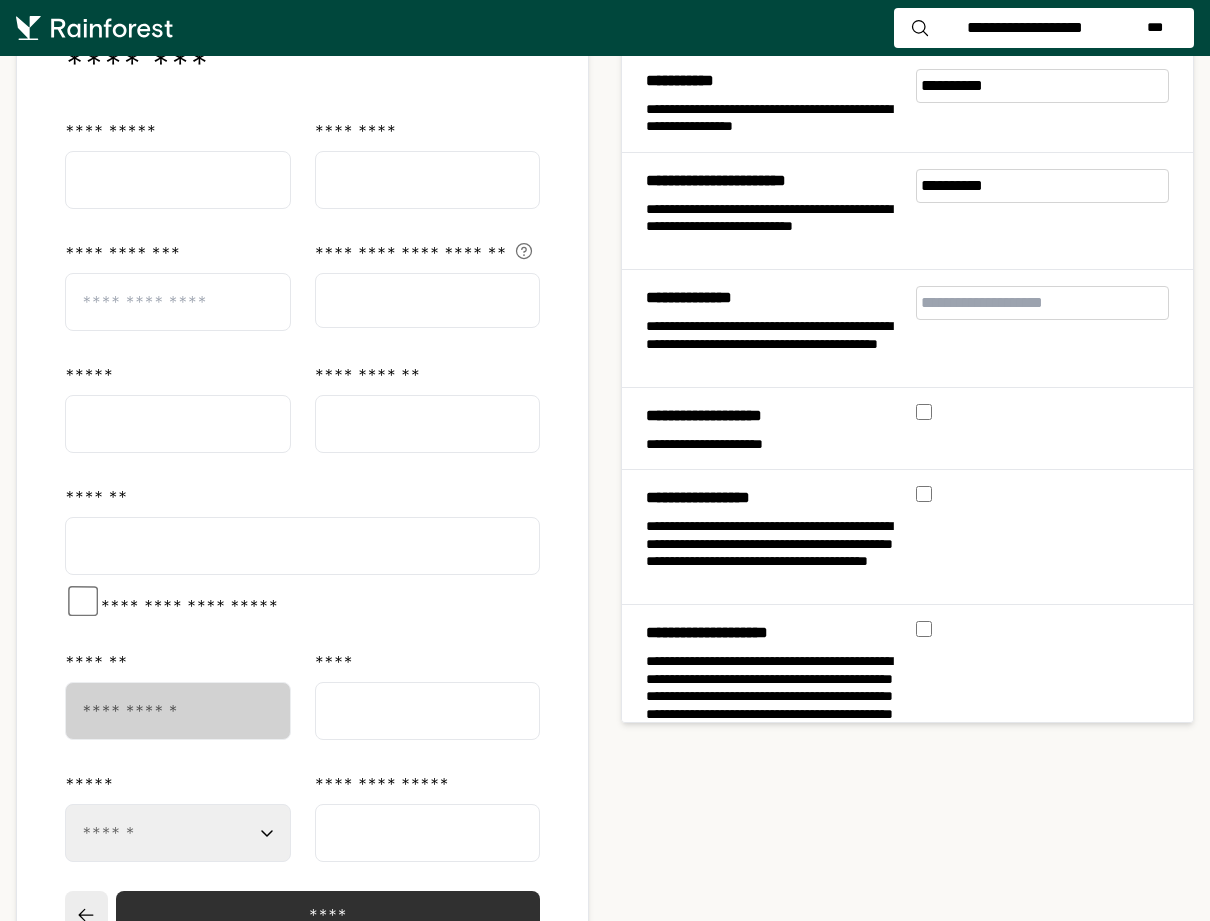 scroll, scrollTop: 204, scrollLeft: 0, axis: vertical 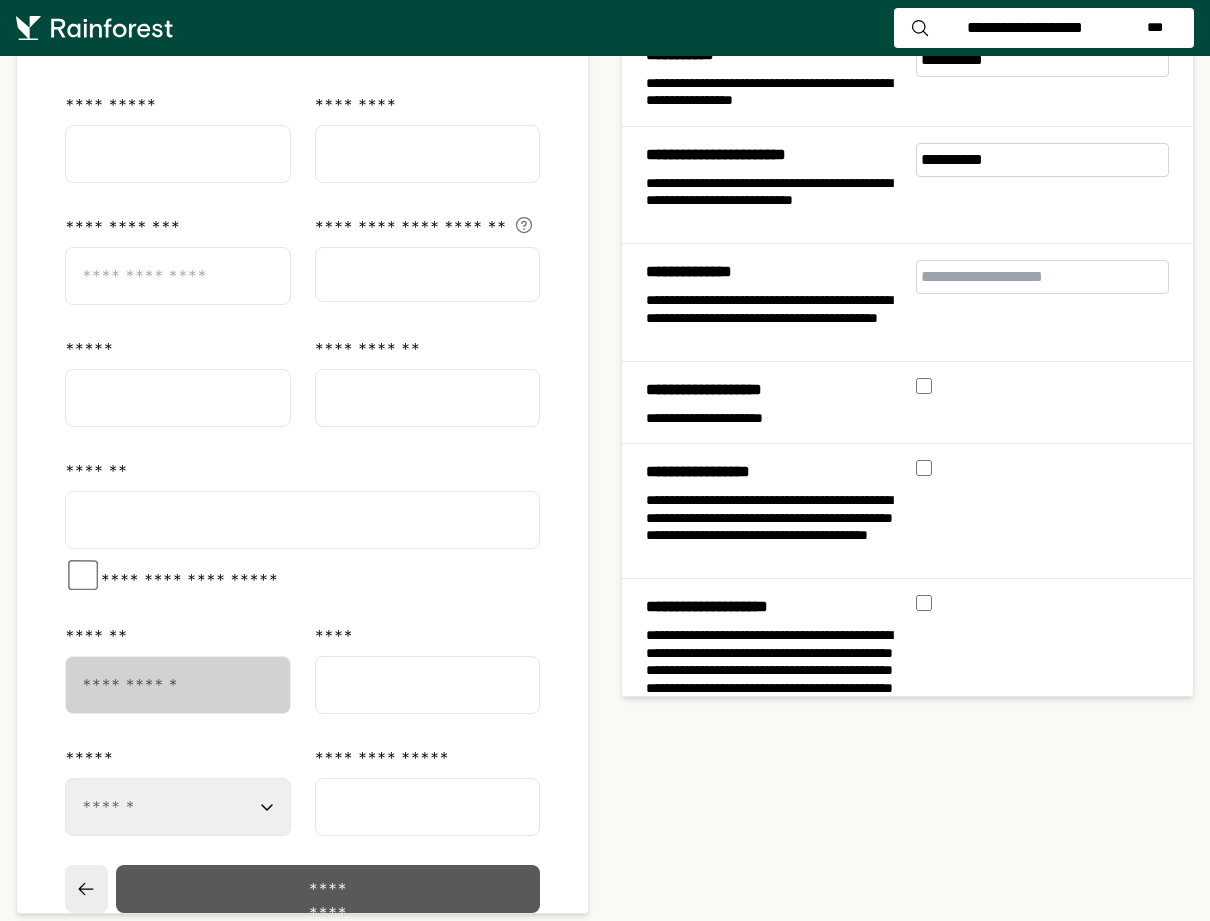 click on "*********" at bounding box center [328, 889] 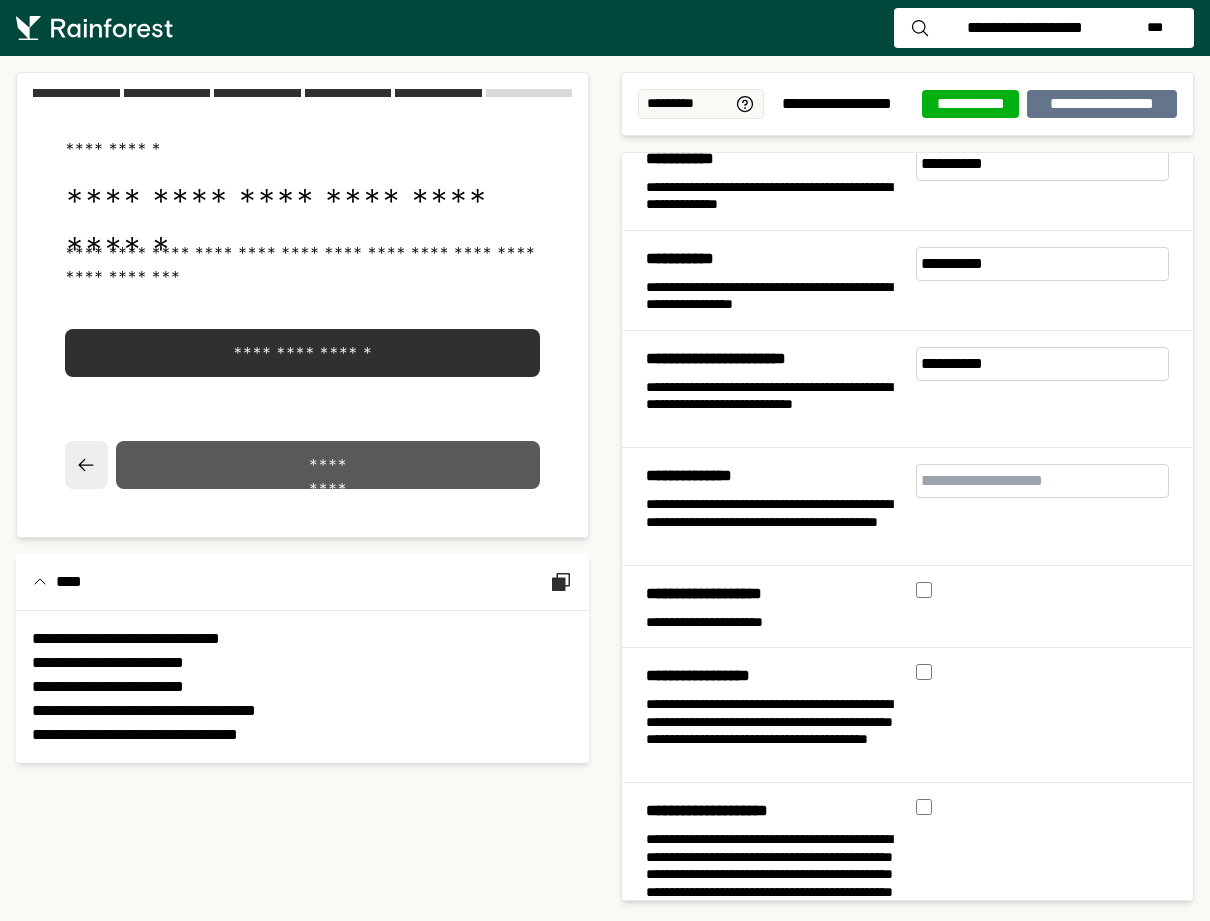 click on "*********" at bounding box center (328, 465) 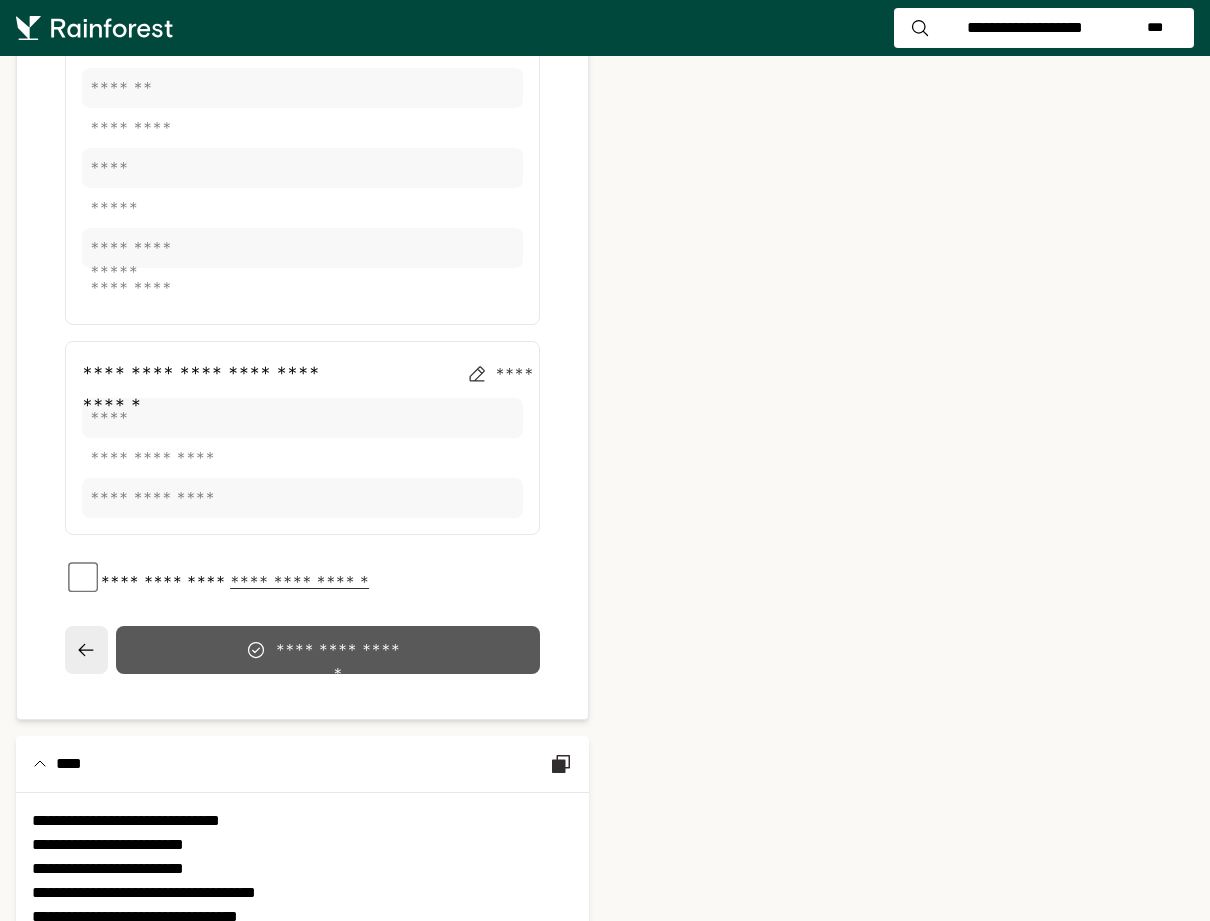 scroll, scrollTop: 3347, scrollLeft: 0, axis: vertical 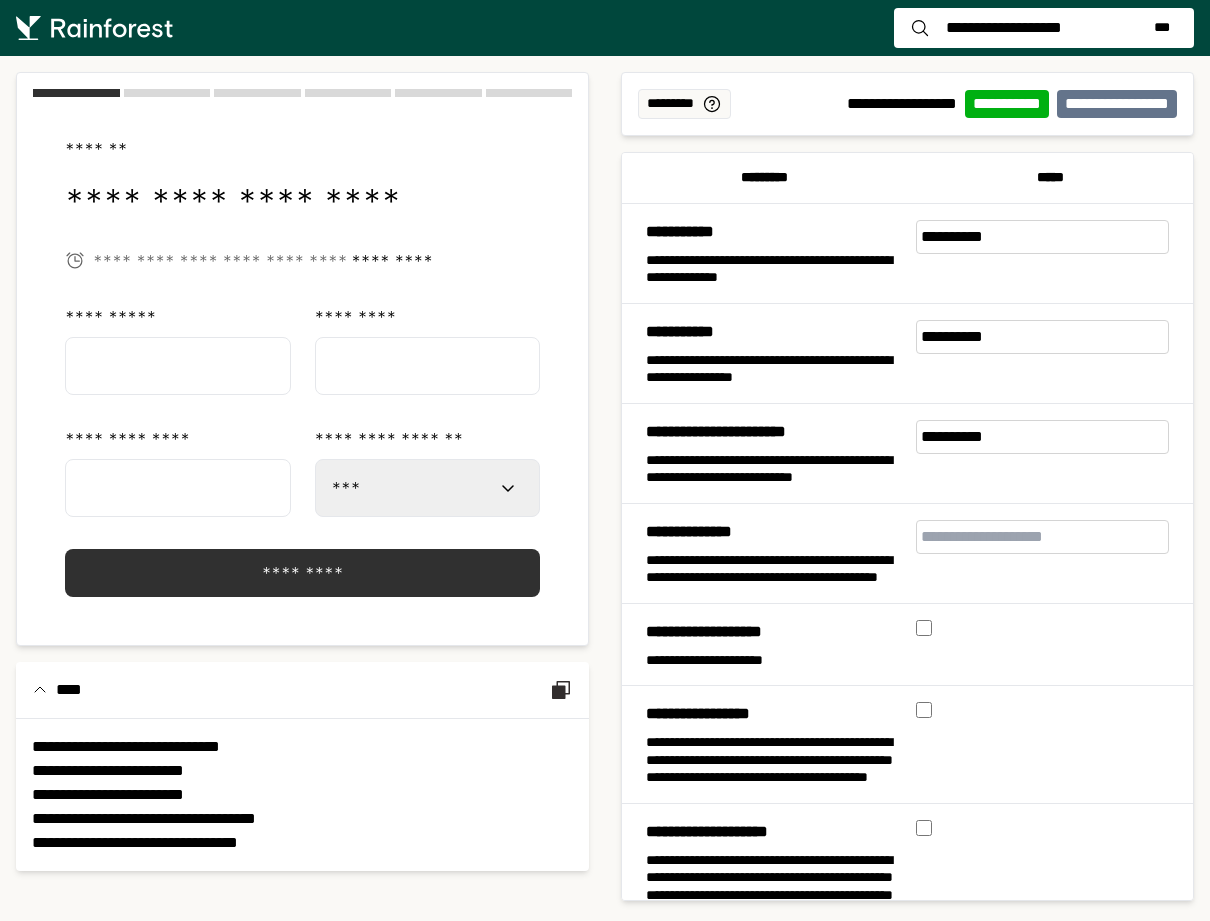 select on "***" 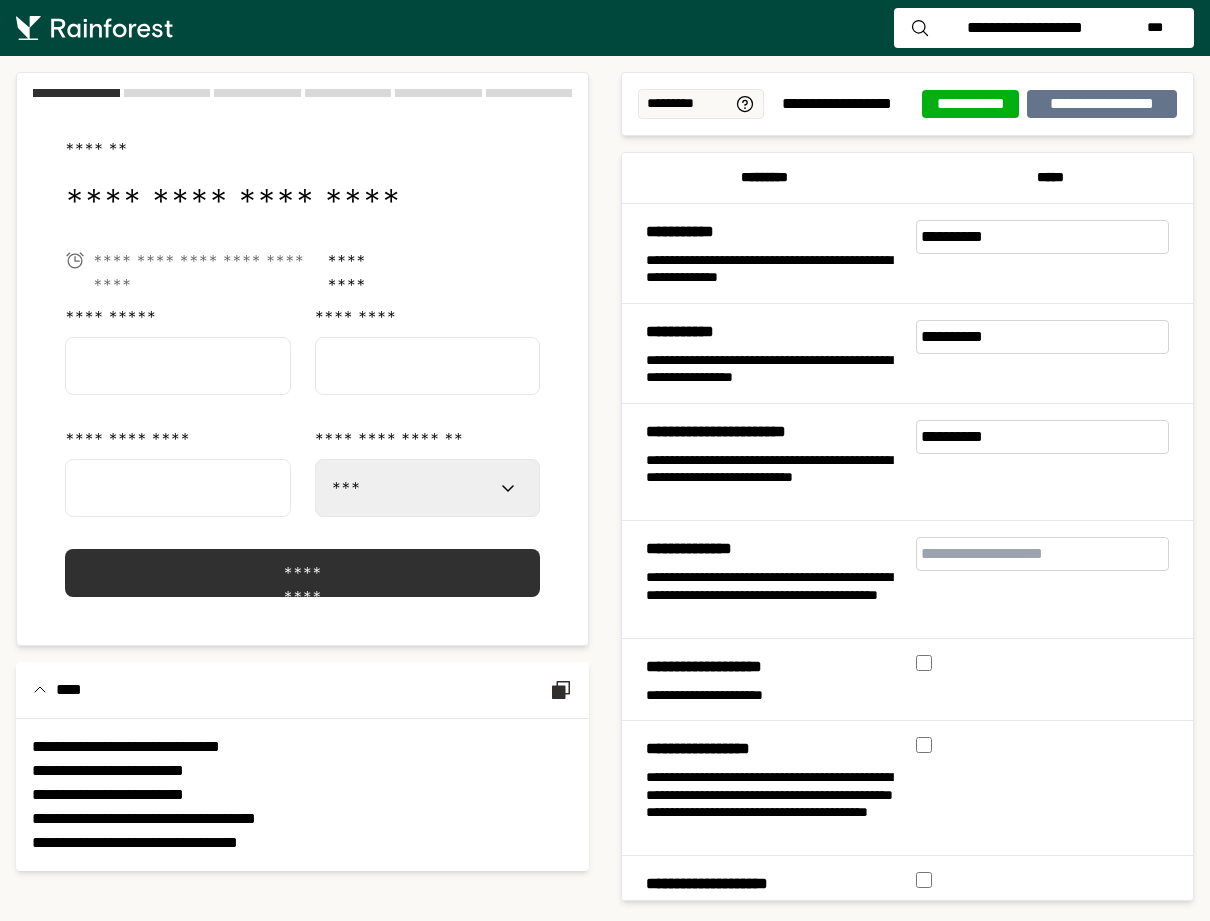 scroll, scrollTop: 0, scrollLeft: 0, axis: both 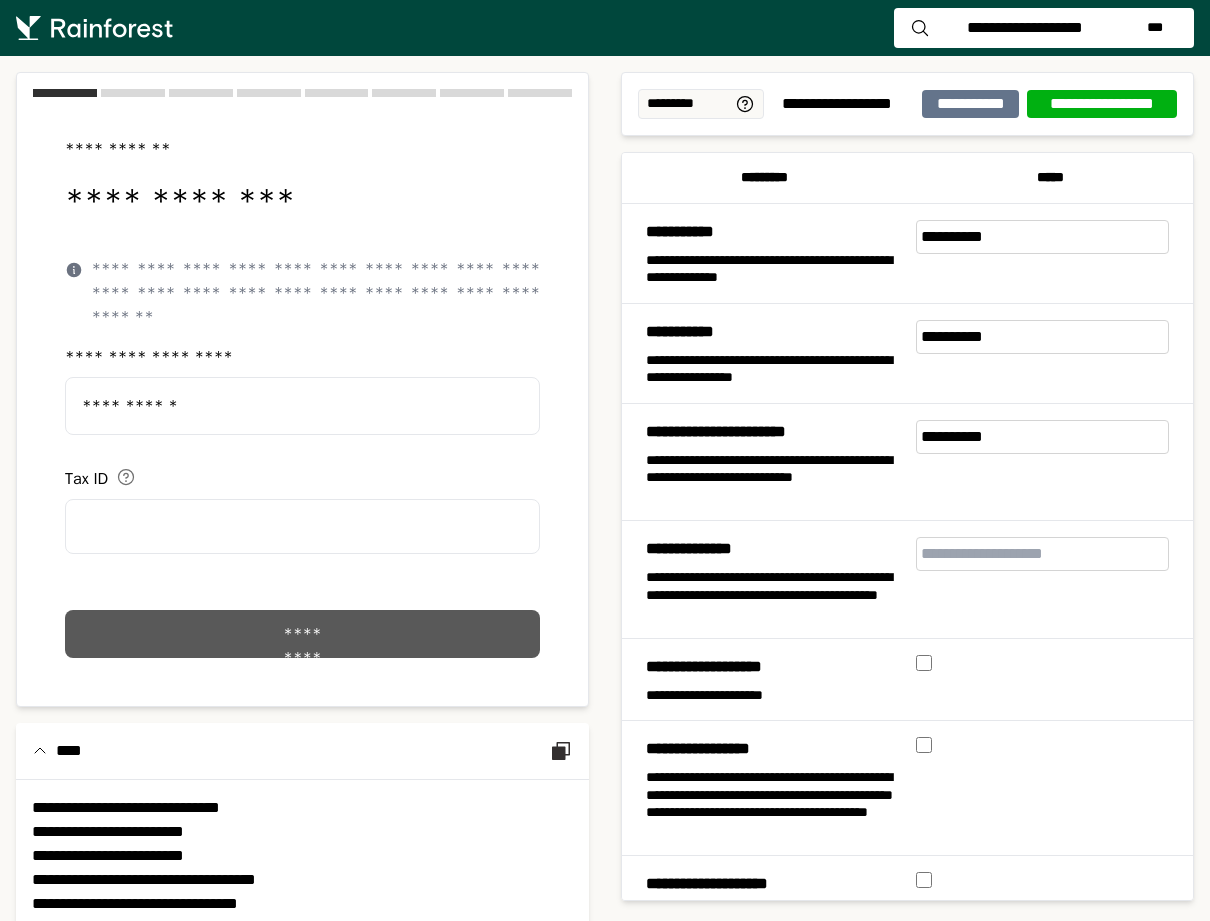 click on "*********" 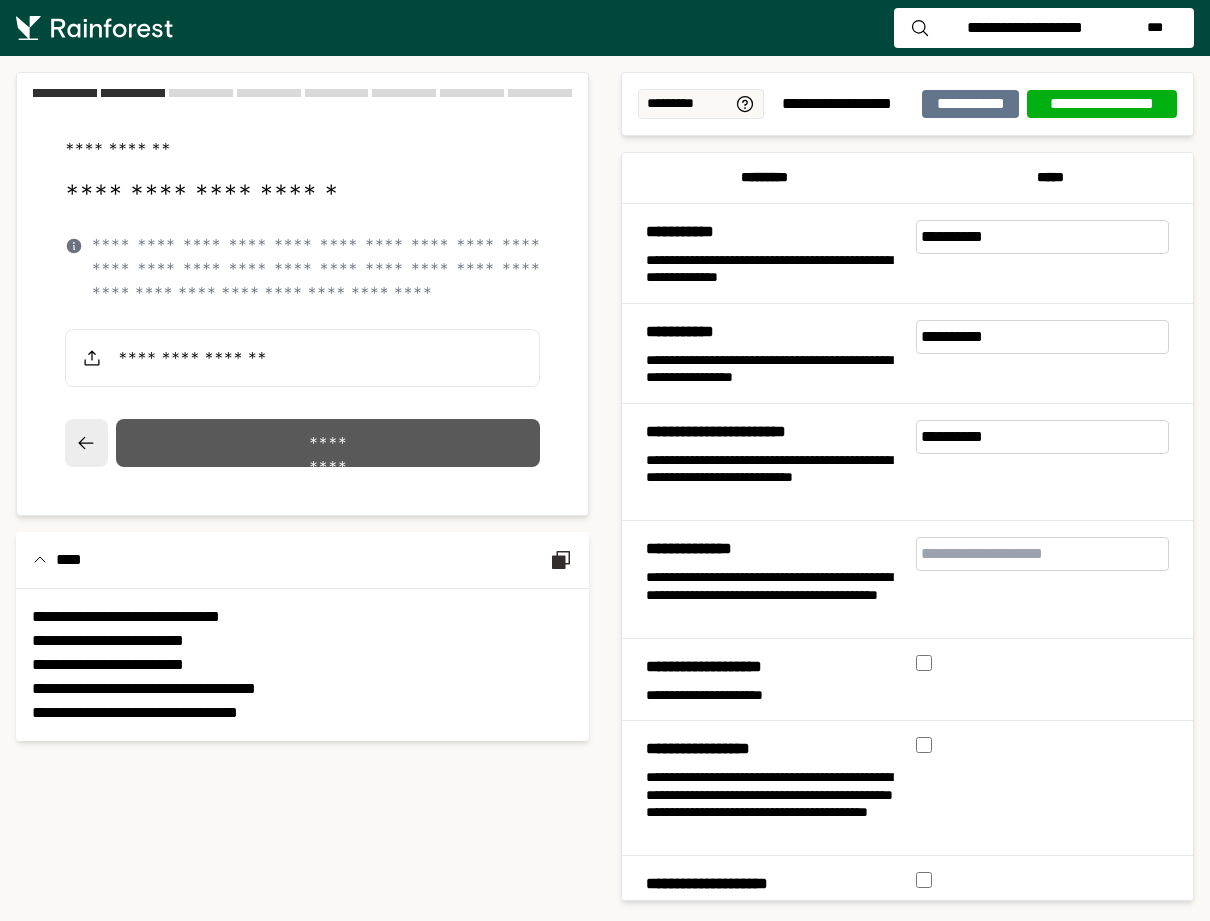 click on "*********" at bounding box center (328, 443) 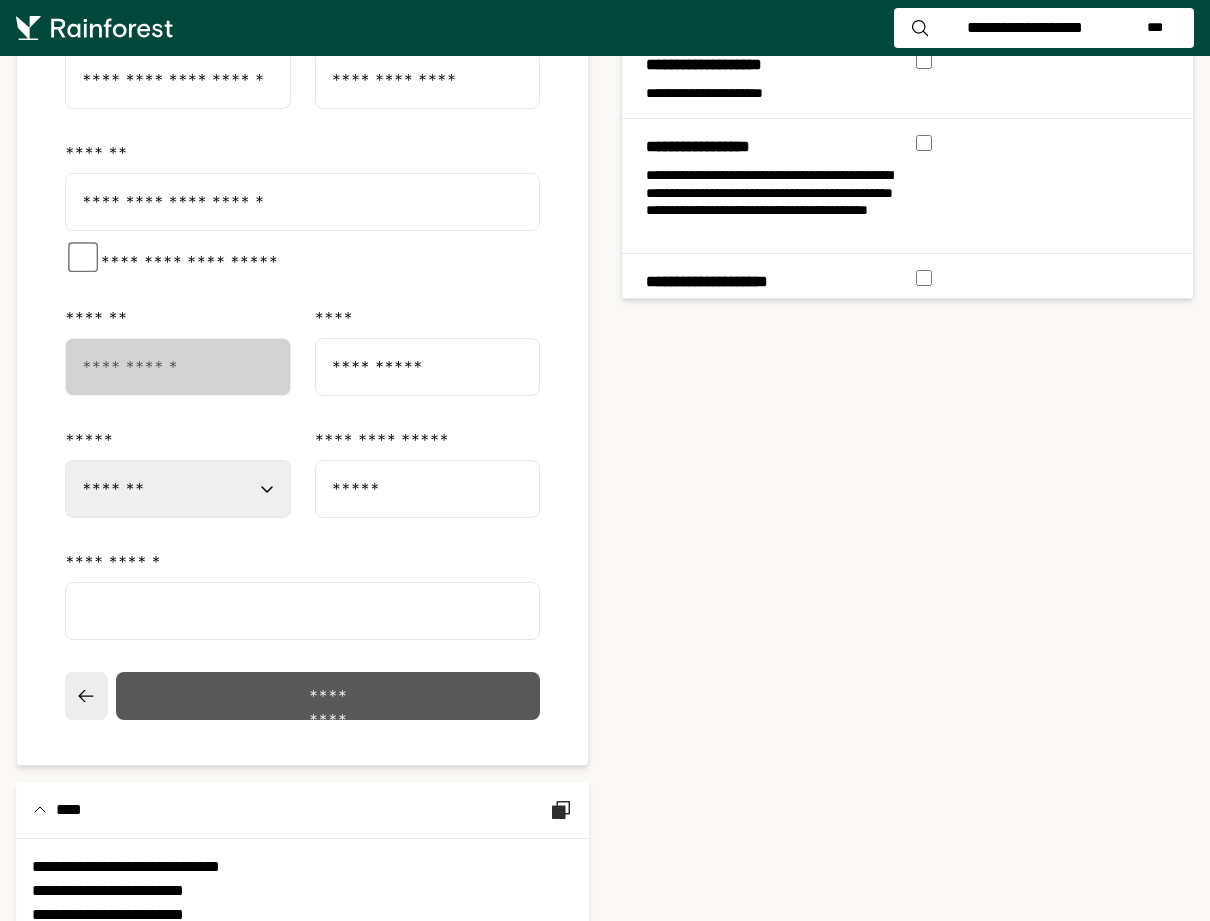 scroll, scrollTop: 660, scrollLeft: 0, axis: vertical 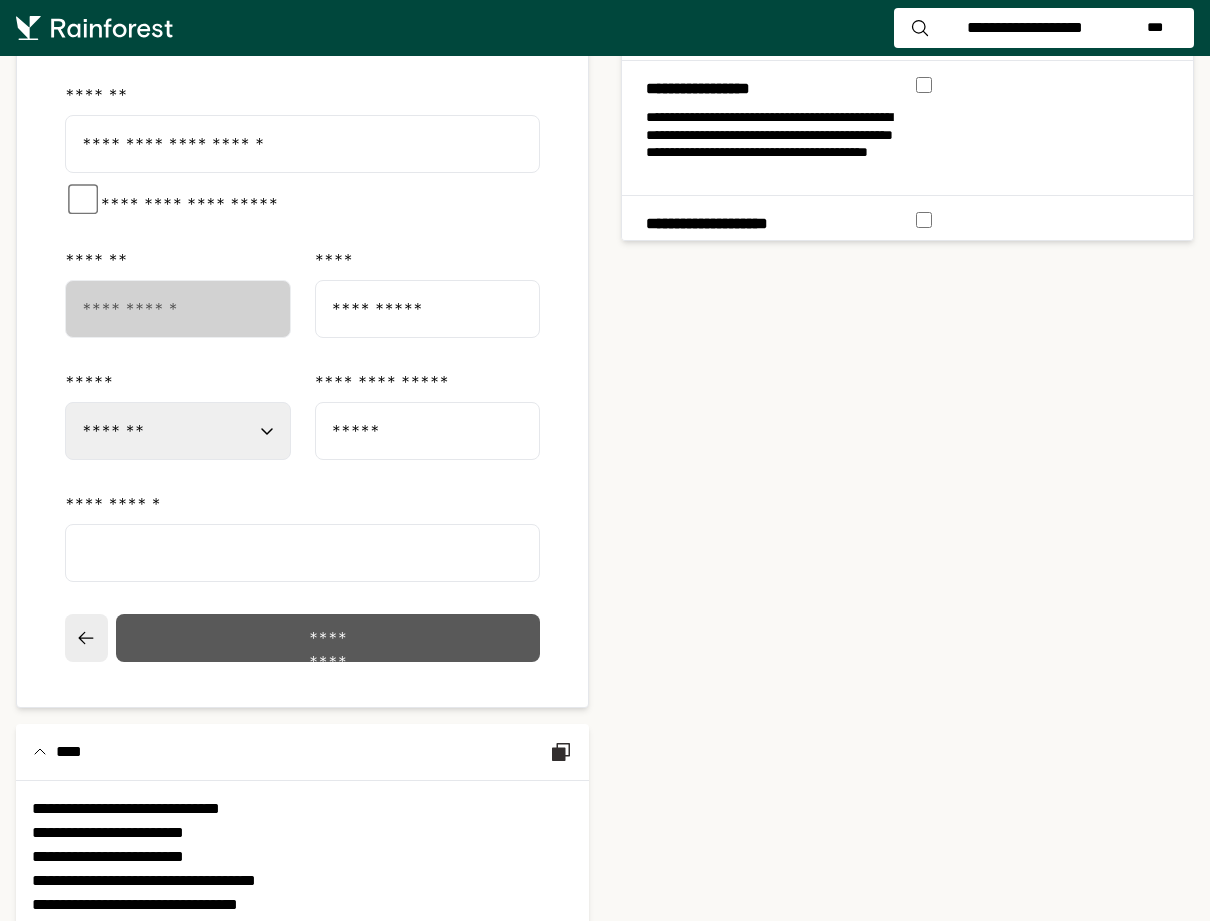 click on "*********" at bounding box center [328, 638] 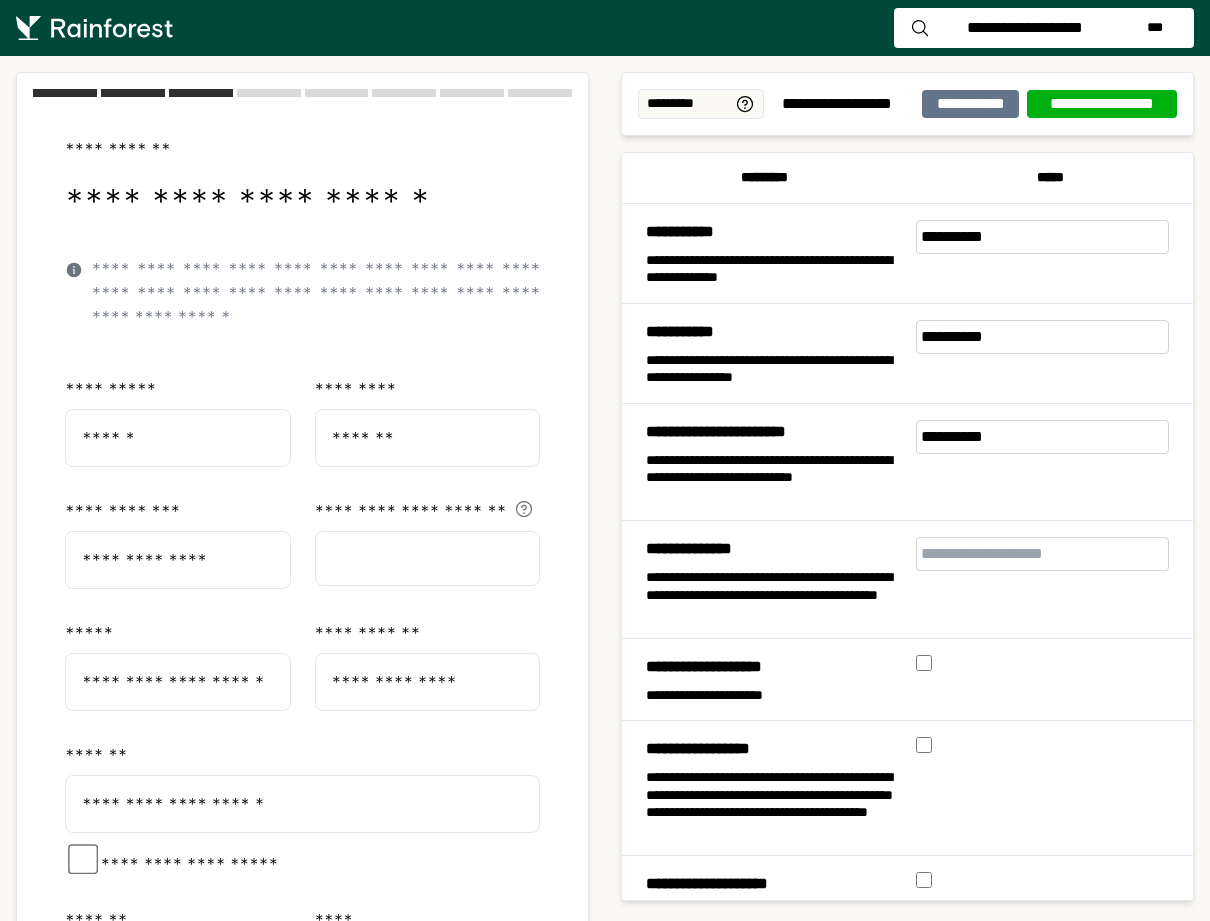 select on "**" 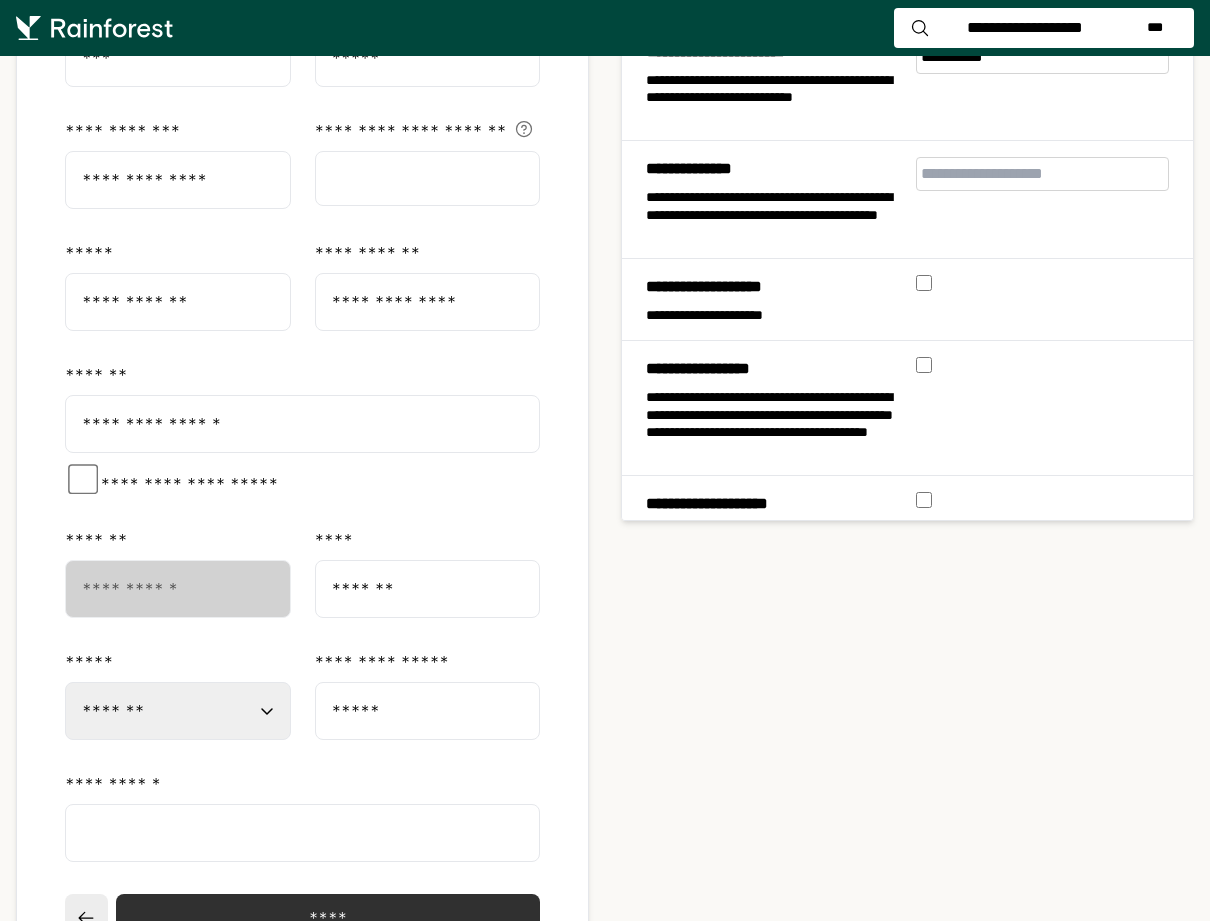 scroll, scrollTop: 537, scrollLeft: 0, axis: vertical 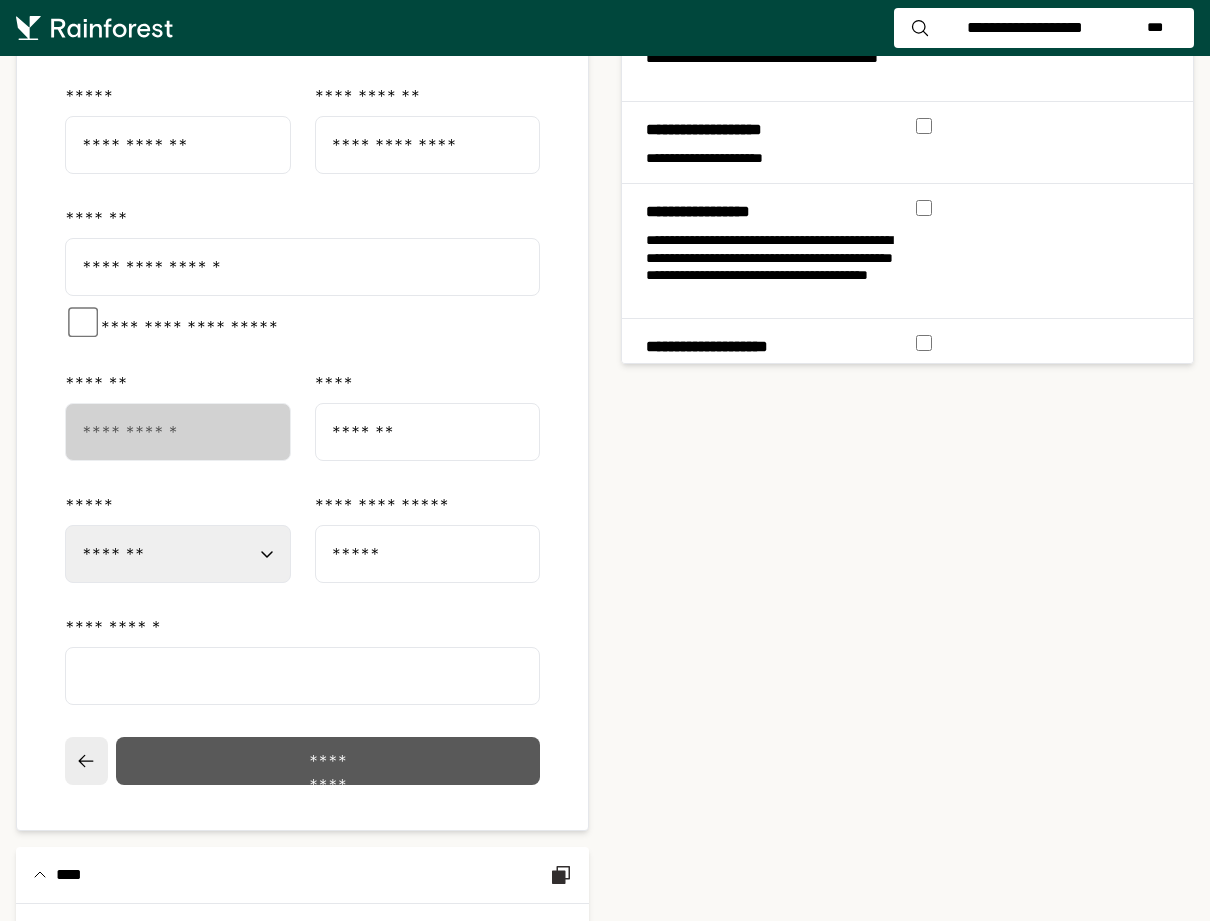 click on "*********" at bounding box center [328, 761] 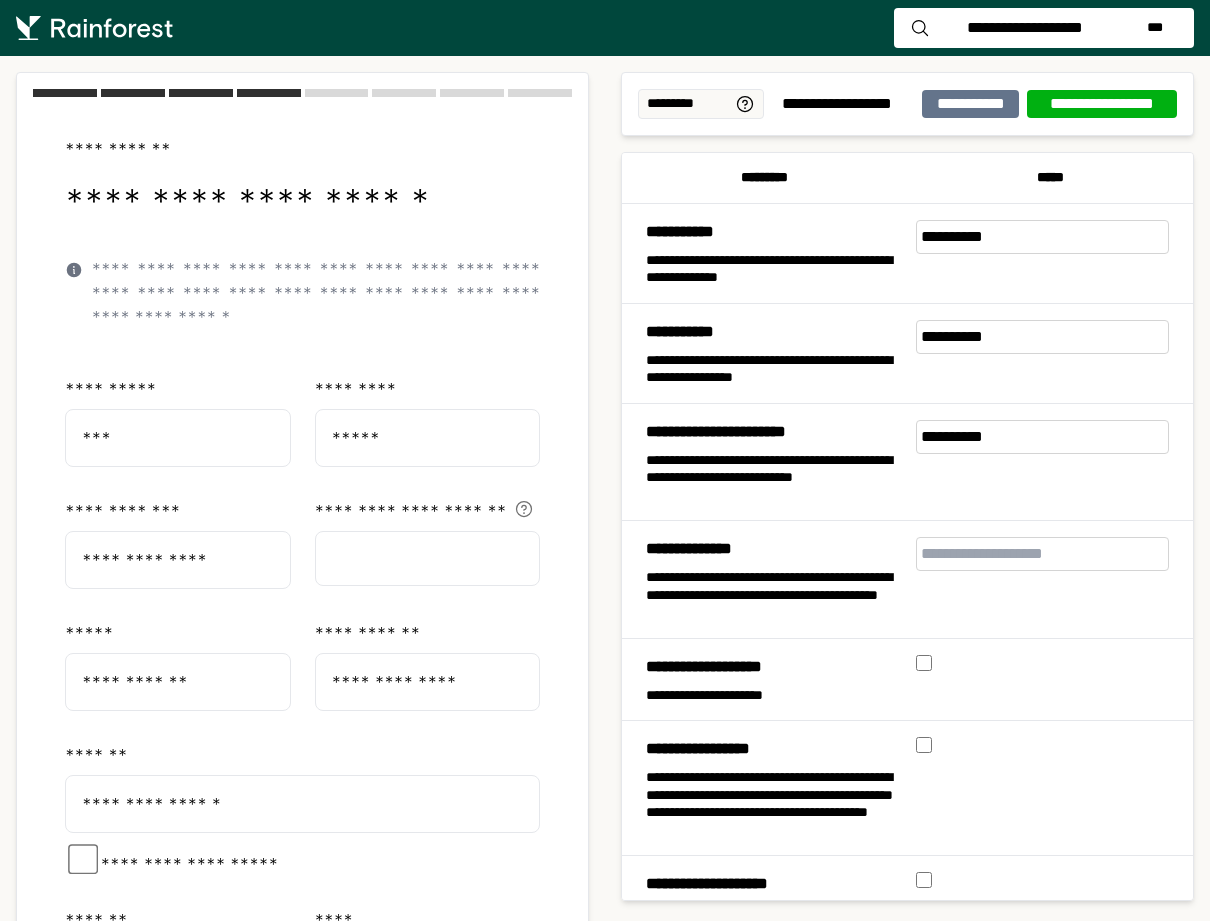 select on "**" 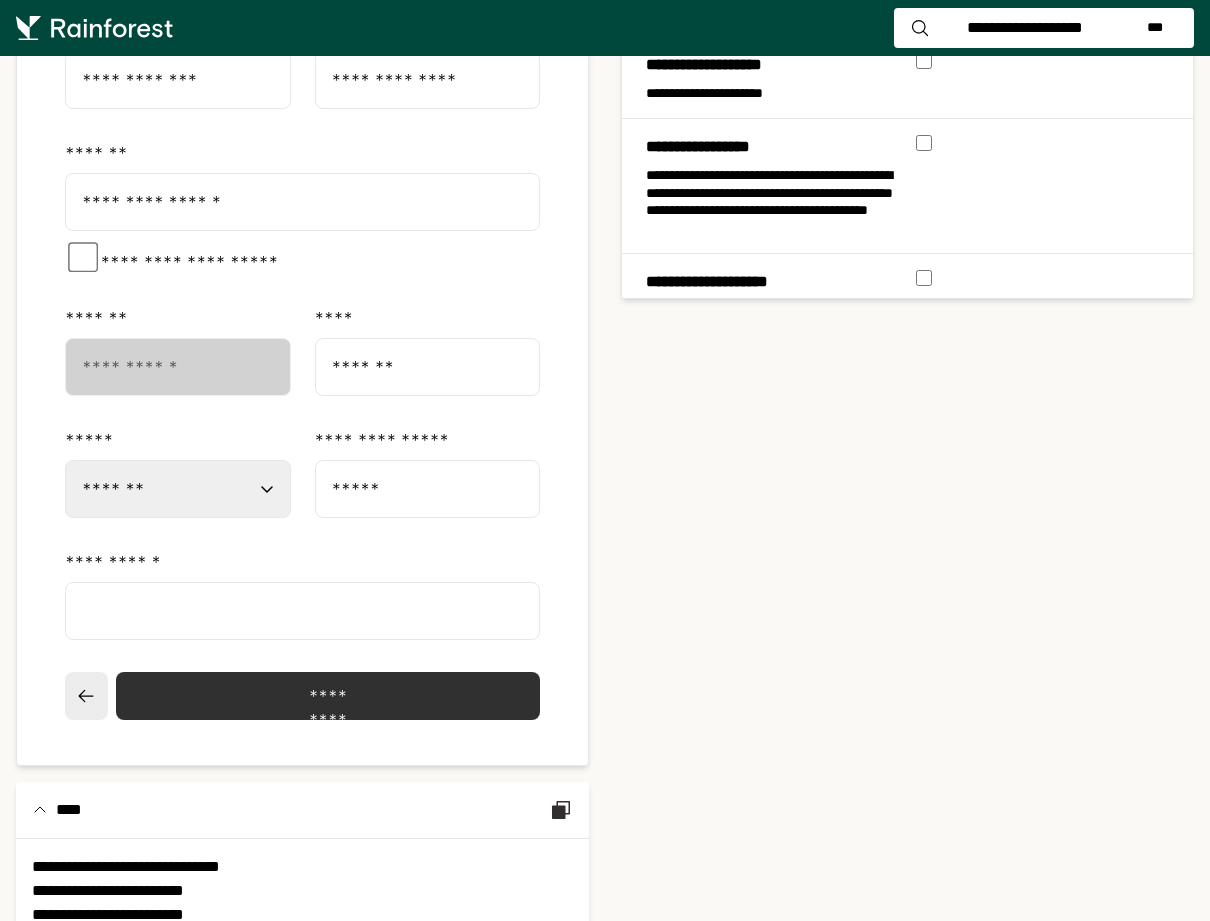 scroll, scrollTop: 688, scrollLeft: 0, axis: vertical 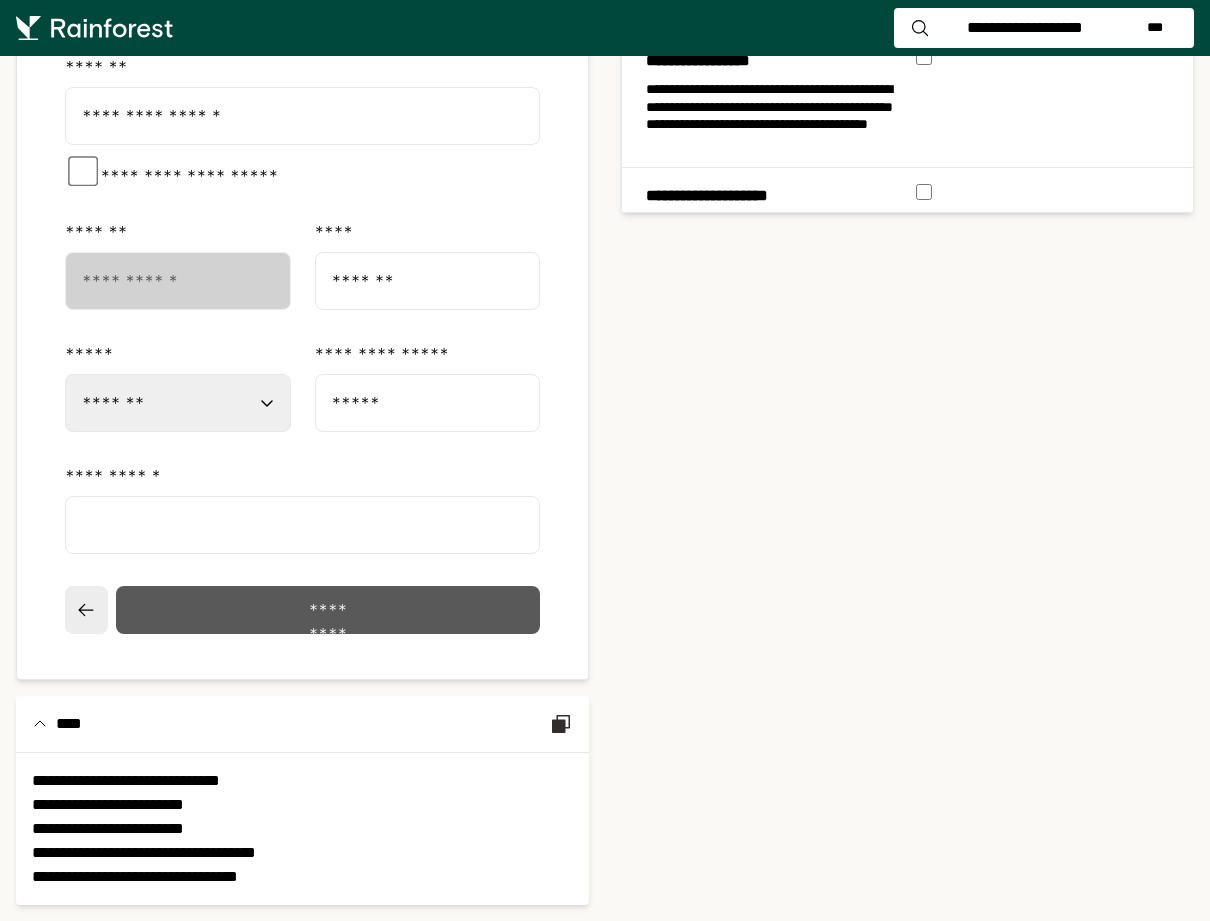 click on "*********" 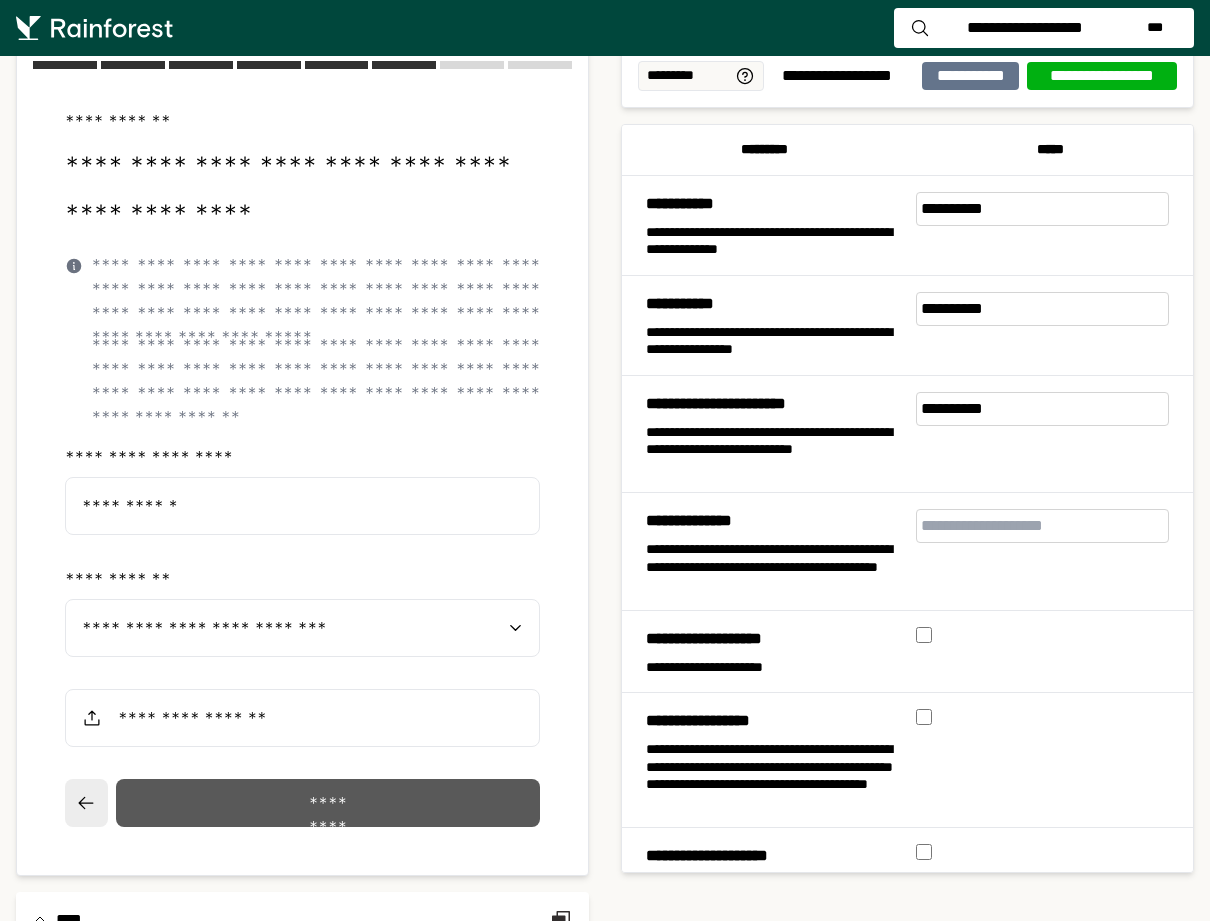 scroll, scrollTop: 39, scrollLeft: 0, axis: vertical 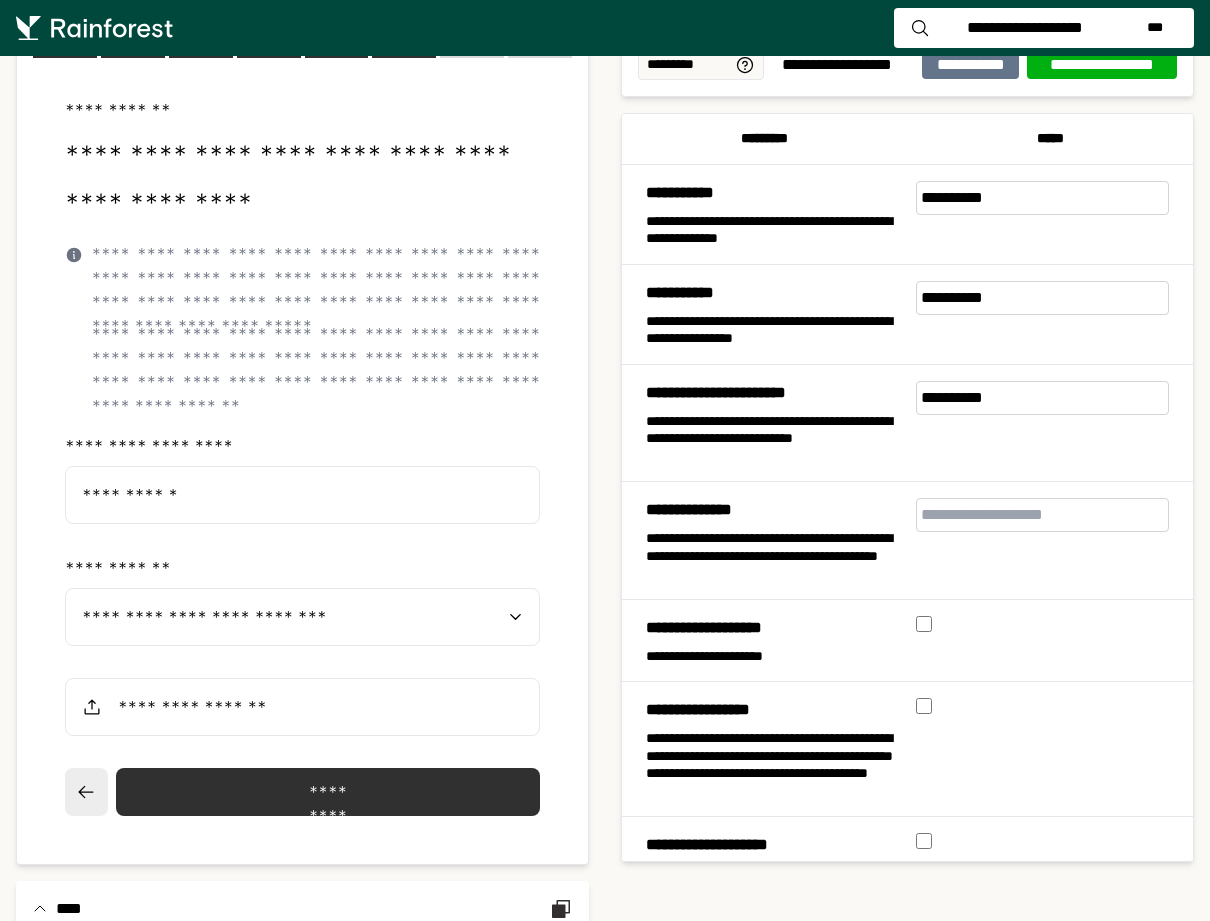 click at bounding box center (302, 707) 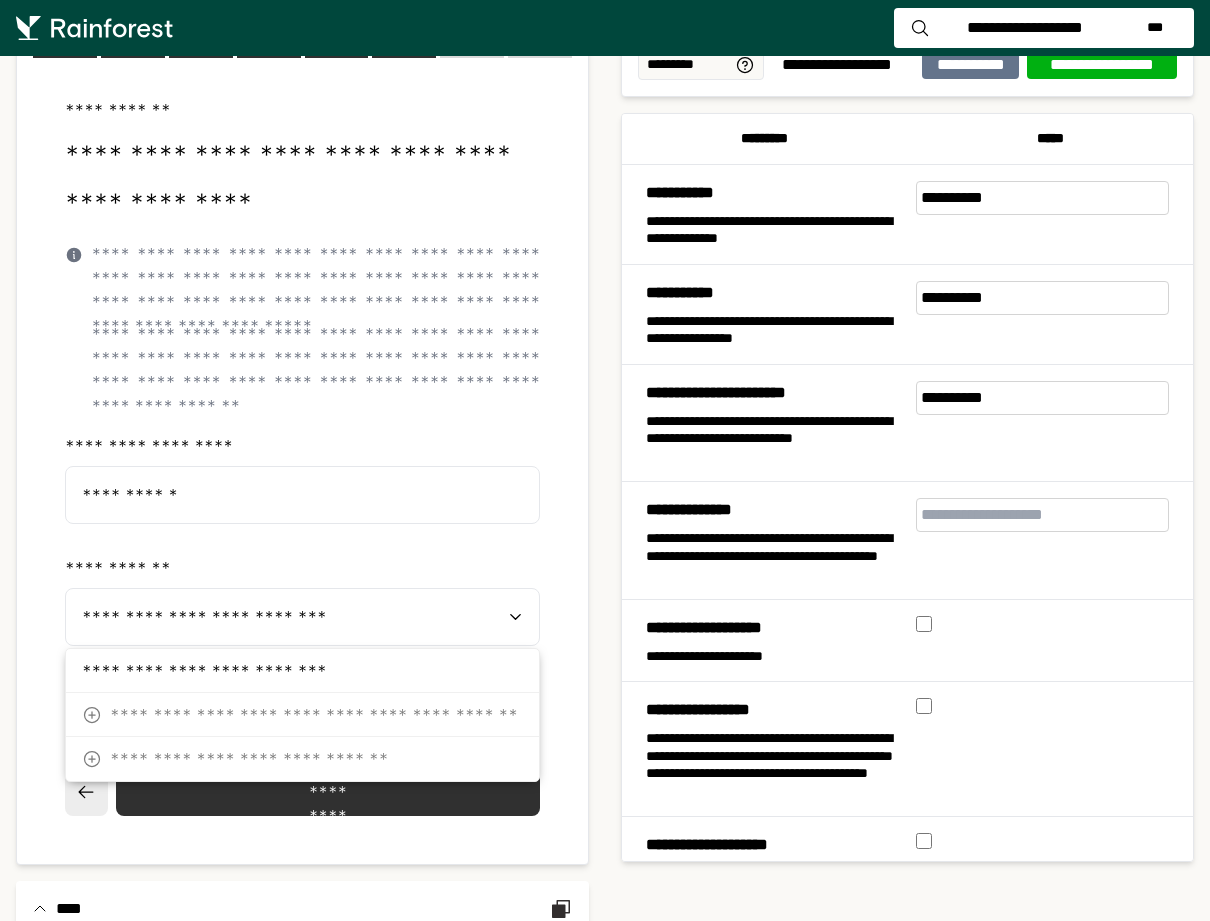 click on "**********" 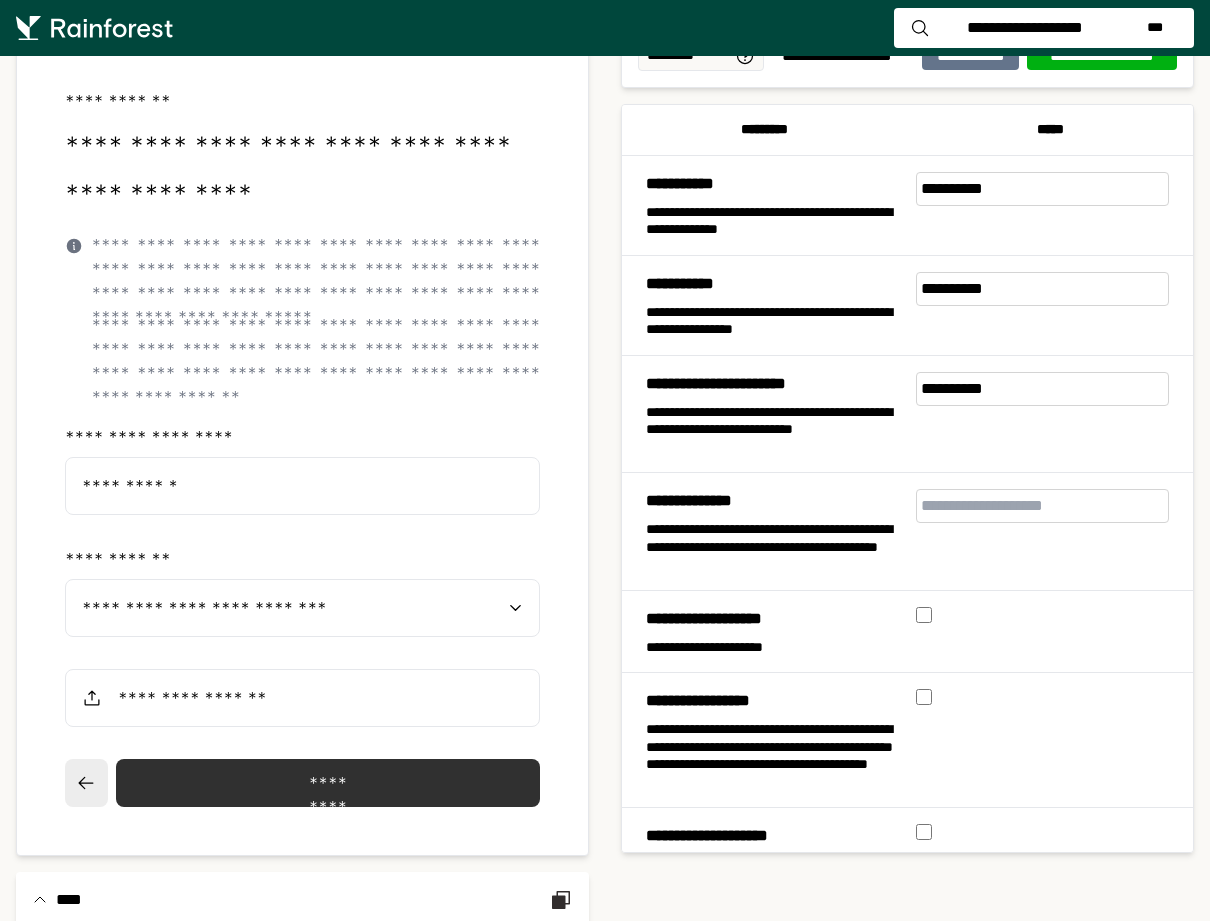 scroll, scrollTop: 49, scrollLeft: 0, axis: vertical 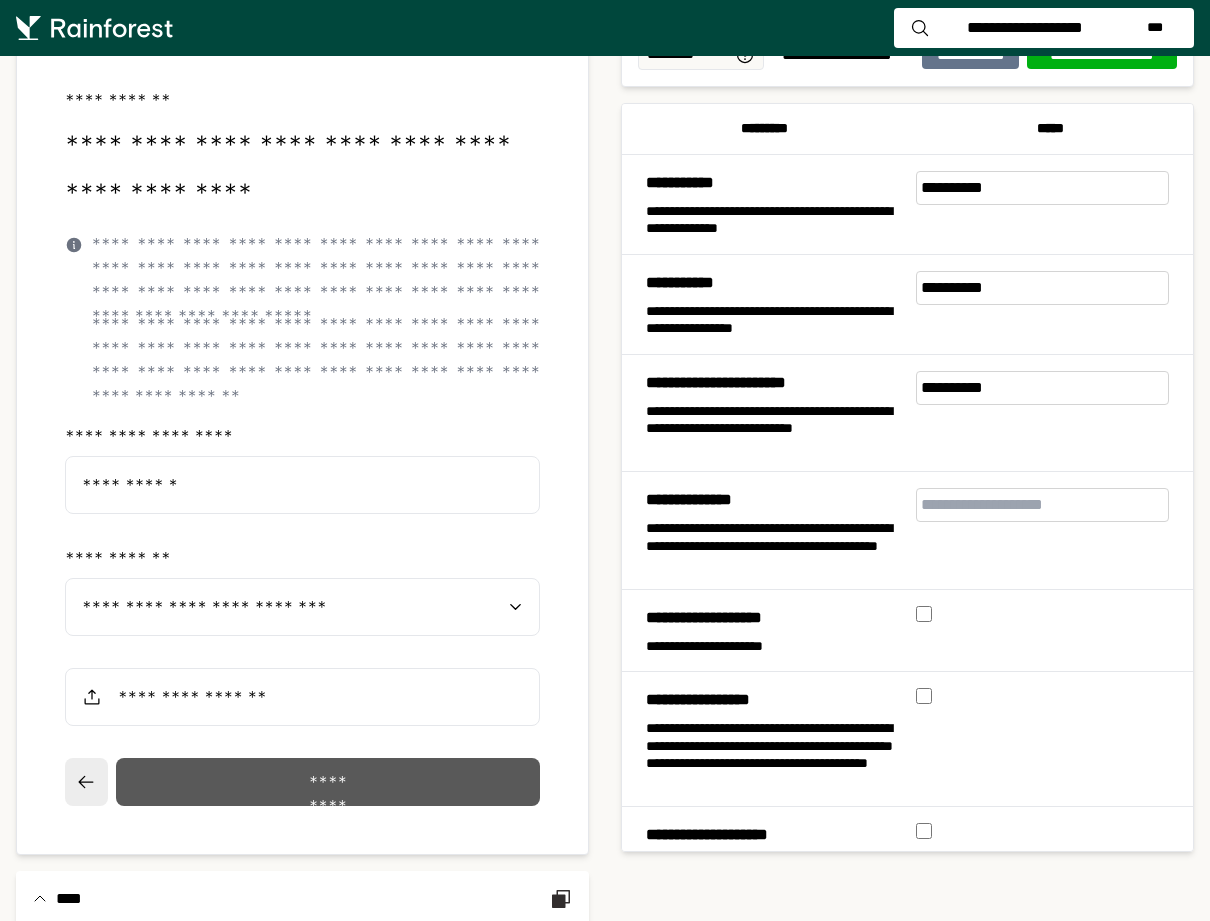 click on "*********" at bounding box center [328, 782] 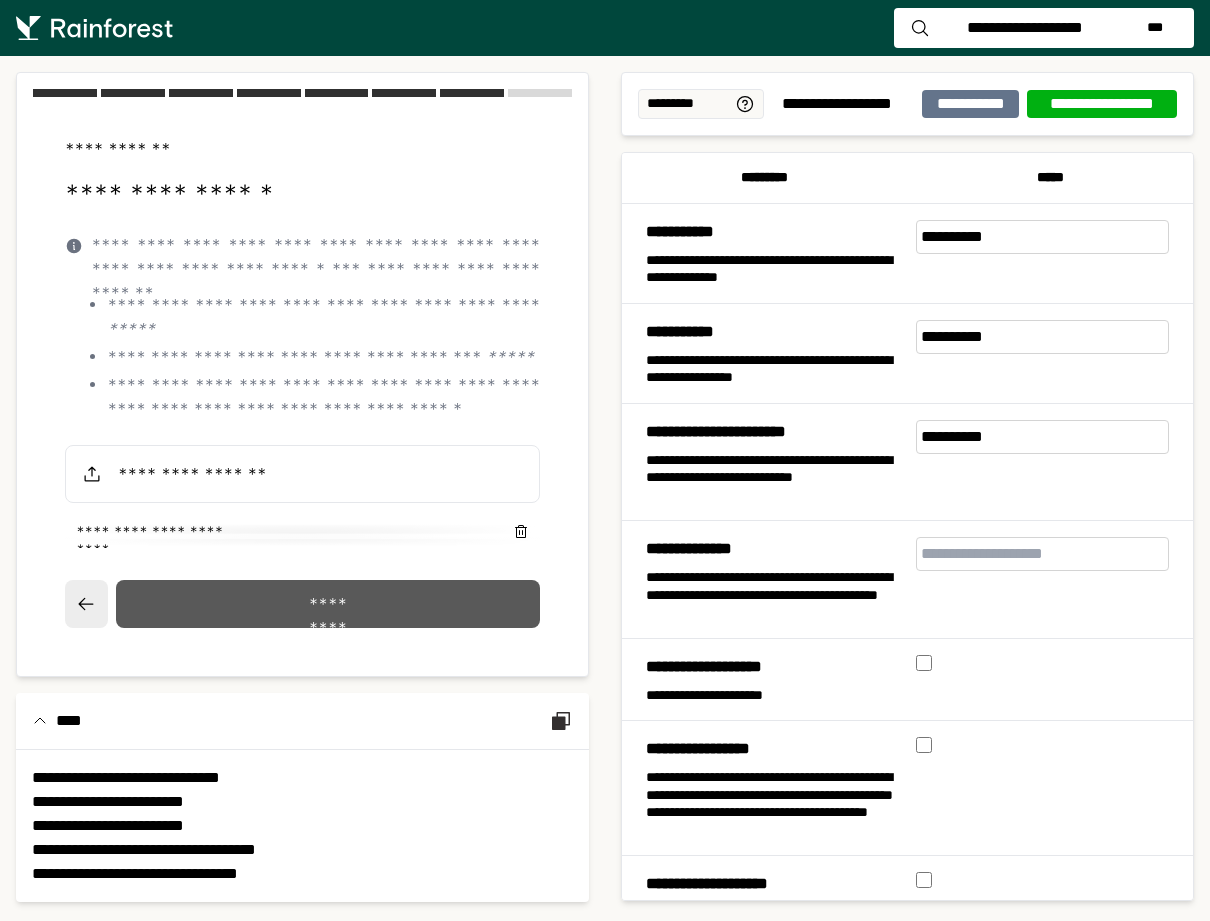 scroll, scrollTop: 0, scrollLeft: 0, axis: both 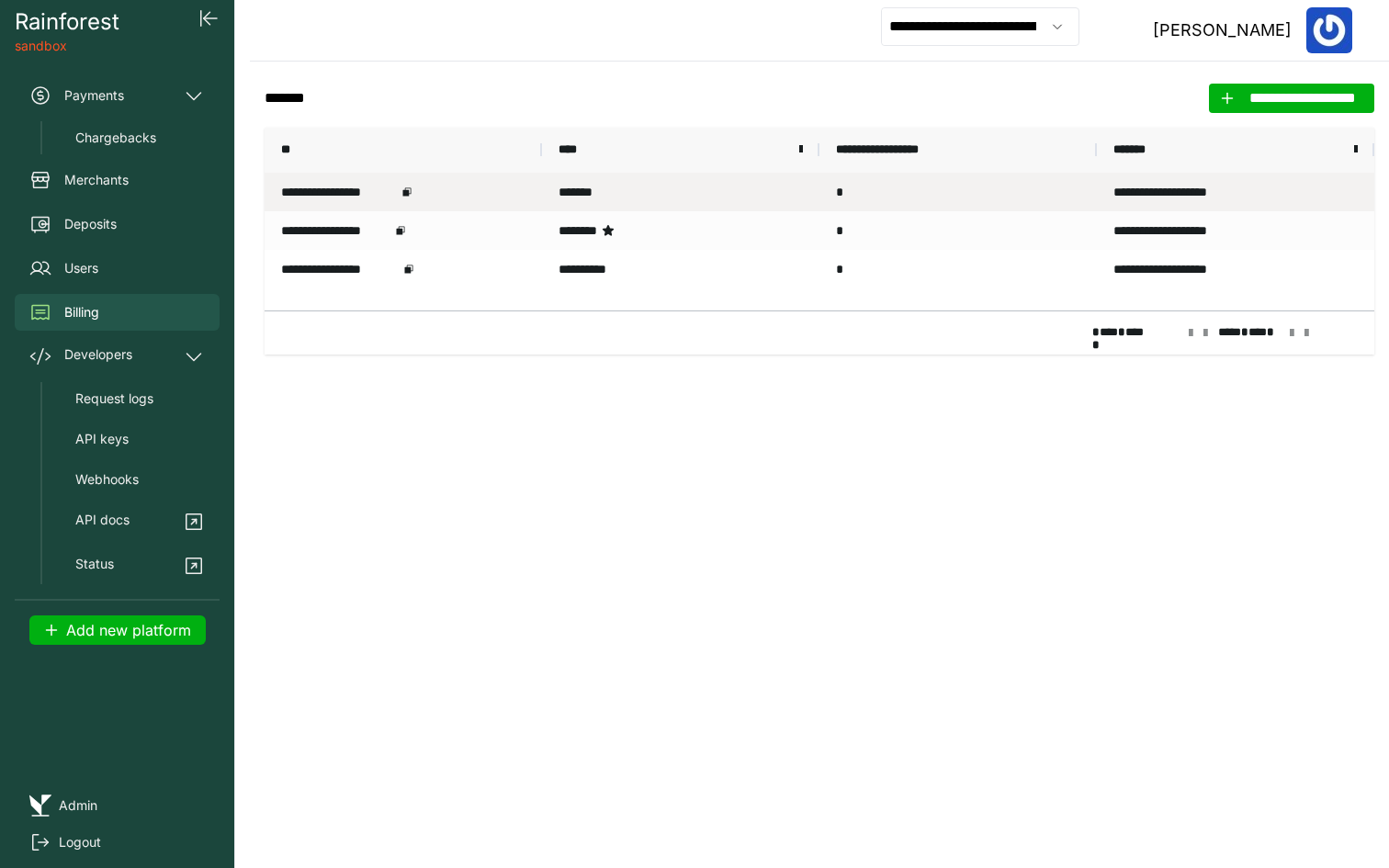 click on "*******" at bounding box center (681, 192) 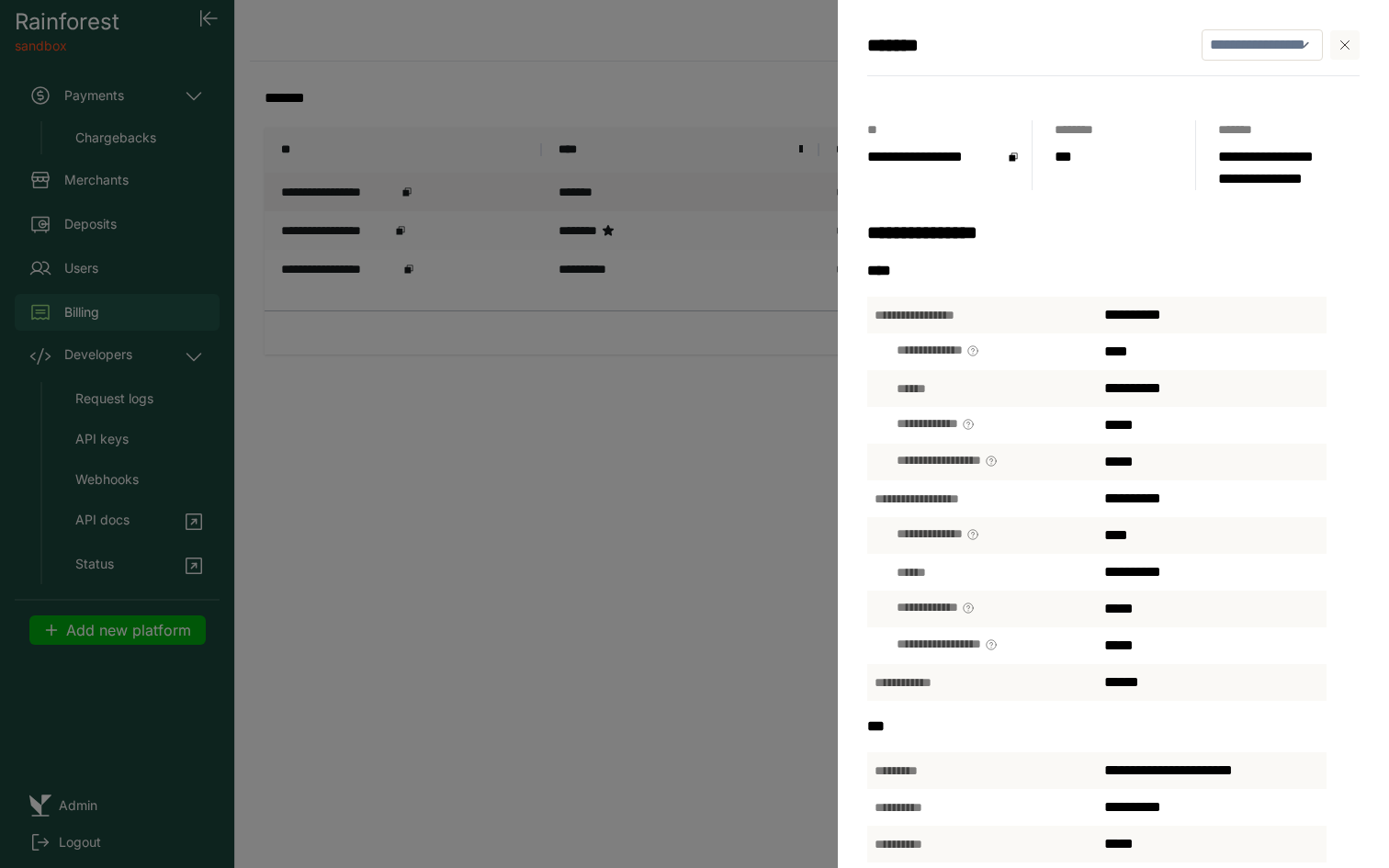 click on "**********" at bounding box center (694, 434) 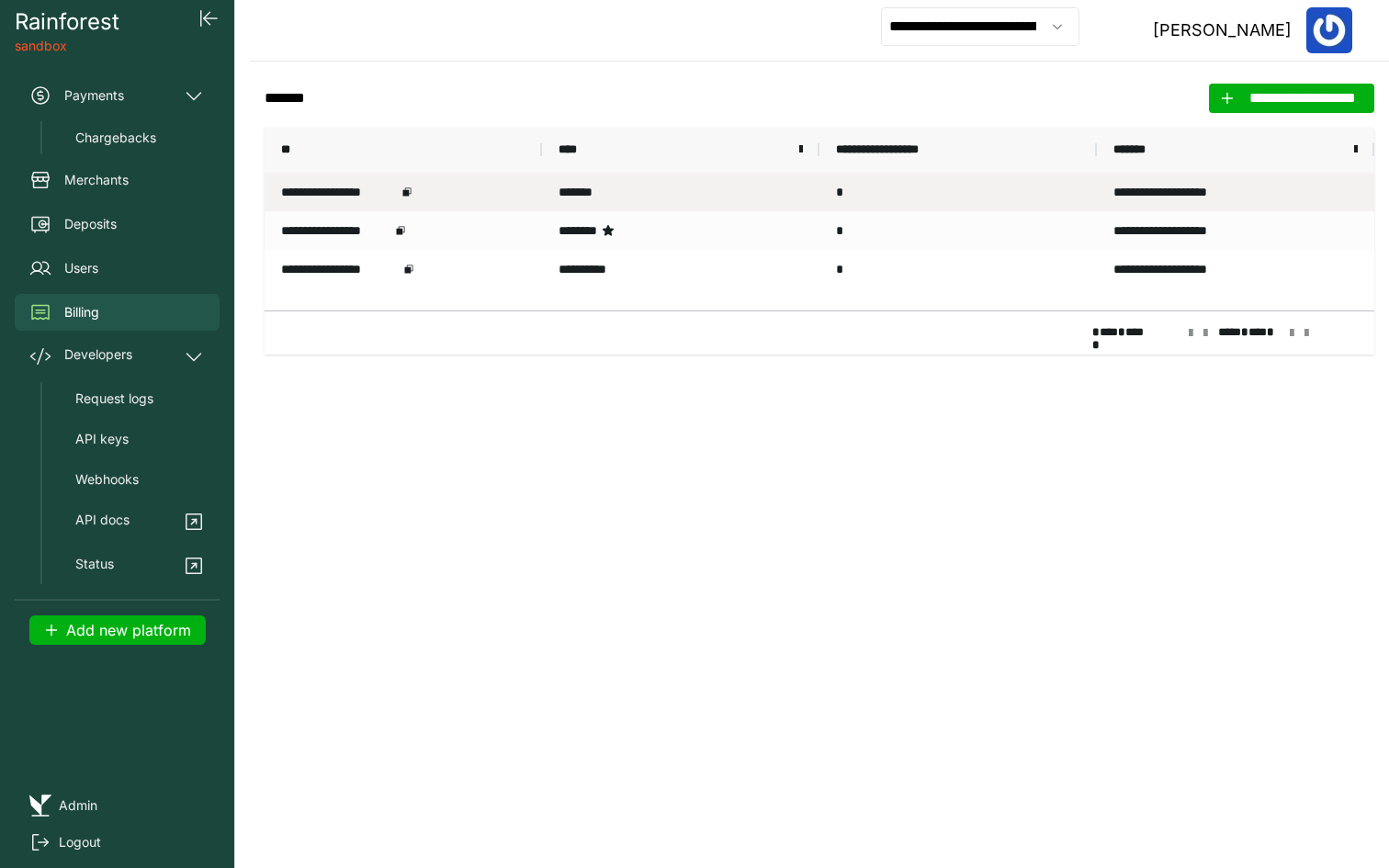 click on "*
**
*
**
*
****
*
**
*" at bounding box center [819, 333] 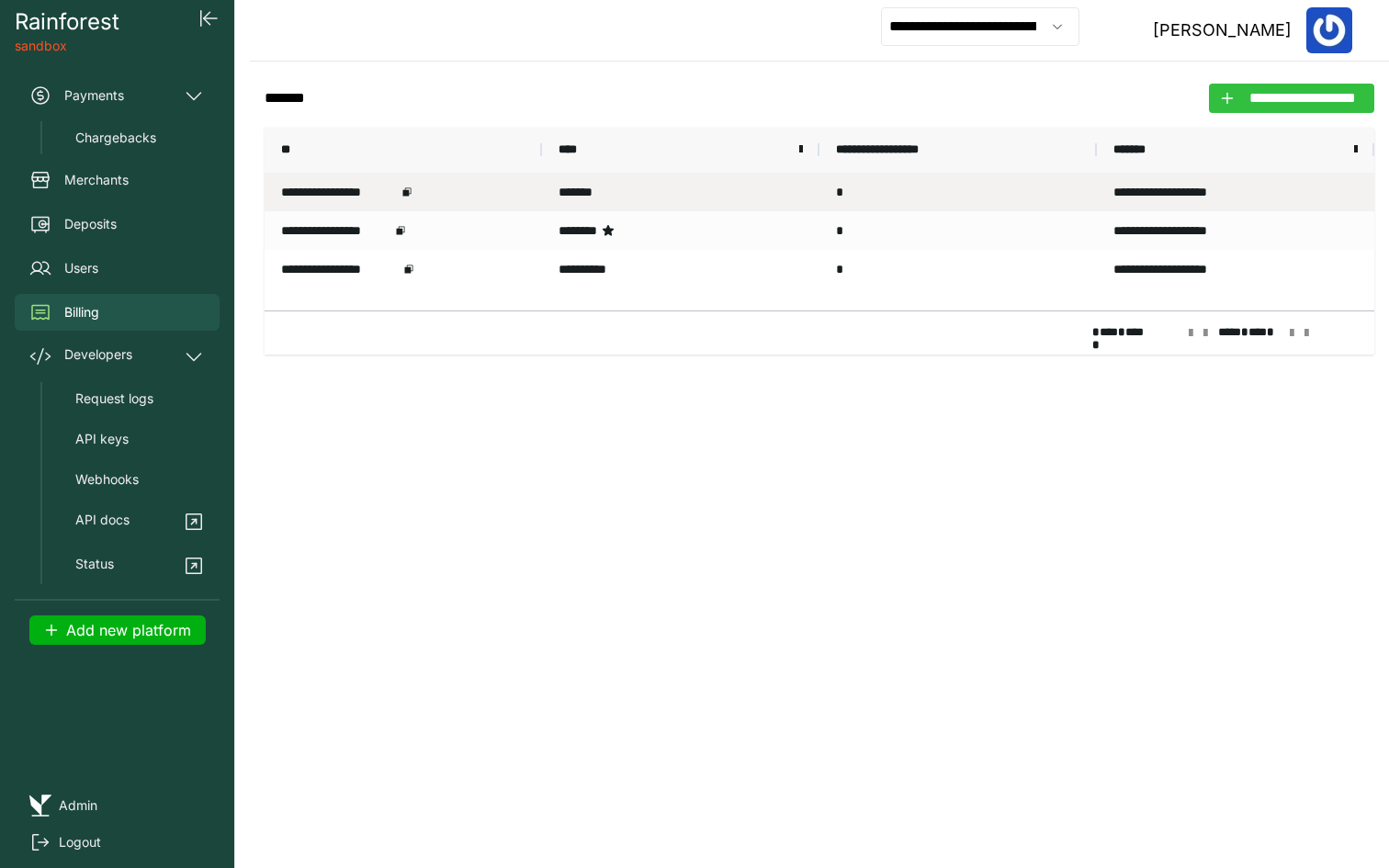 click on "**********" at bounding box center (1303, 98) 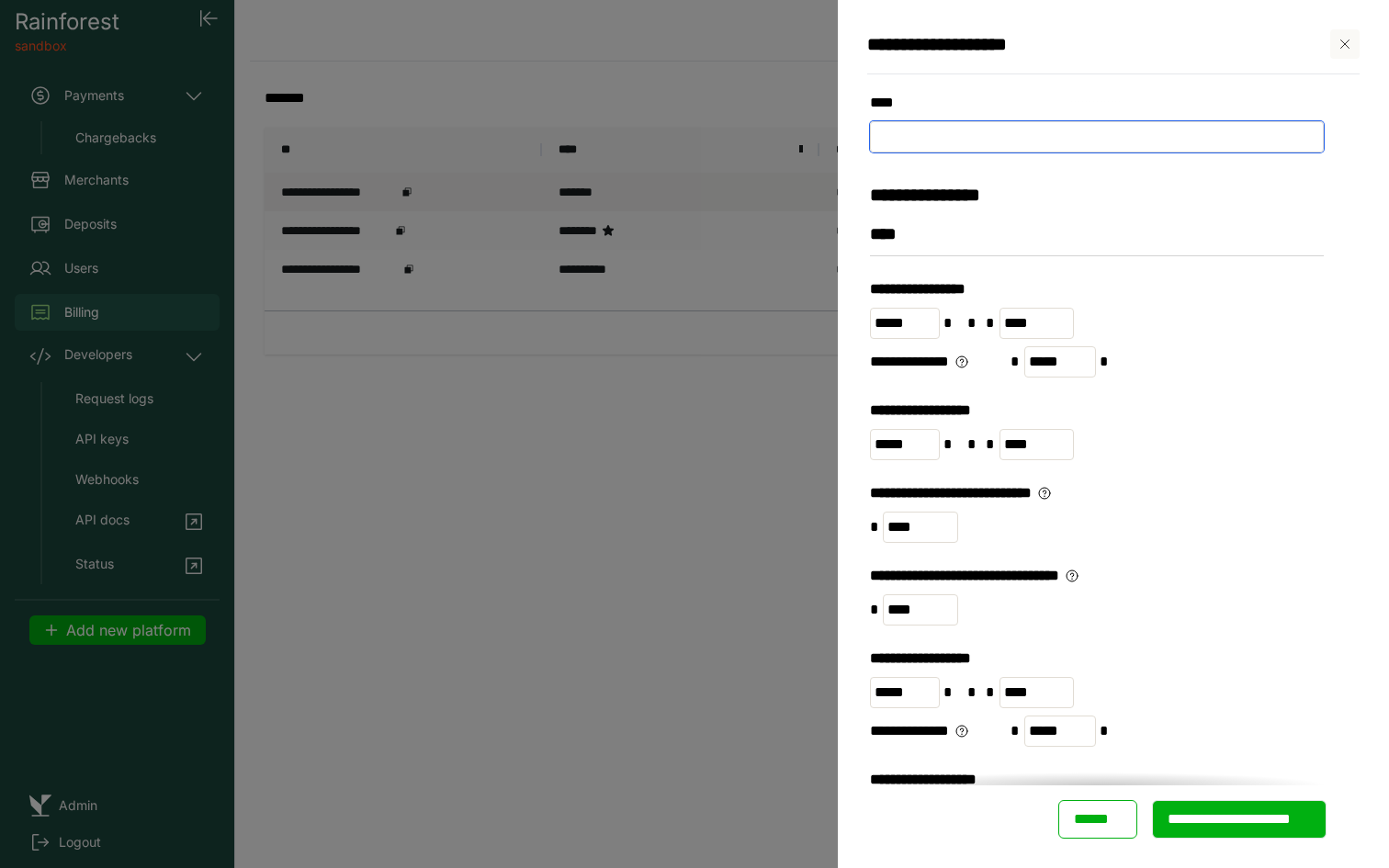 click at bounding box center (1097, 137) 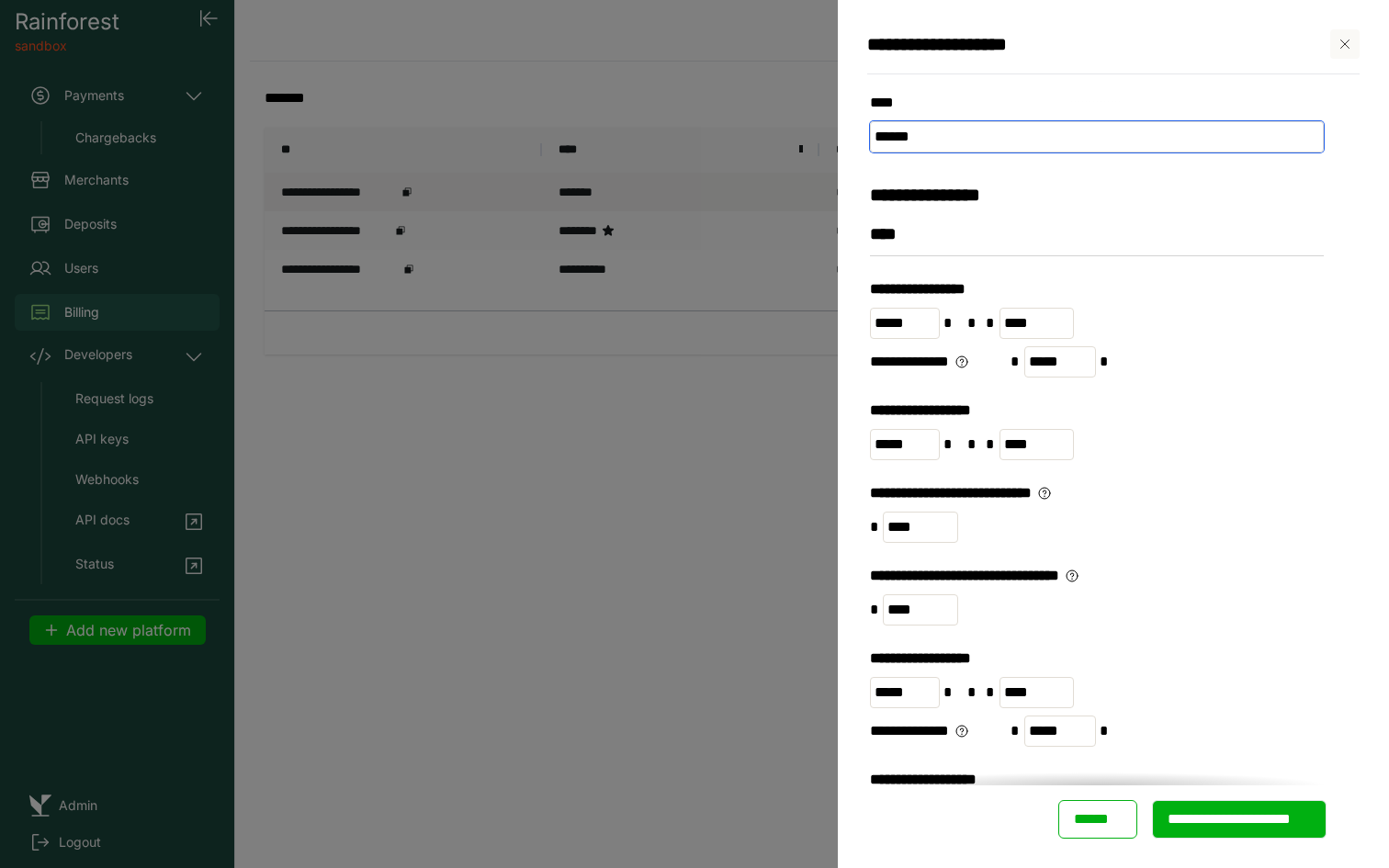 type on "******" 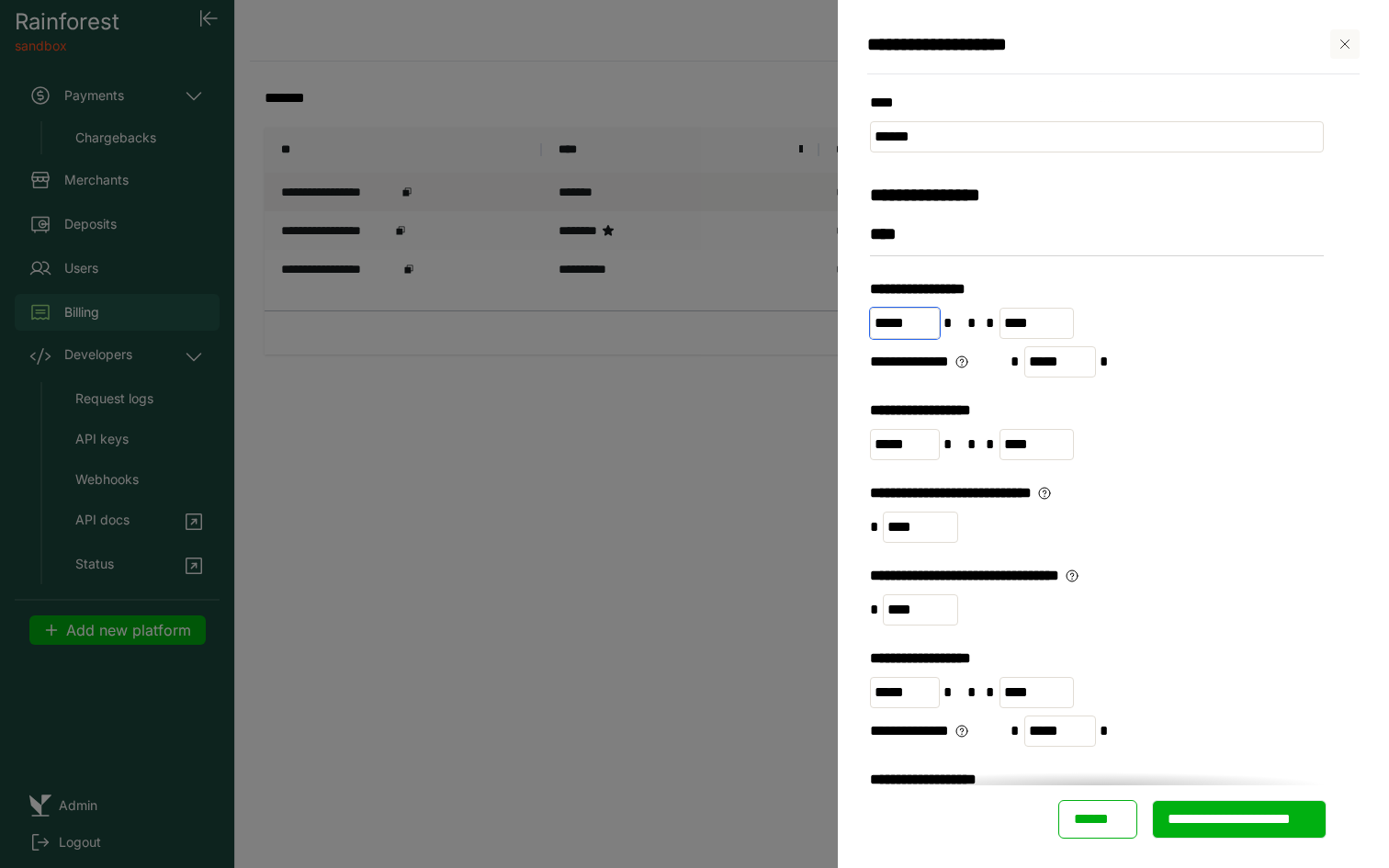 click on "*****" at bounding box center (905, 323) 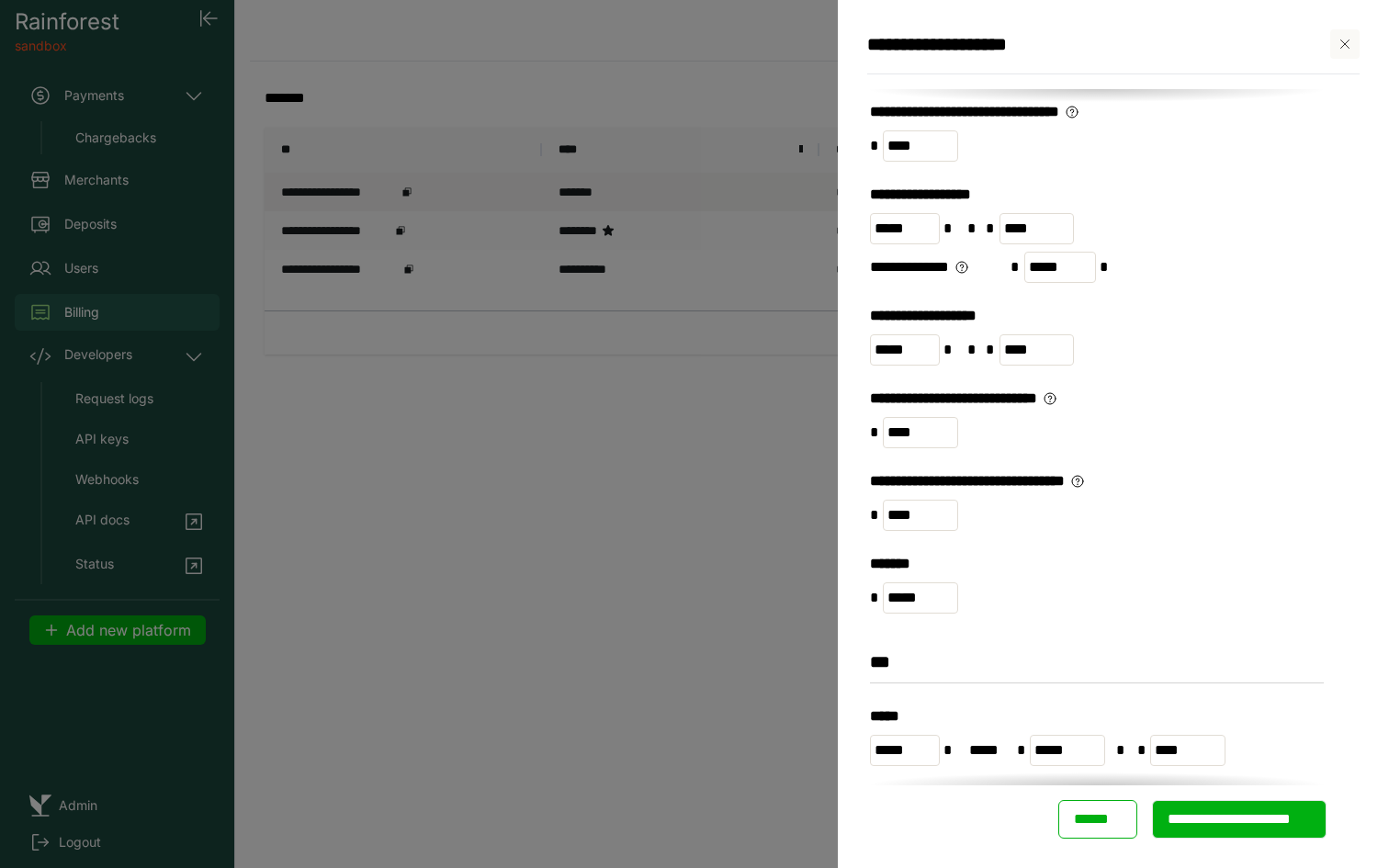 scroll, scrollTop: 499, scrollLeft: 0, axis: vertical 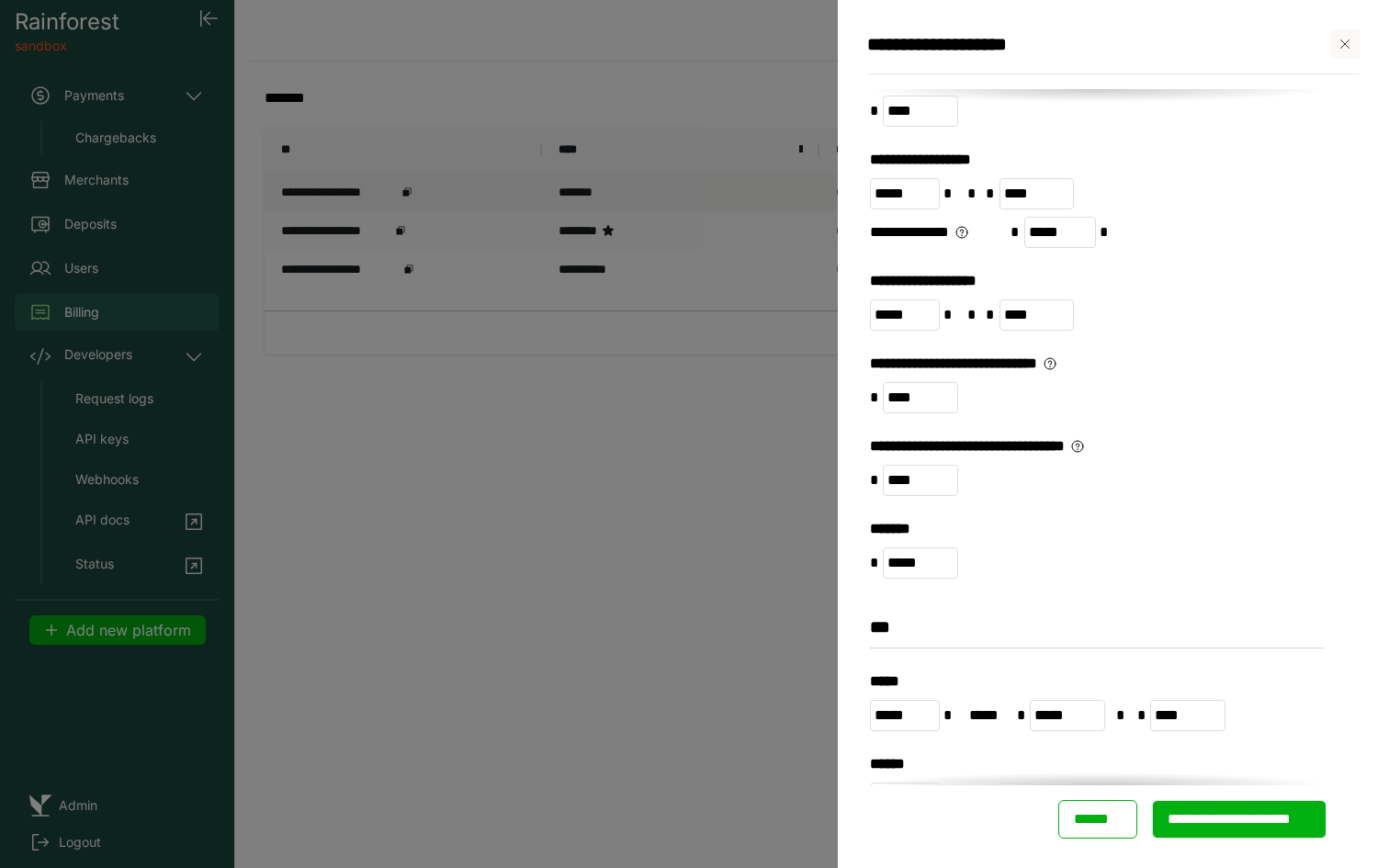 type on "***" 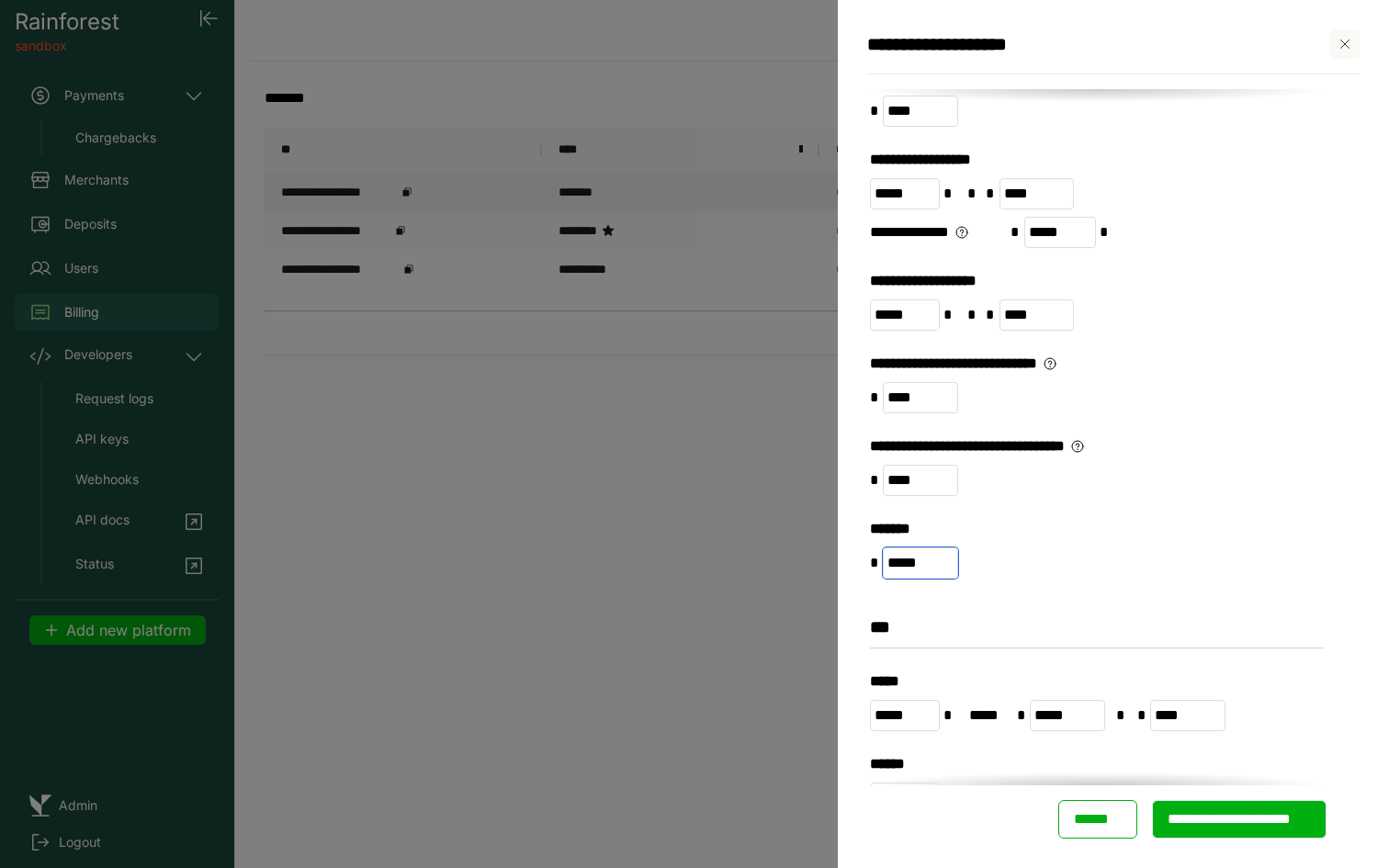 click on "*****" at bounding box center [920, 563] 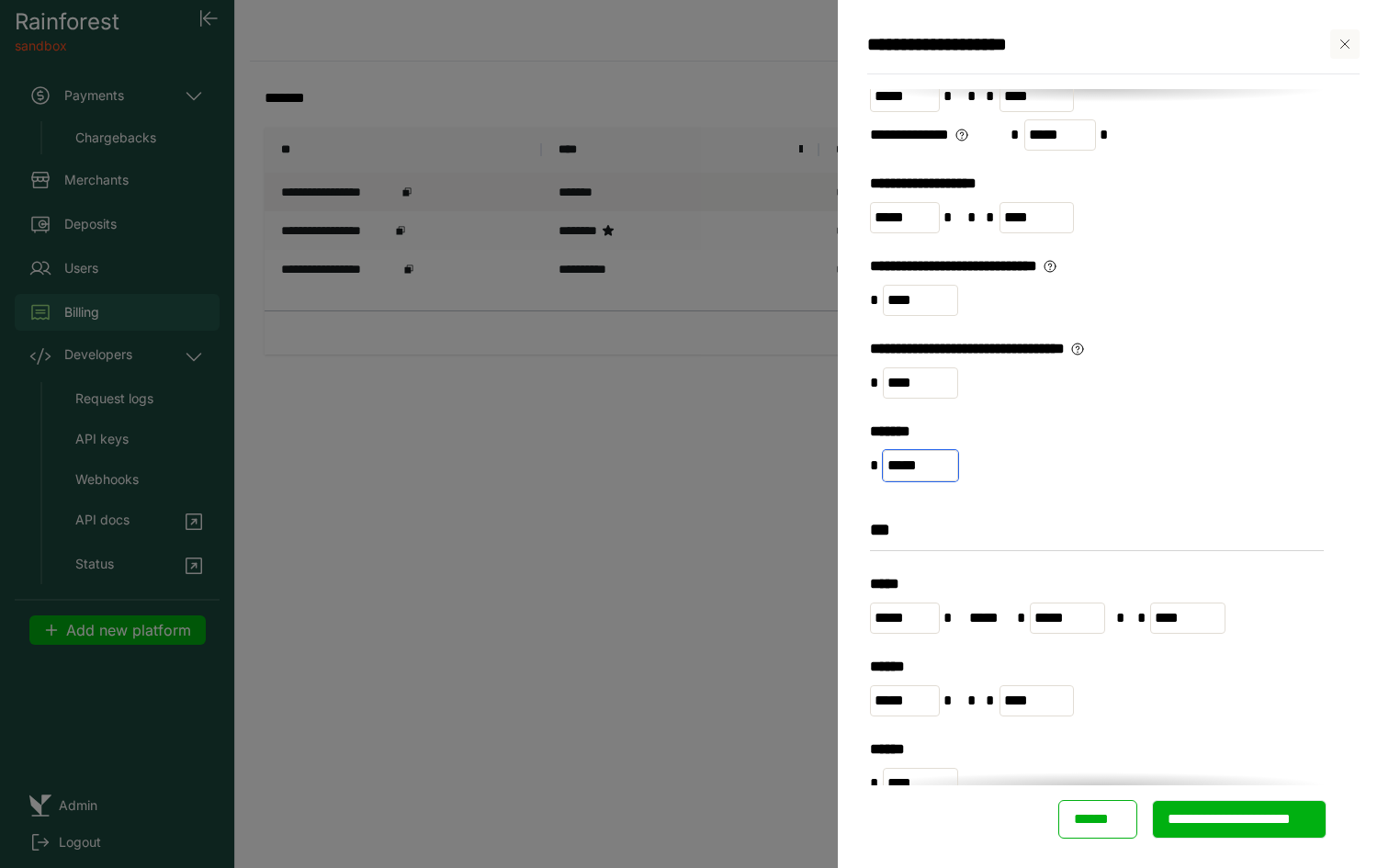 scroll, scrollTop: 598, scrollLeft: 0, axis: vertical 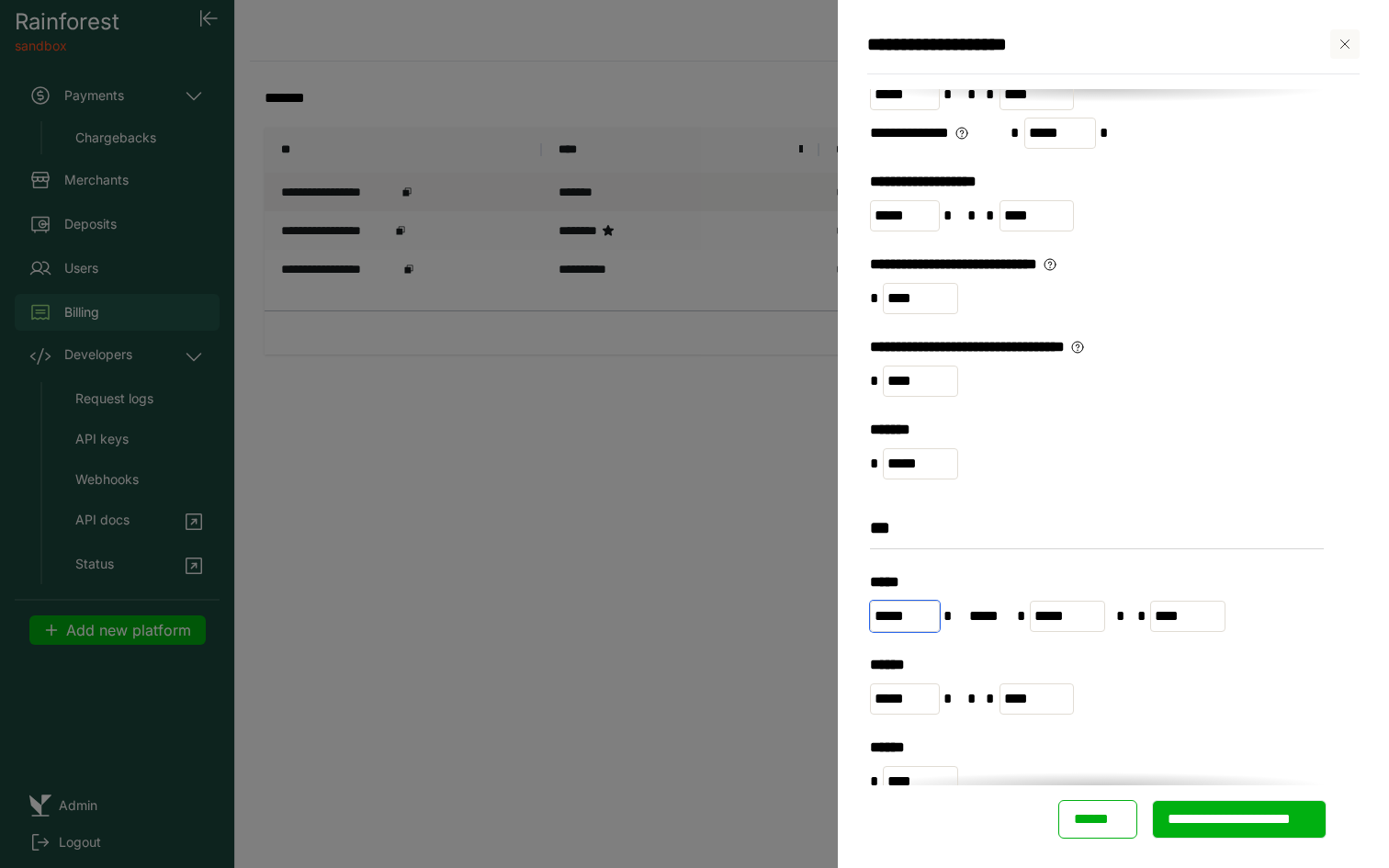 click on "*****" at bounding box center (905, 616) 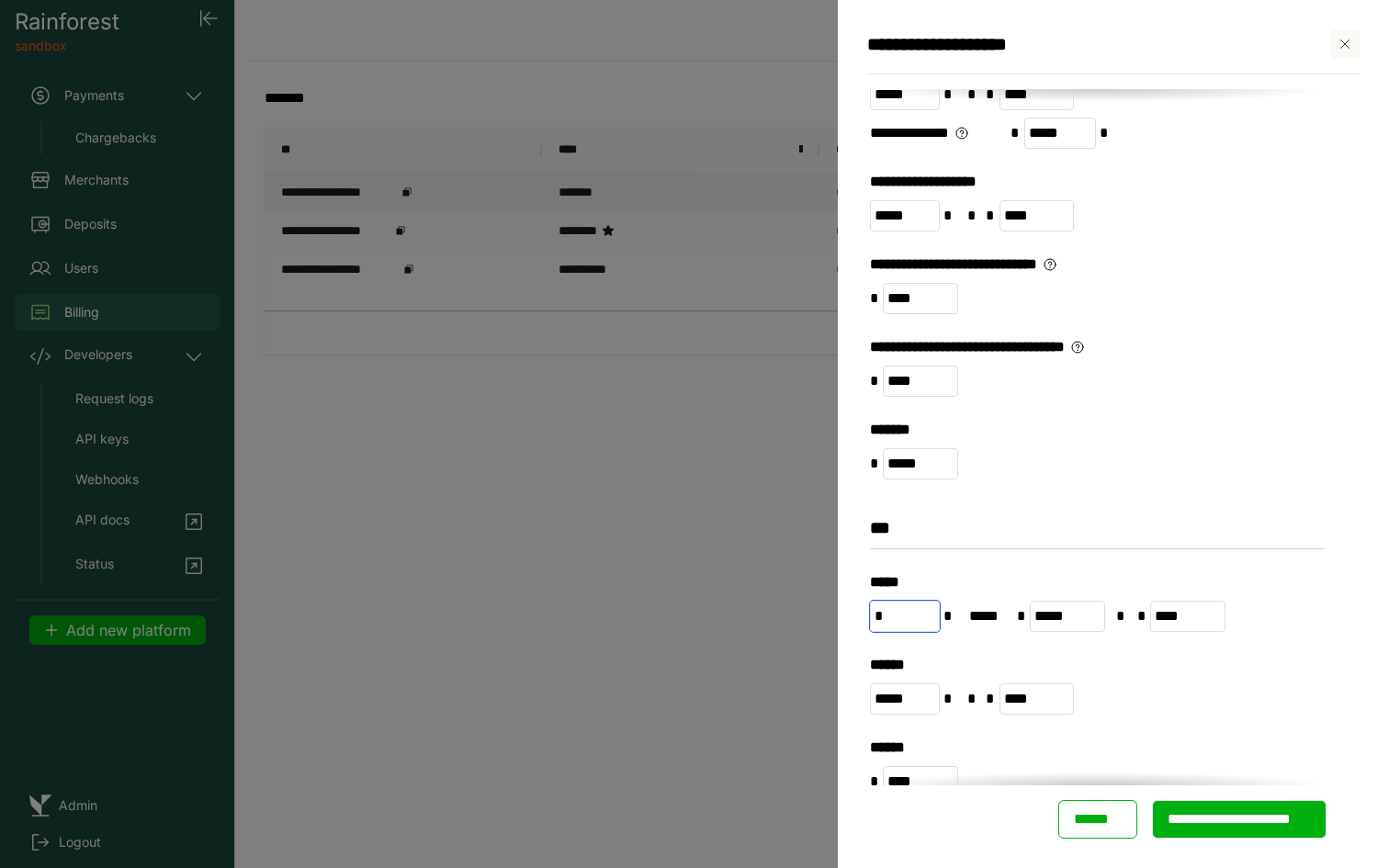 type on "*" 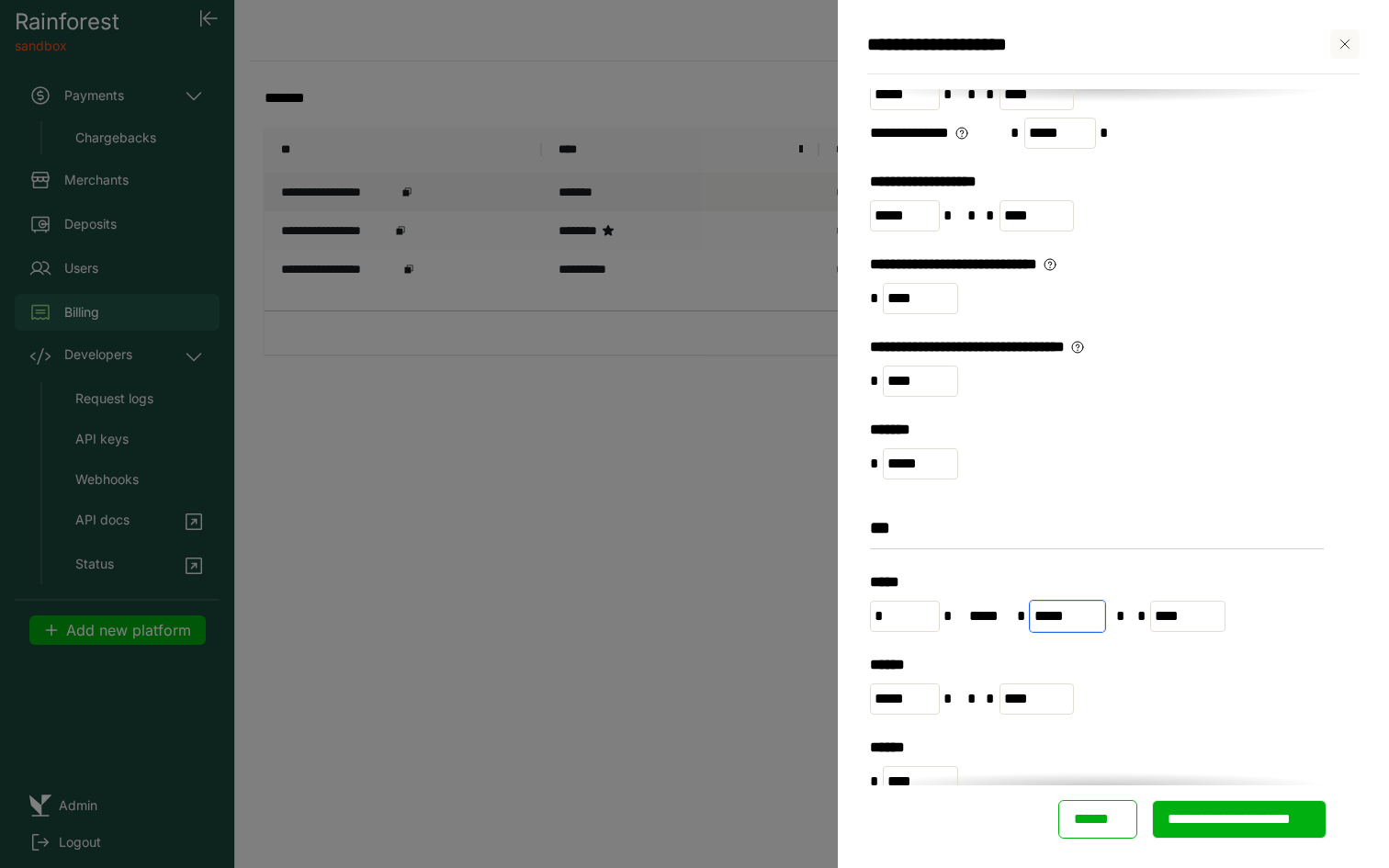 click on "*****" at bounding box center [1067, 616] 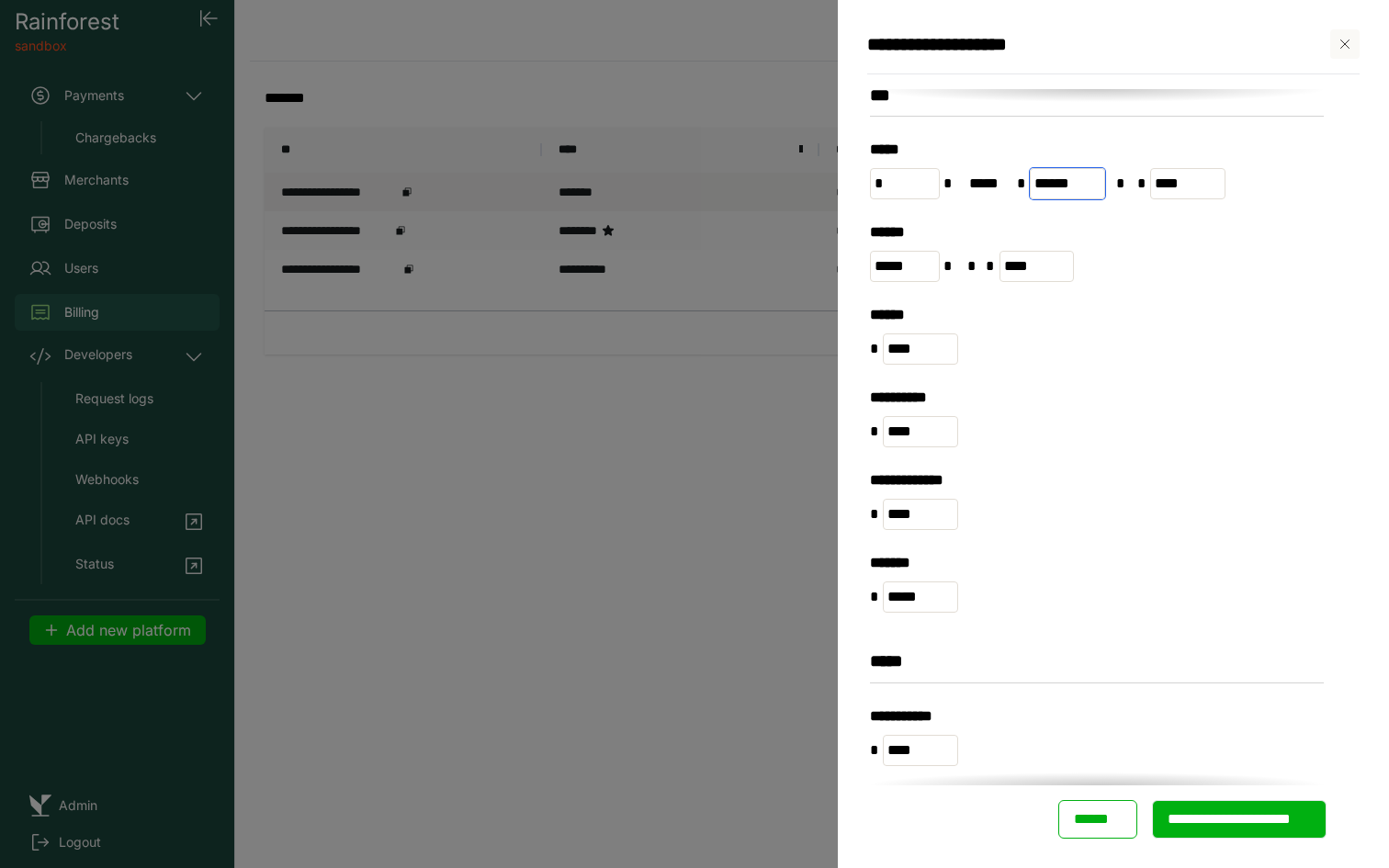 scroll, scrollTop: 1025, scrollLeft: 0, axis: vertical 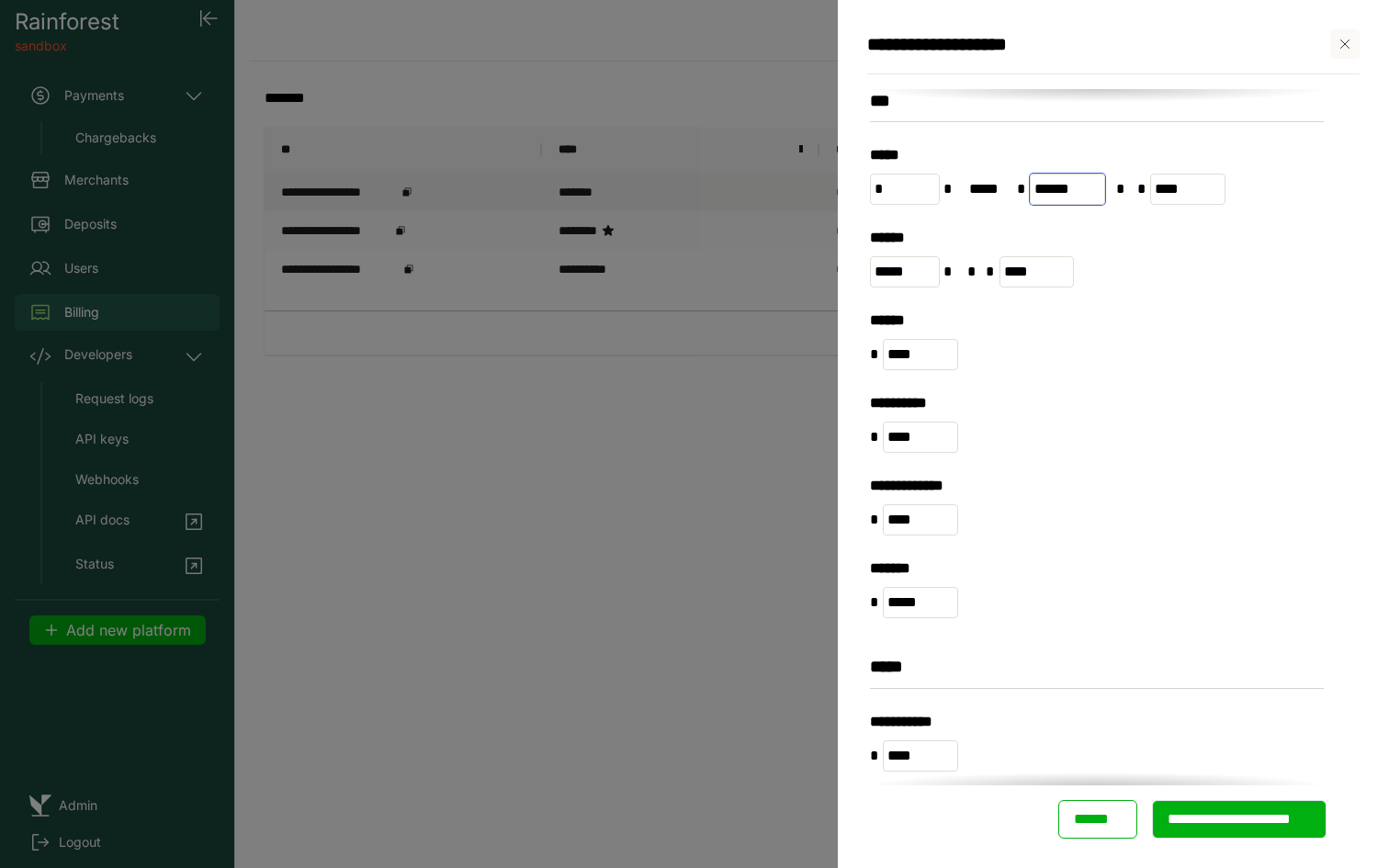 type on "******" 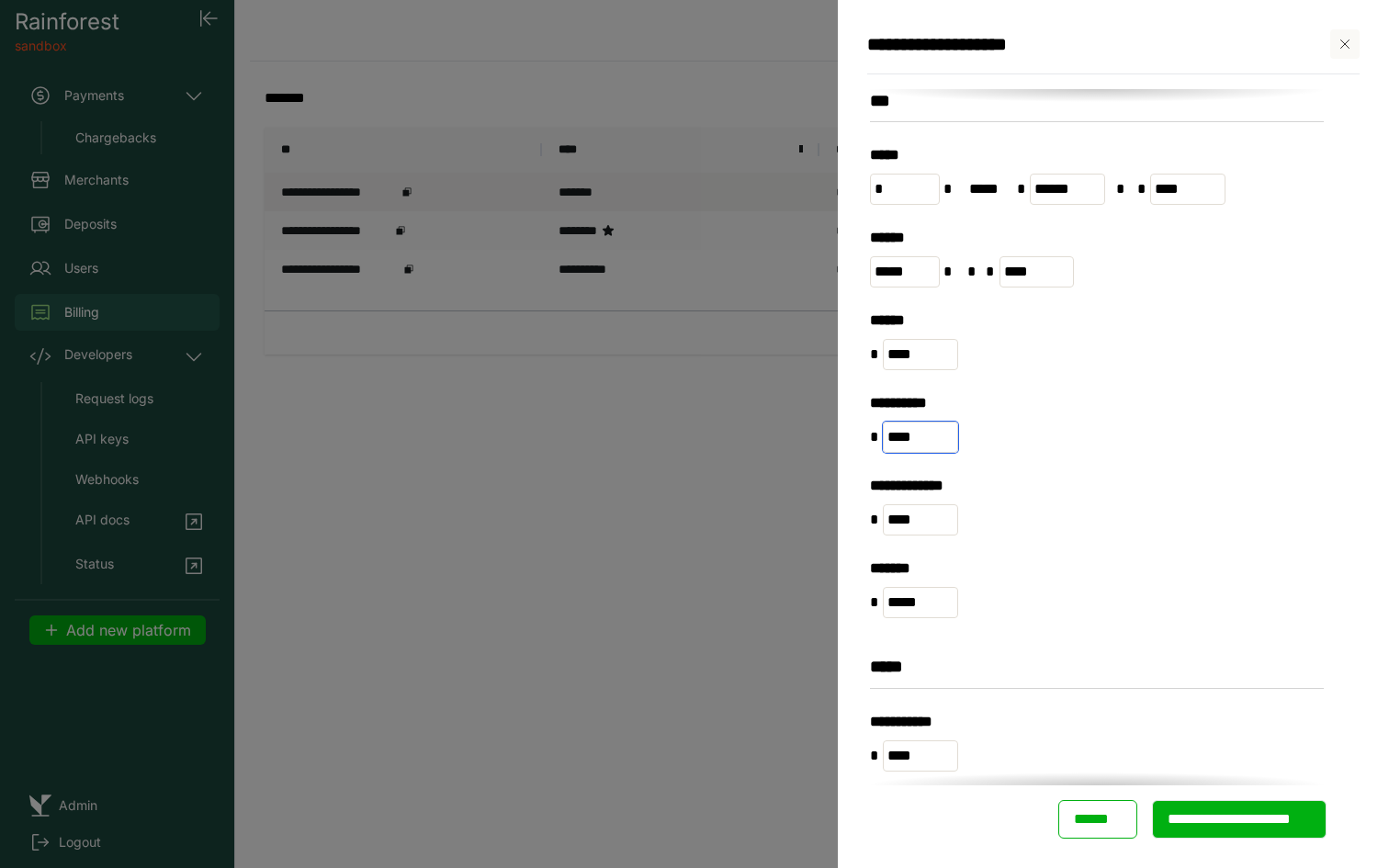 drag, startPoint x: 930, startPoint y: 436, endPoint x: 885, endPoint y: 433, distance: 45.099889 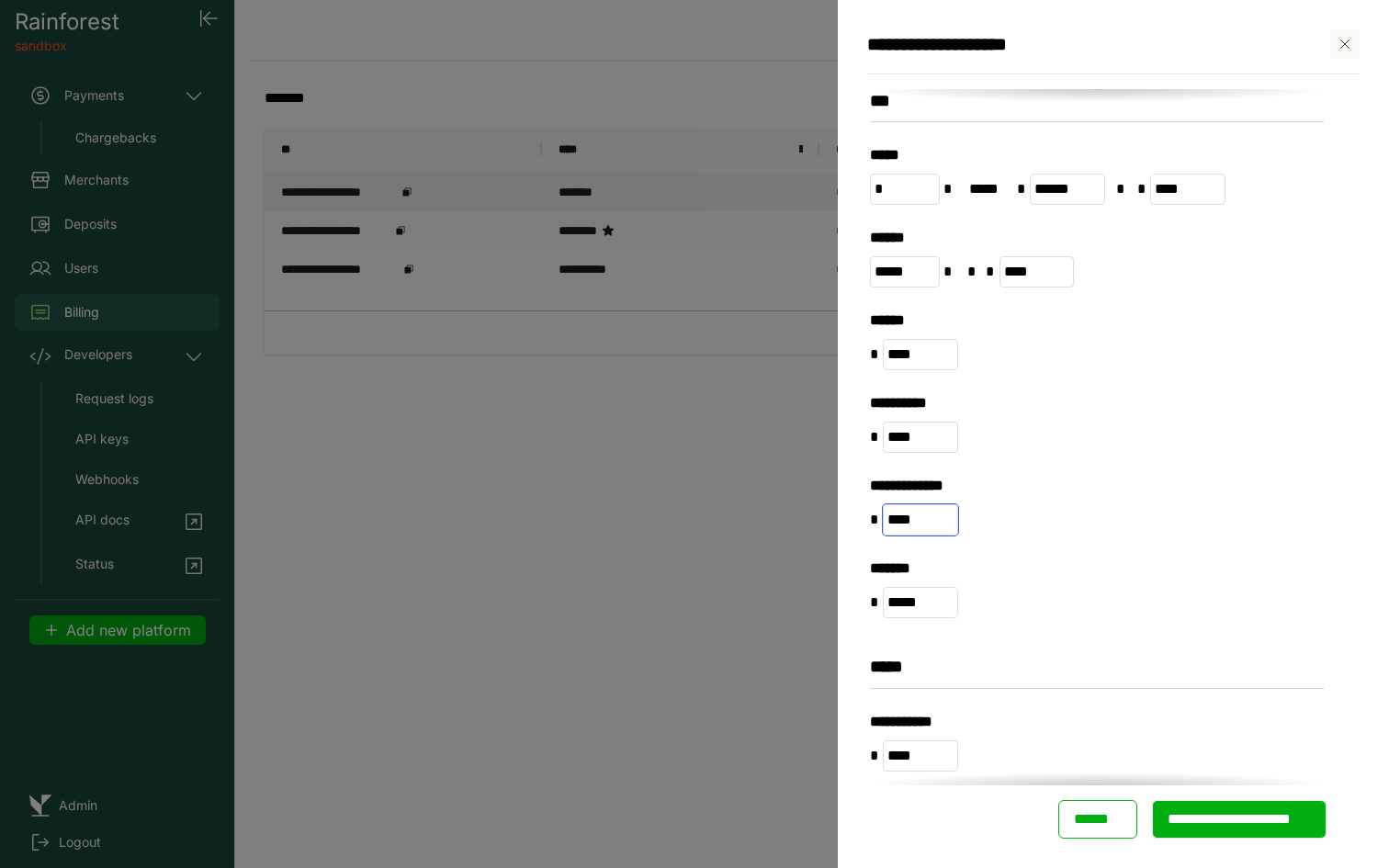 click on "****" at bounding box center (920, 520) 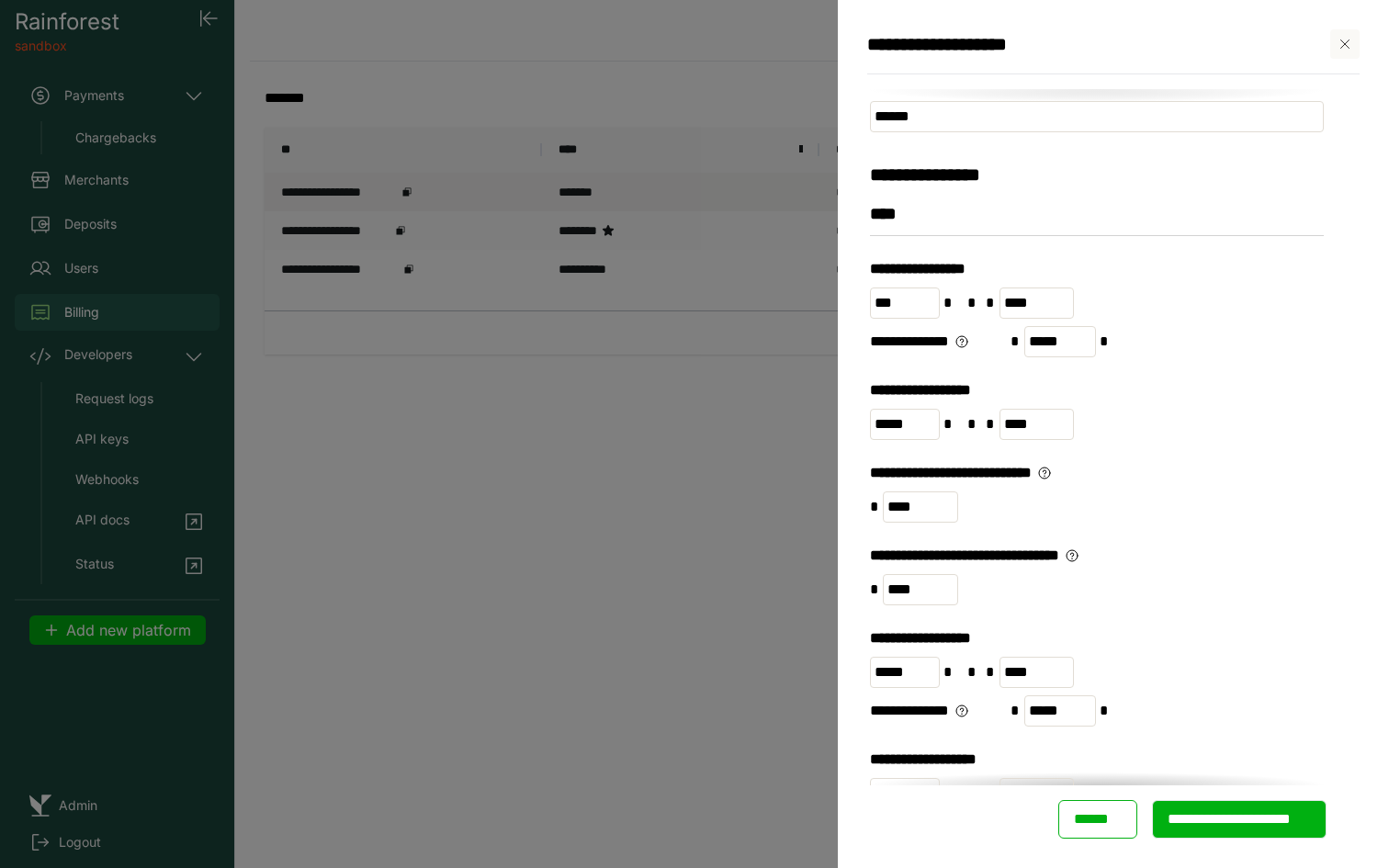 scroll, scrollTop: 0, scrollLeft: 0, axis: both 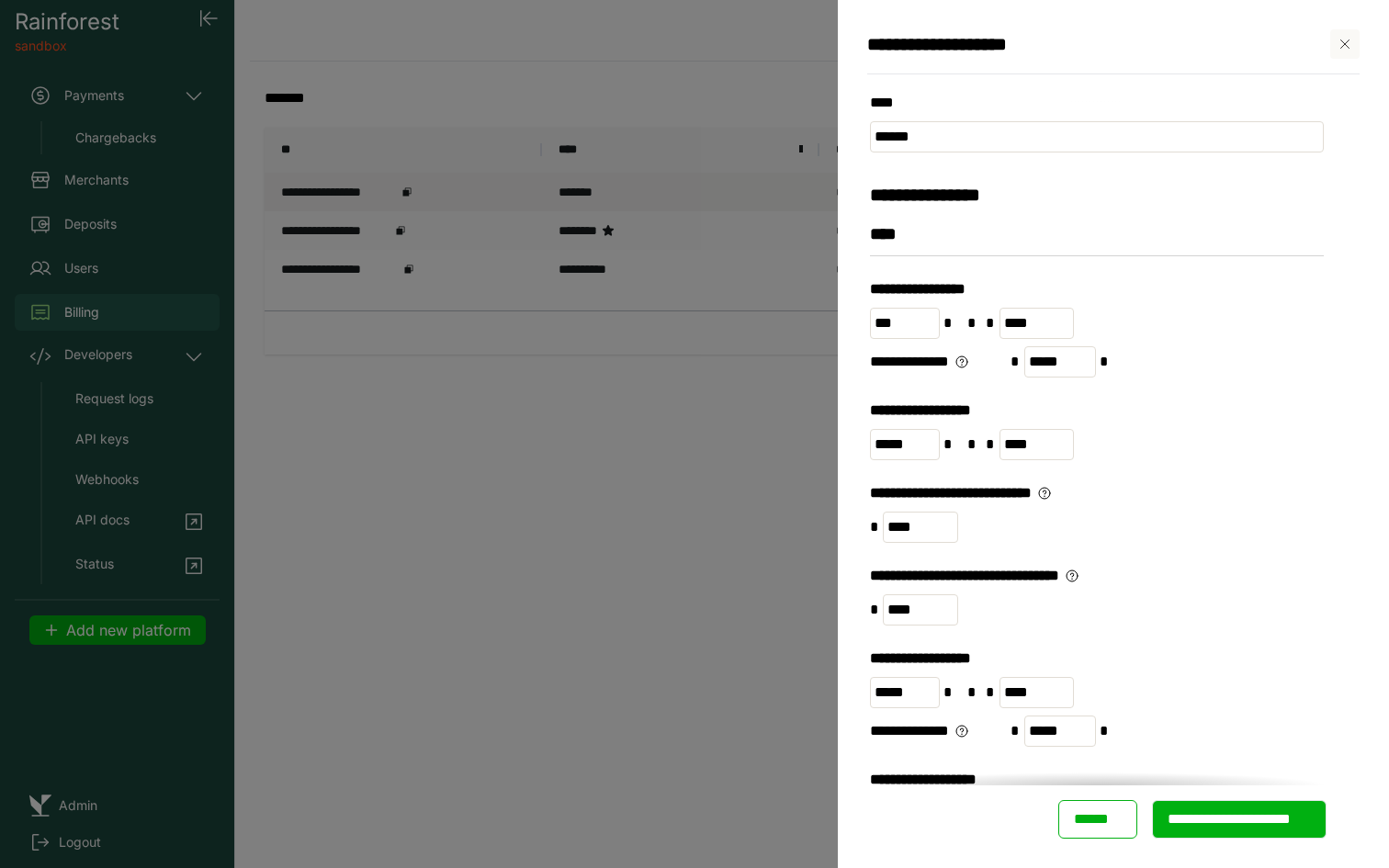 click on "******" at bounding box center [1098, 819] 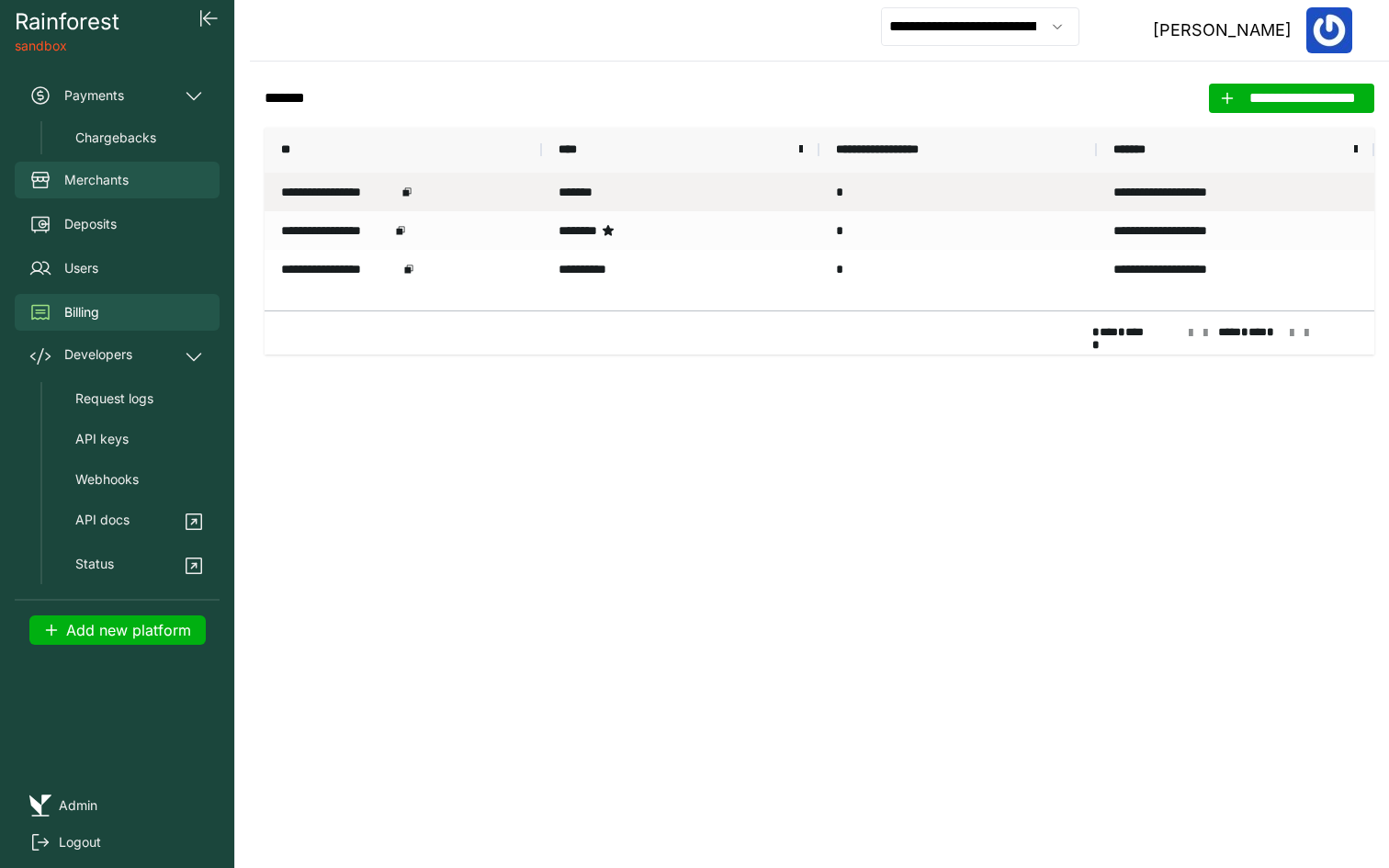 click on "Merchants" at bounding box center [117, 180] 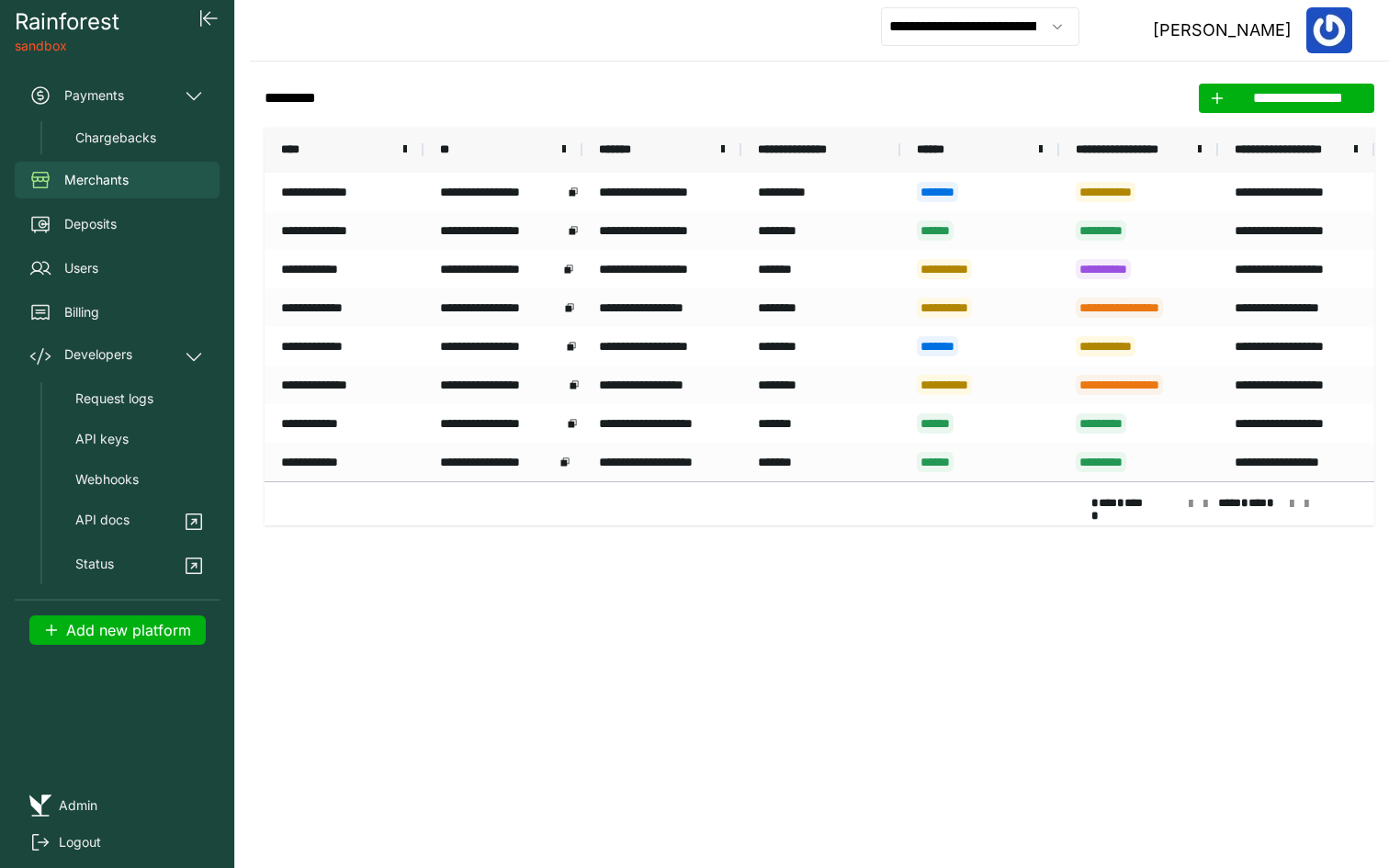 click on "****" at bounding box center [344, 150] 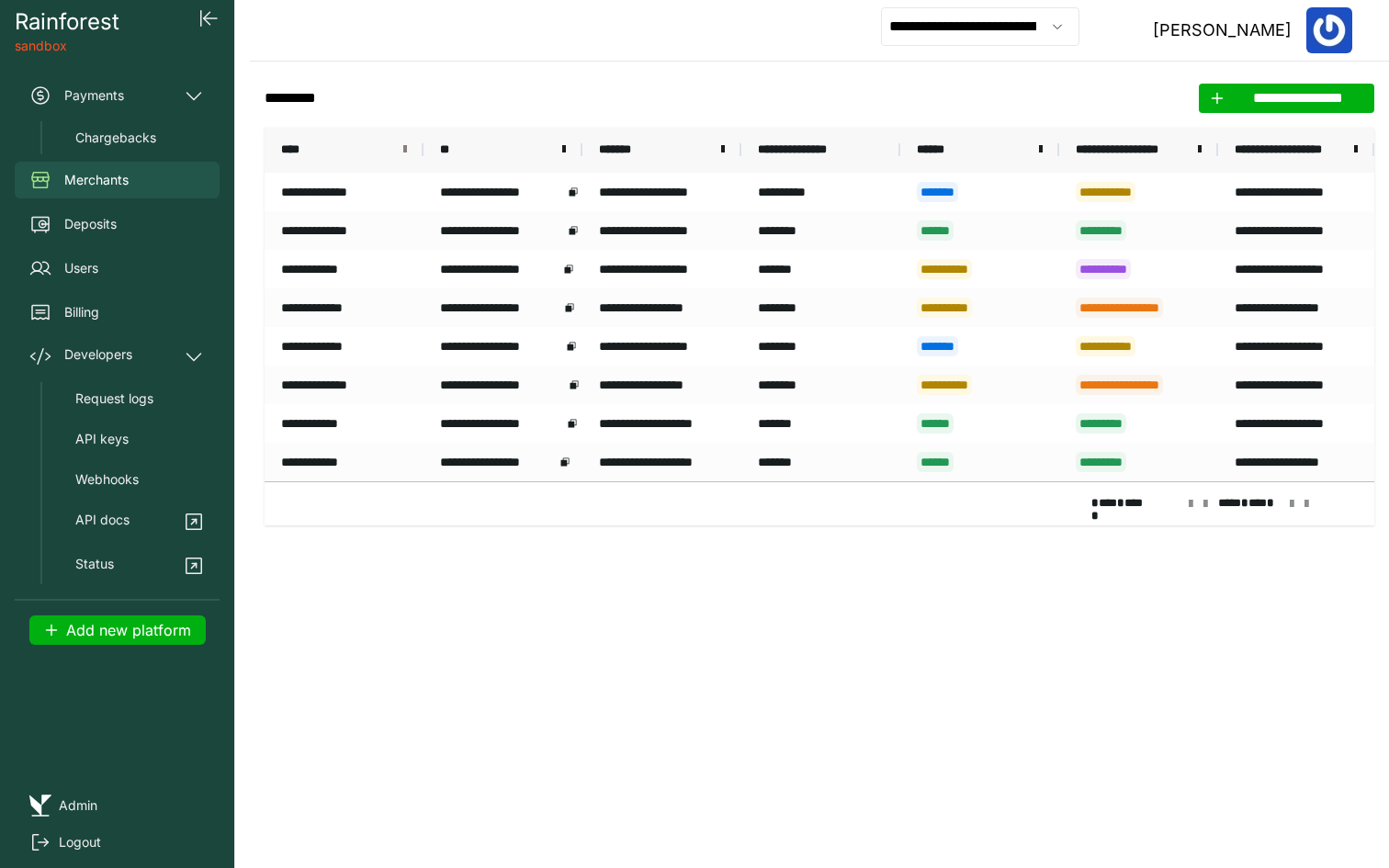 click at bounding box center [405, 150] 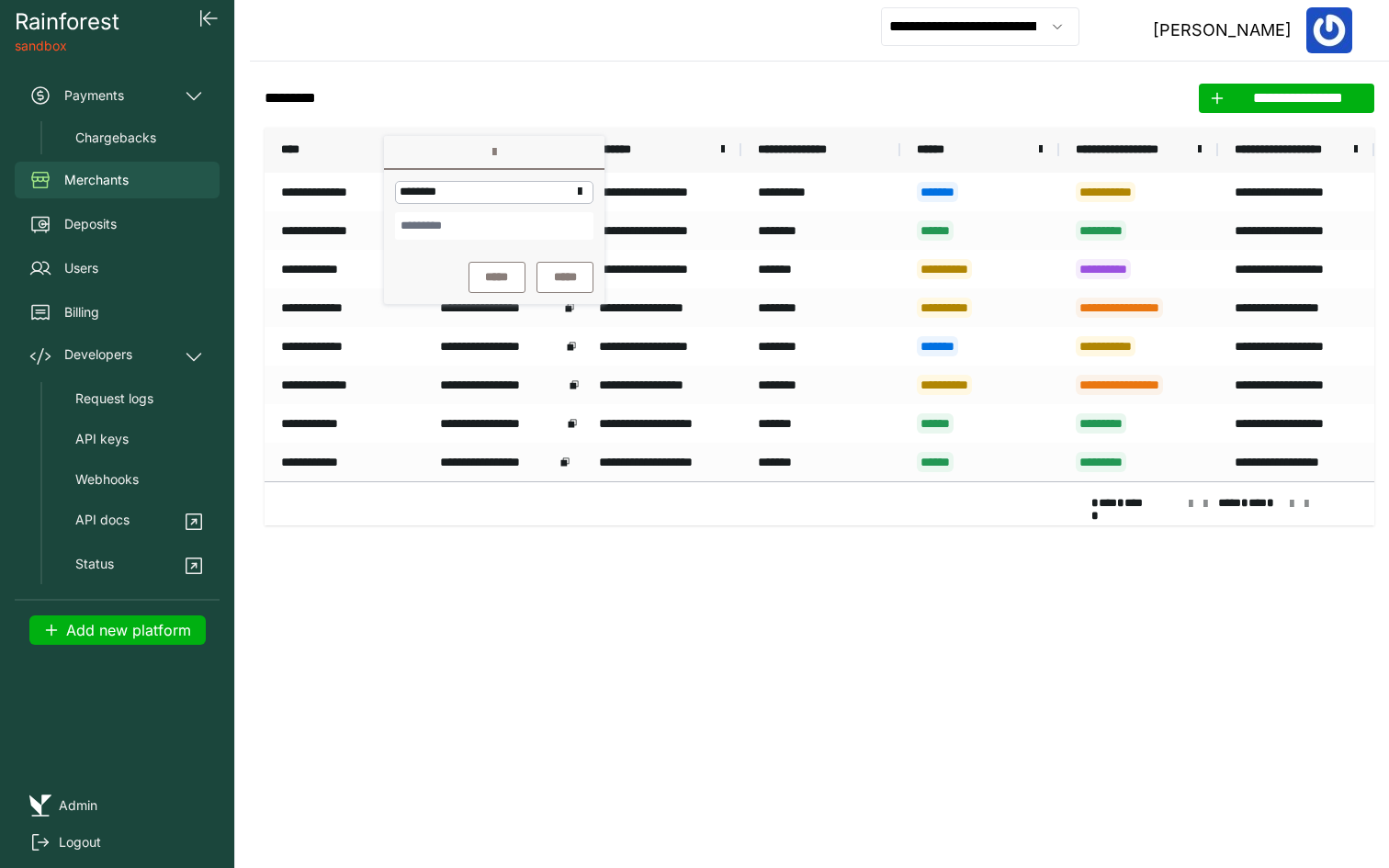 click on "**********" 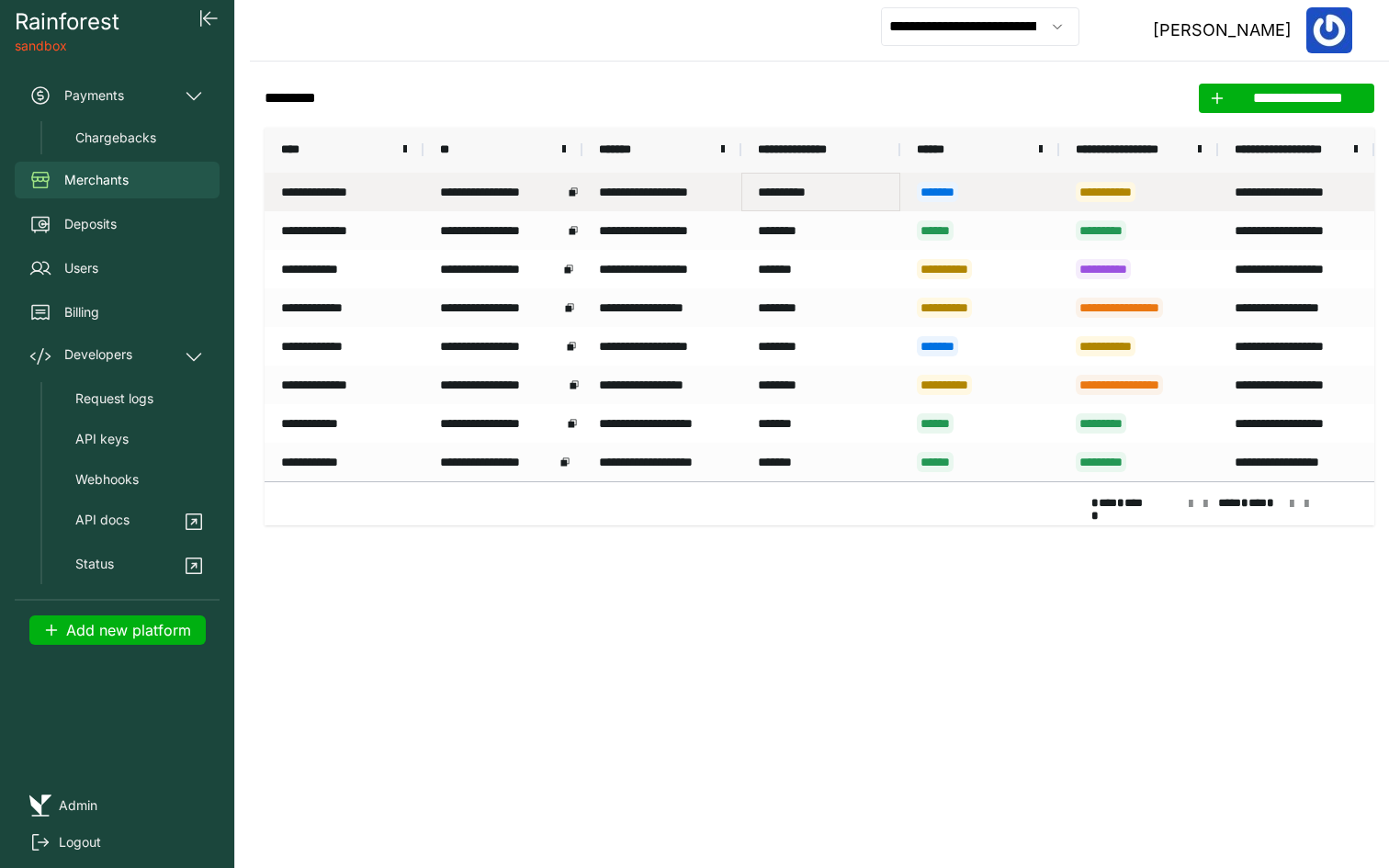 click on "**********" at bounding box center [820, 192] 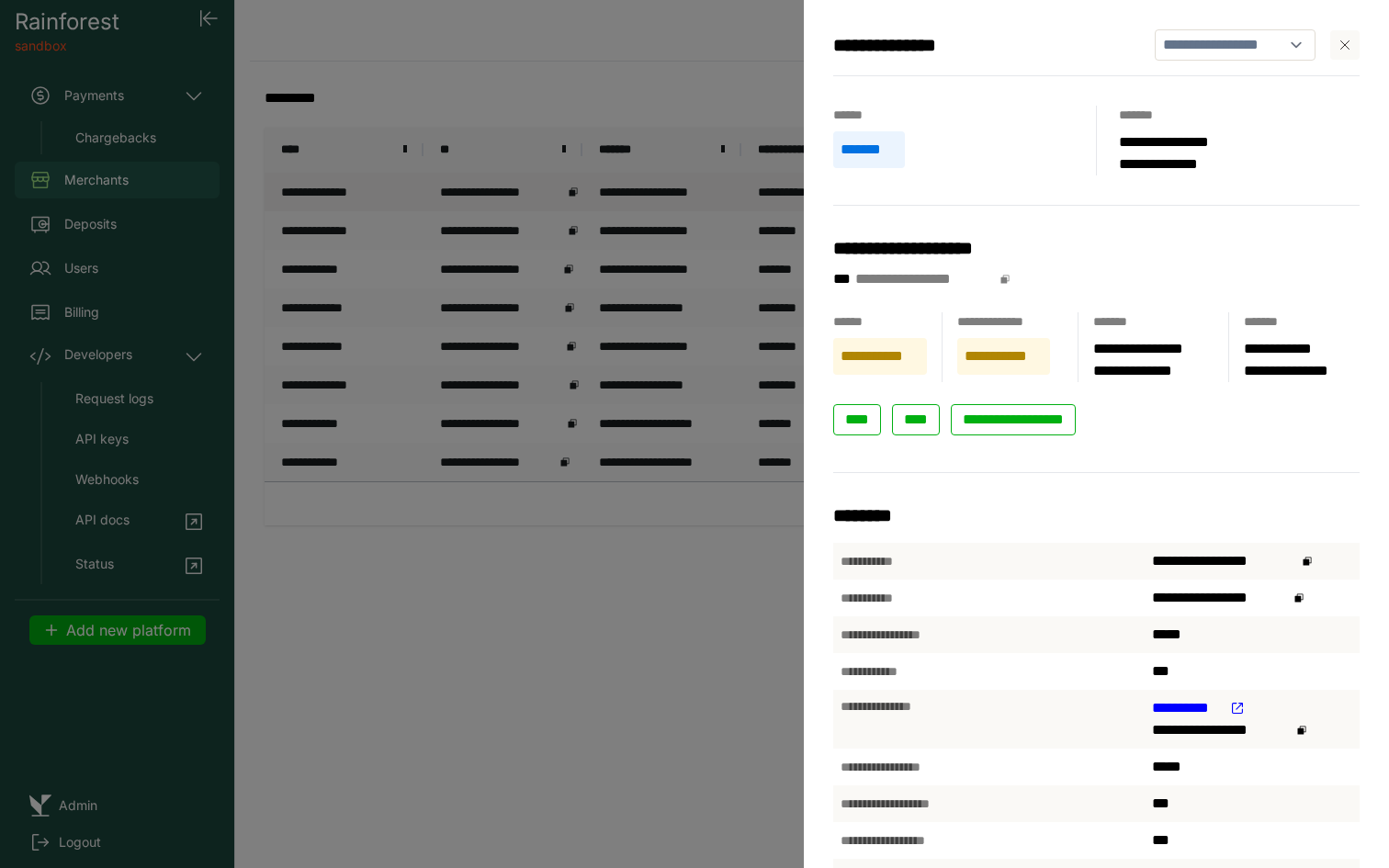 click on "**********" at bounding box center [694, 434] 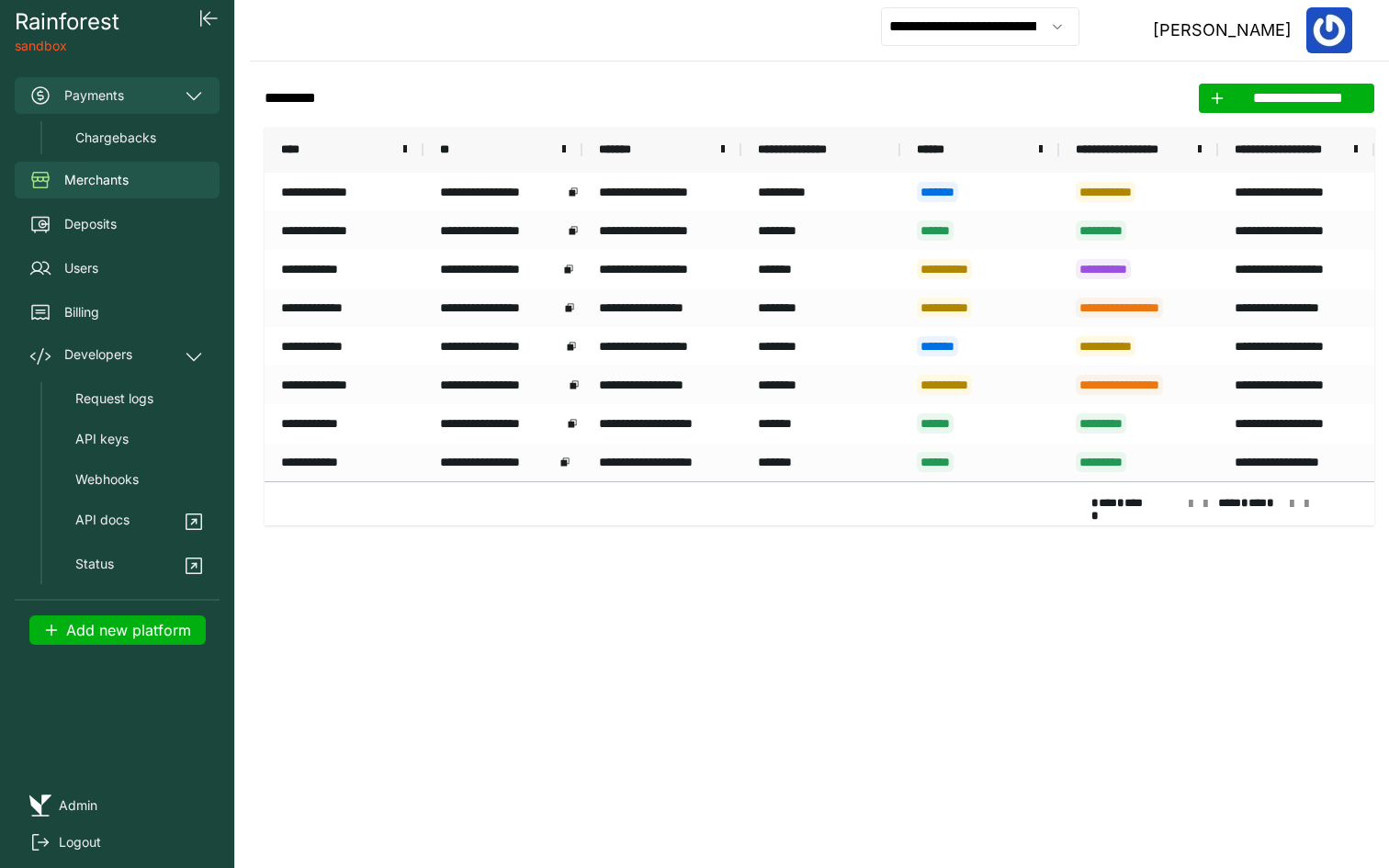 click 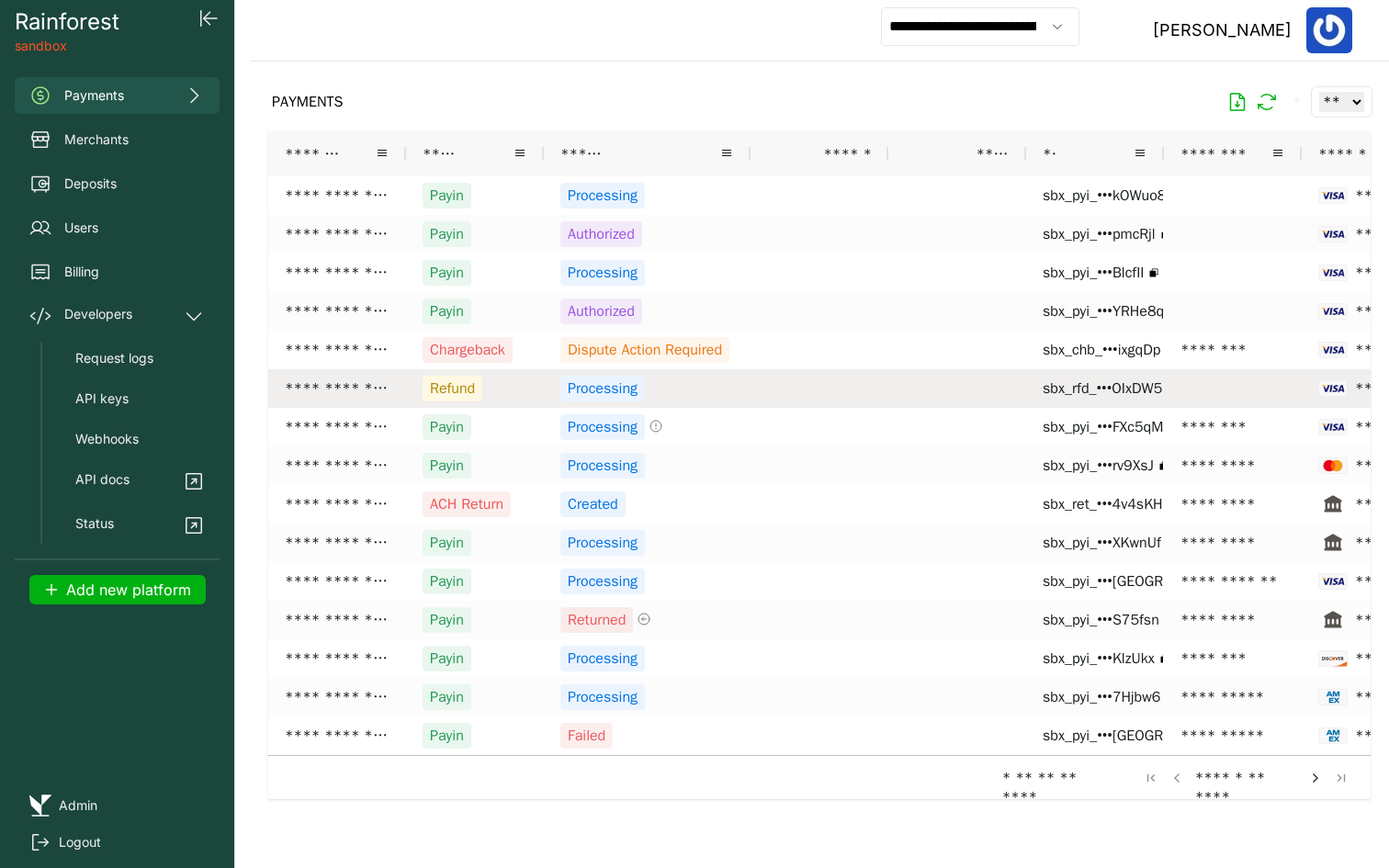 scroll, scrollTop: 0, scrollLeft: 42, axis: horizontal 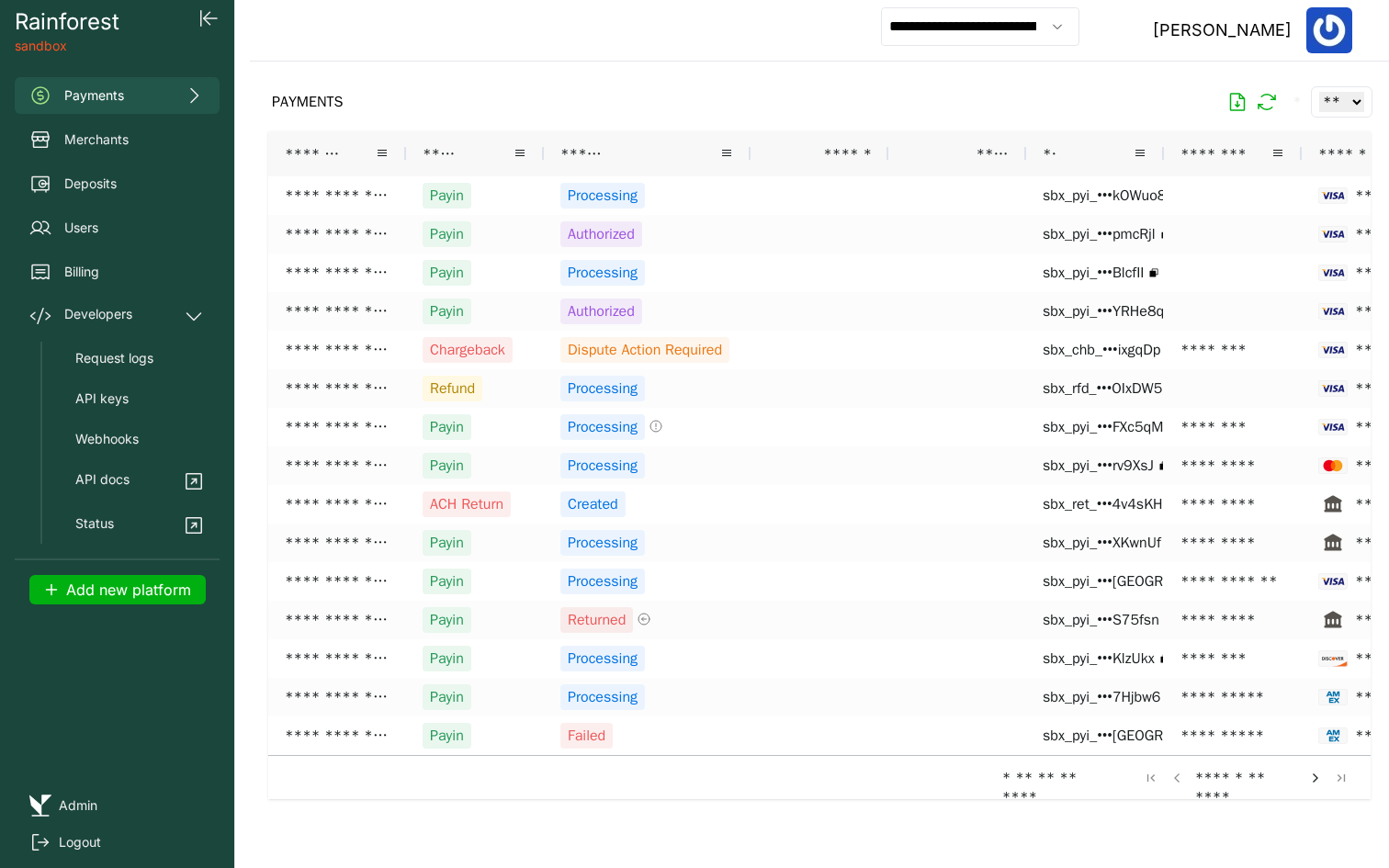 click on "******" at bounding box center [647, 153] 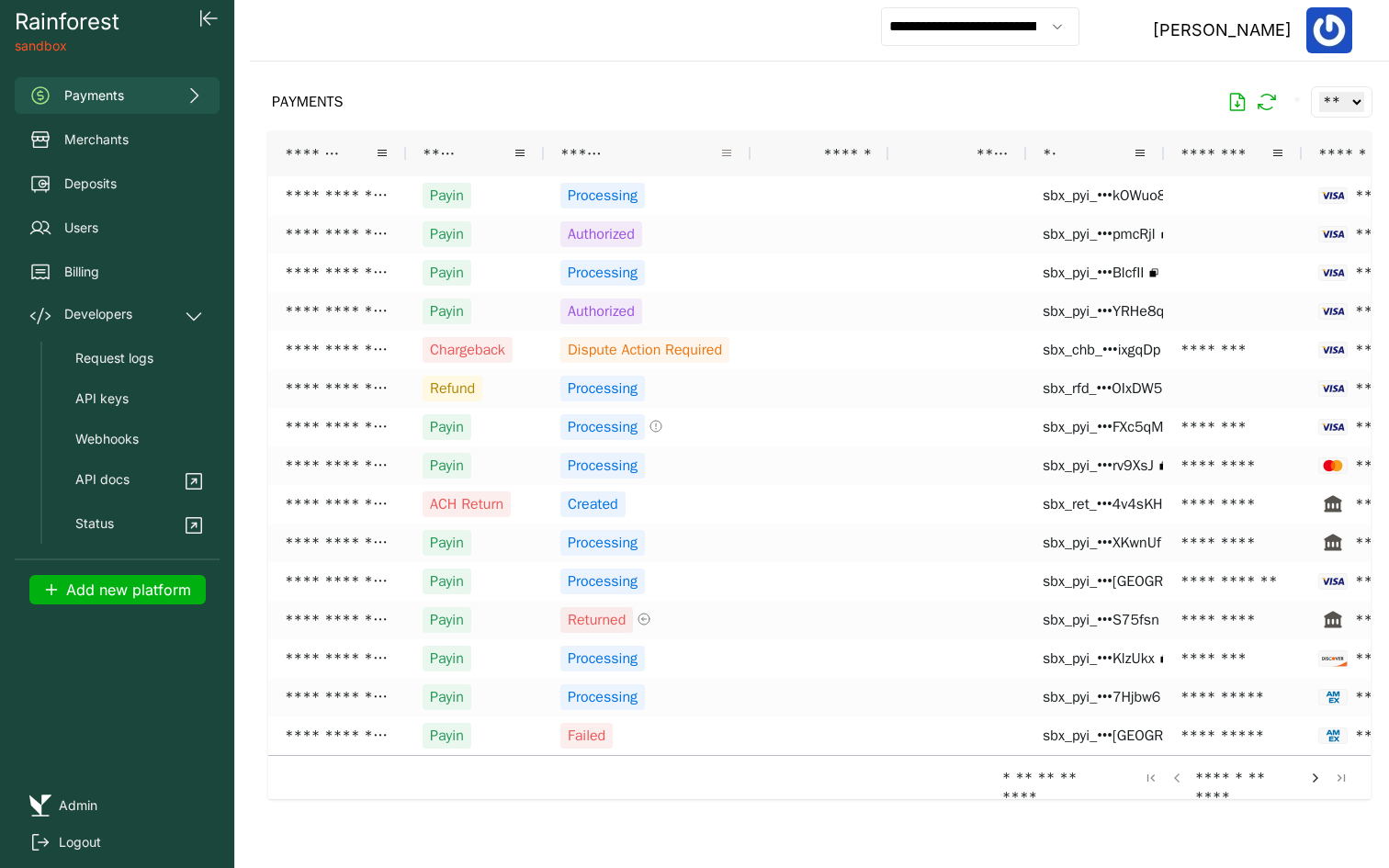 click at bounding box center (727, 153) 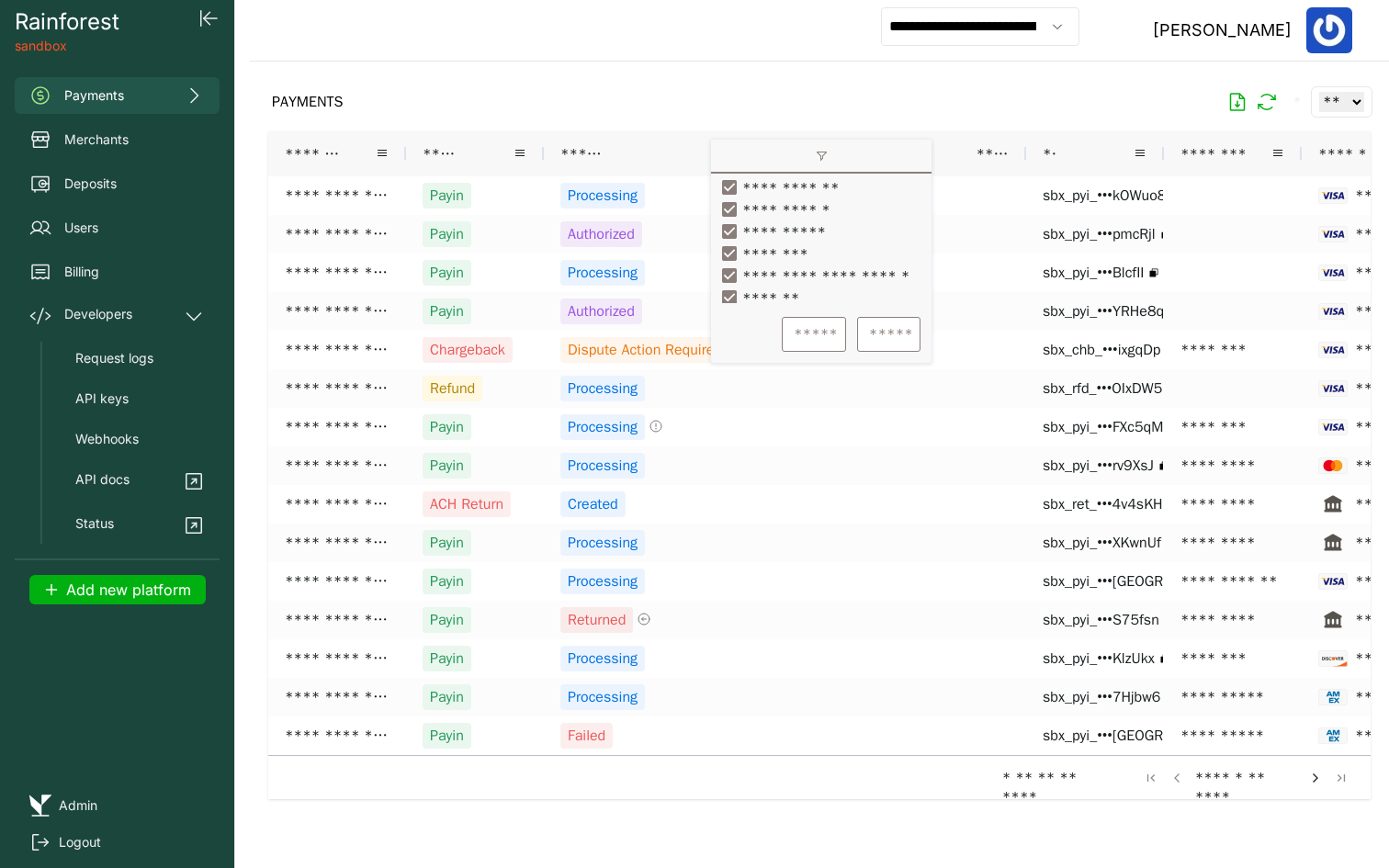 click on "PAYMENTS * ** ** ** ***" at bounding box center (819, 102) 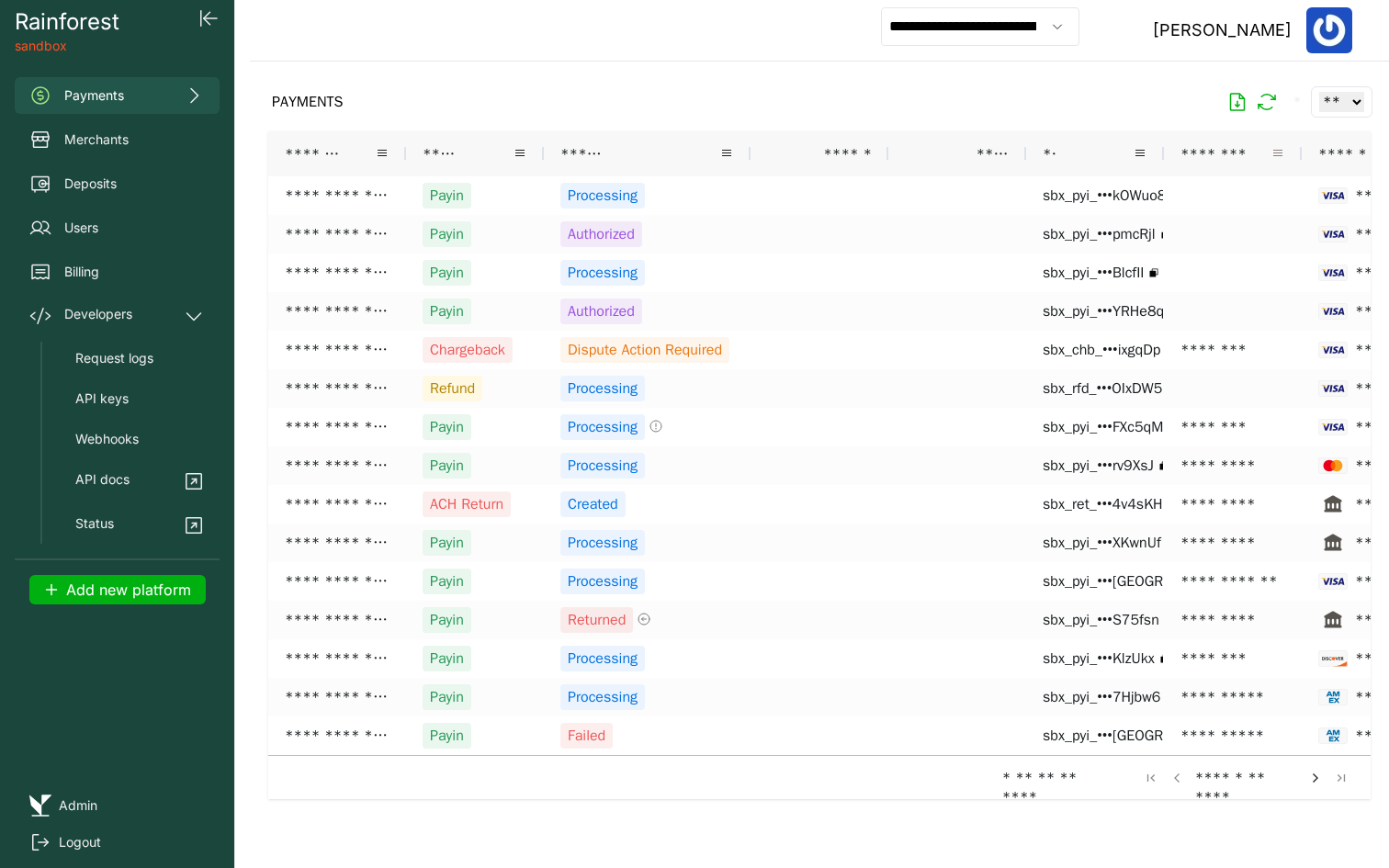 click at bounding box center (1278, 153) 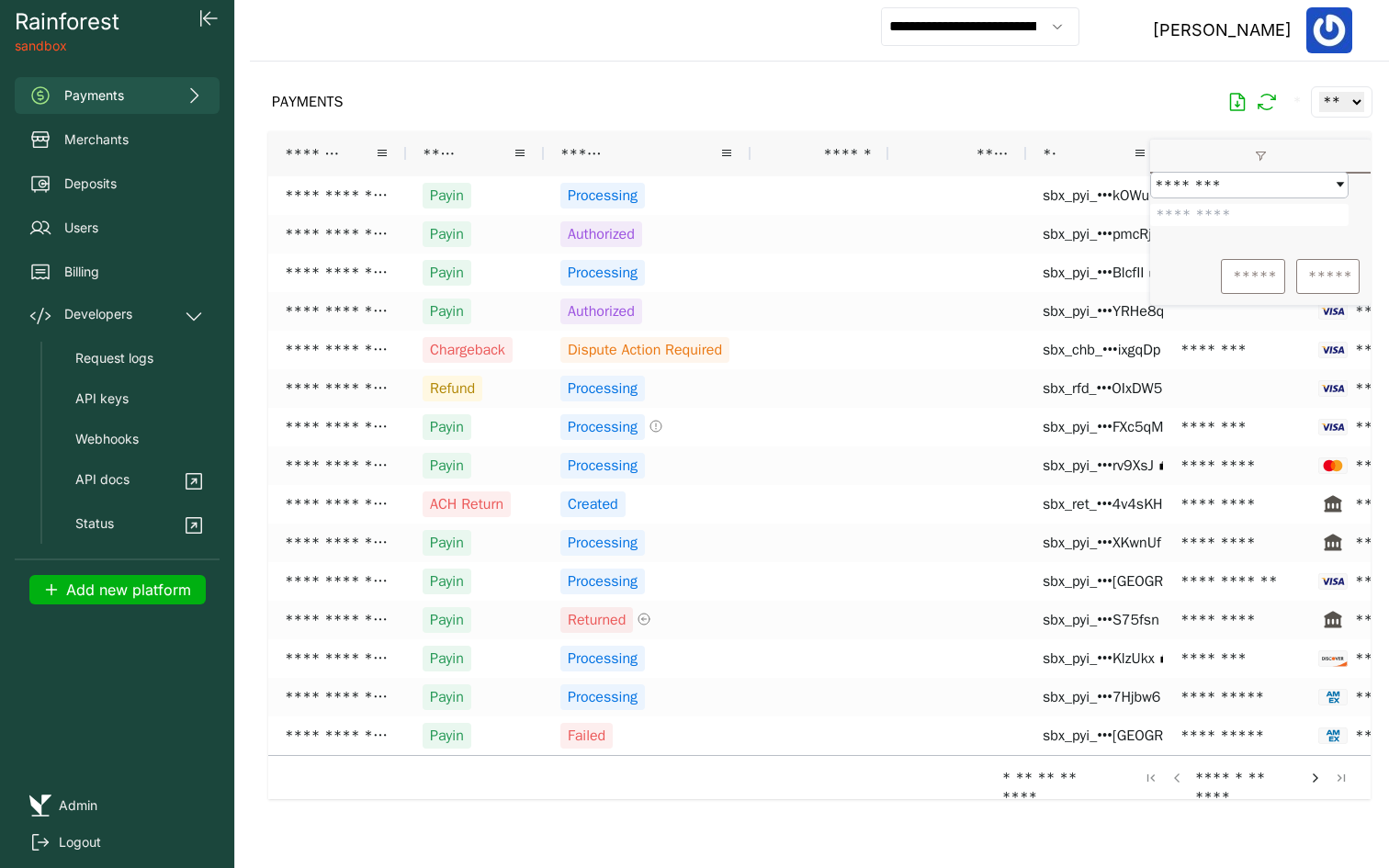 click at bounding box center (819, 450) 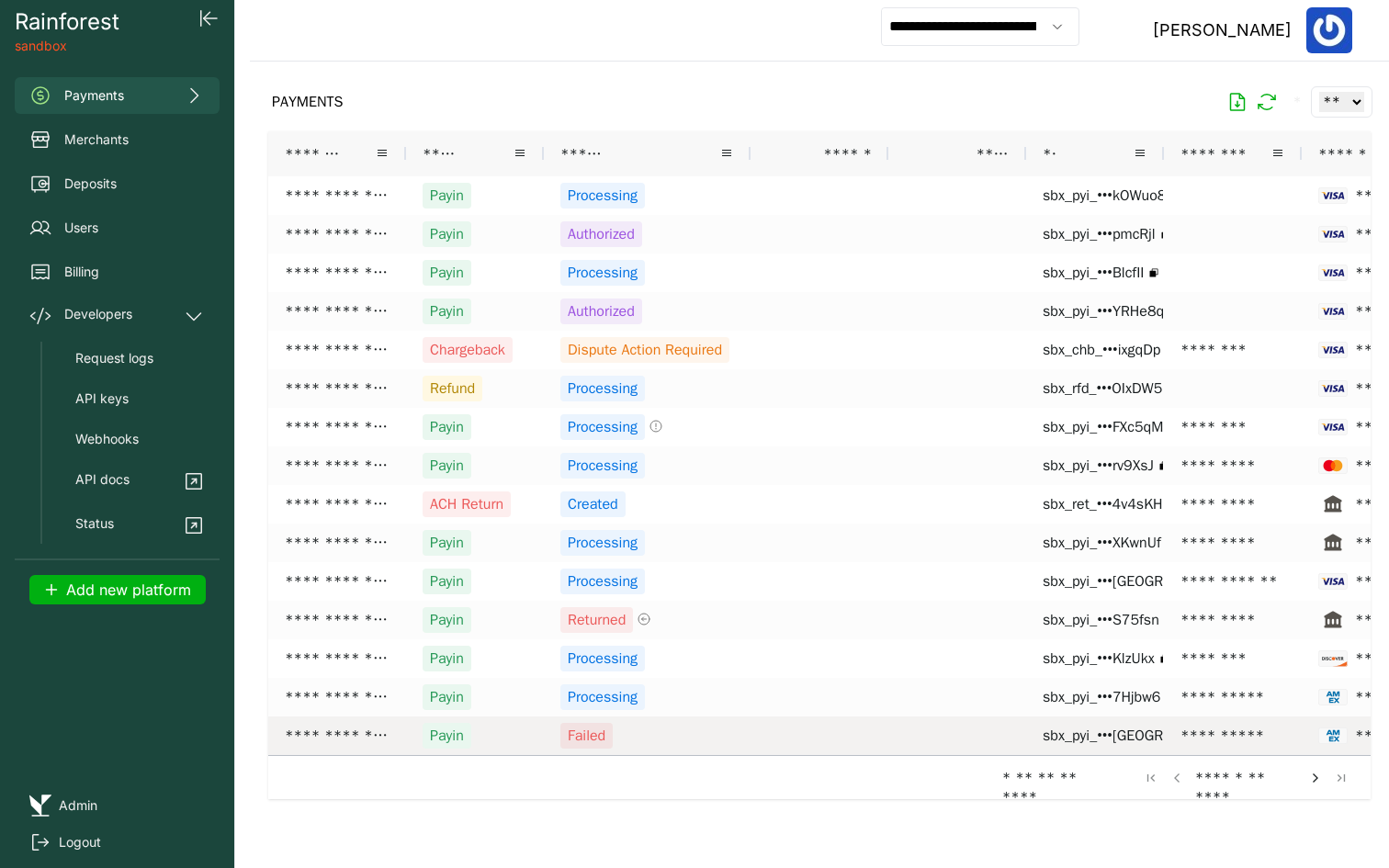click on "**********" at bounding box center (337, 736) 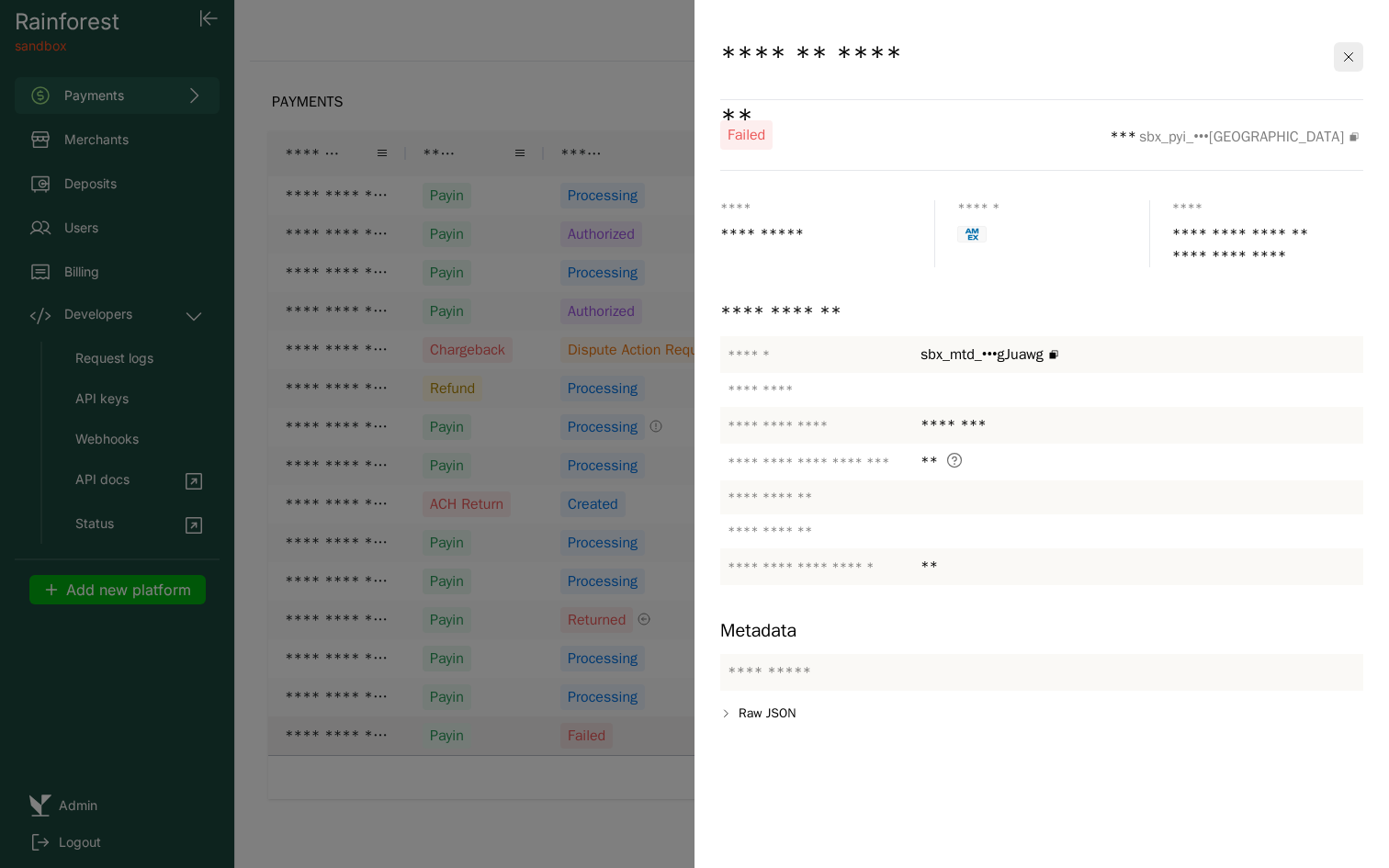 click at bounding box center (694, 434) 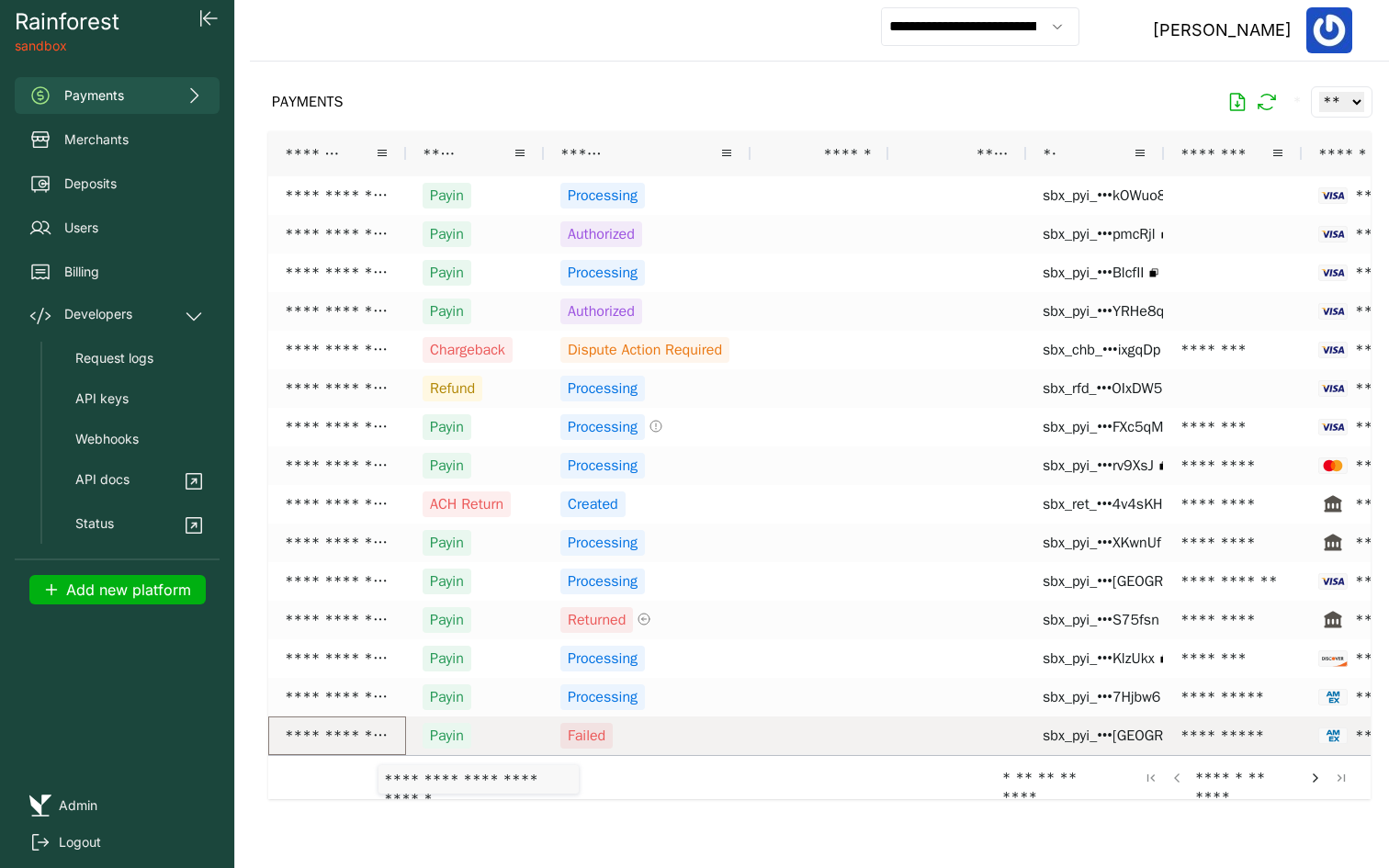 click on "**********" at bounding box center (337, 736) 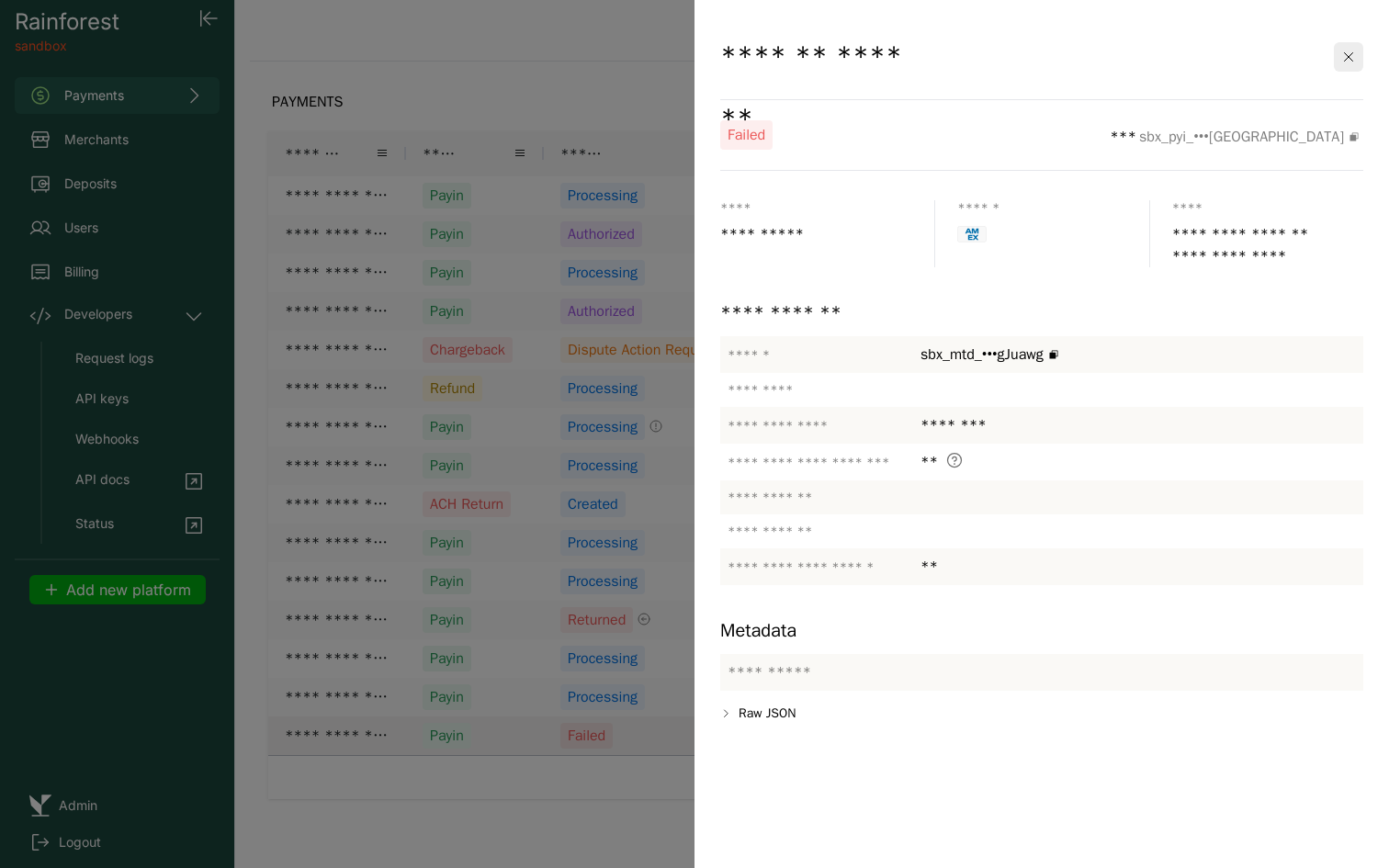 drag, startPoint x: 906, startPoint y: 418, endPoint x: 989, endPoint y: 417, distance: 83.00602 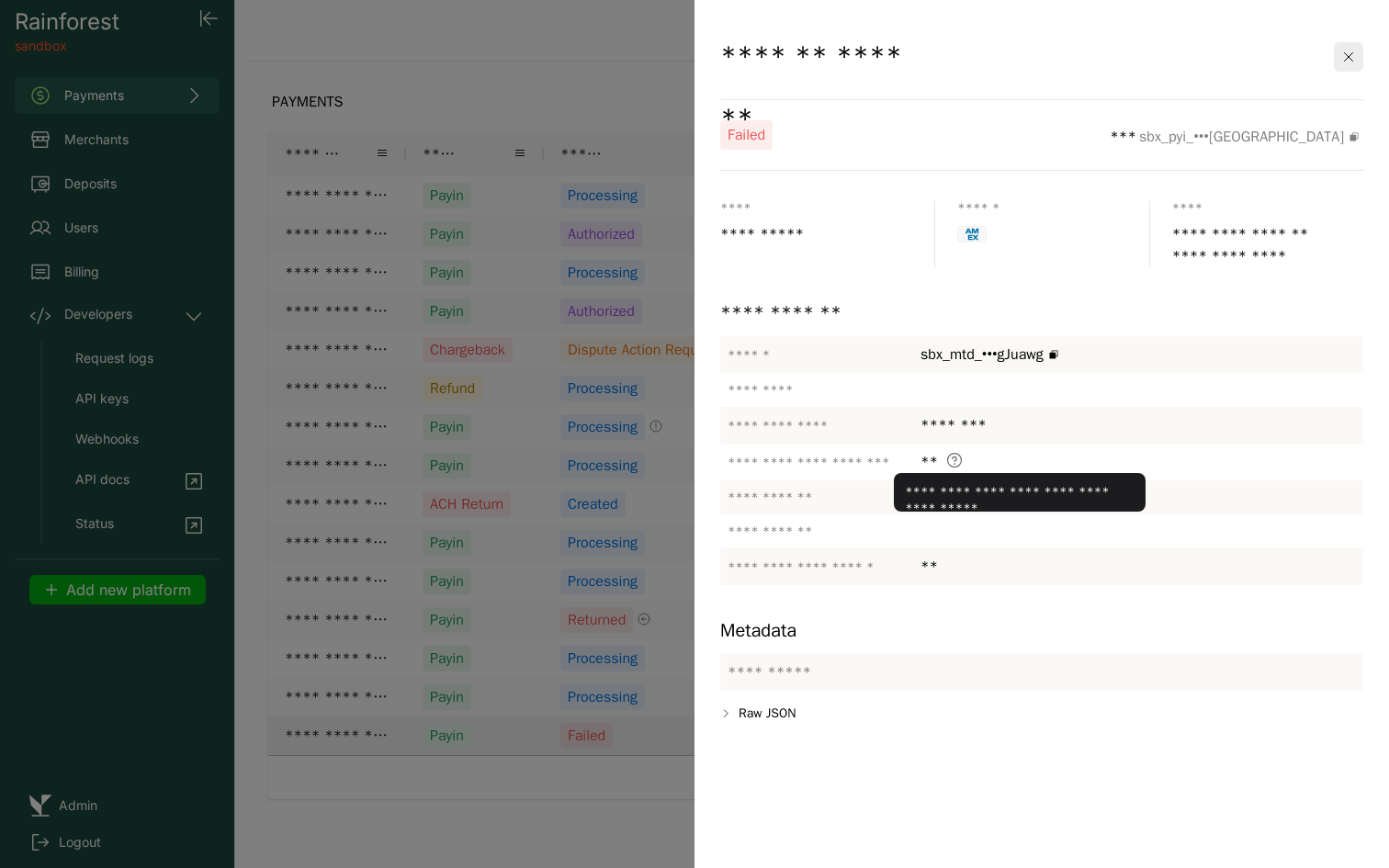 click 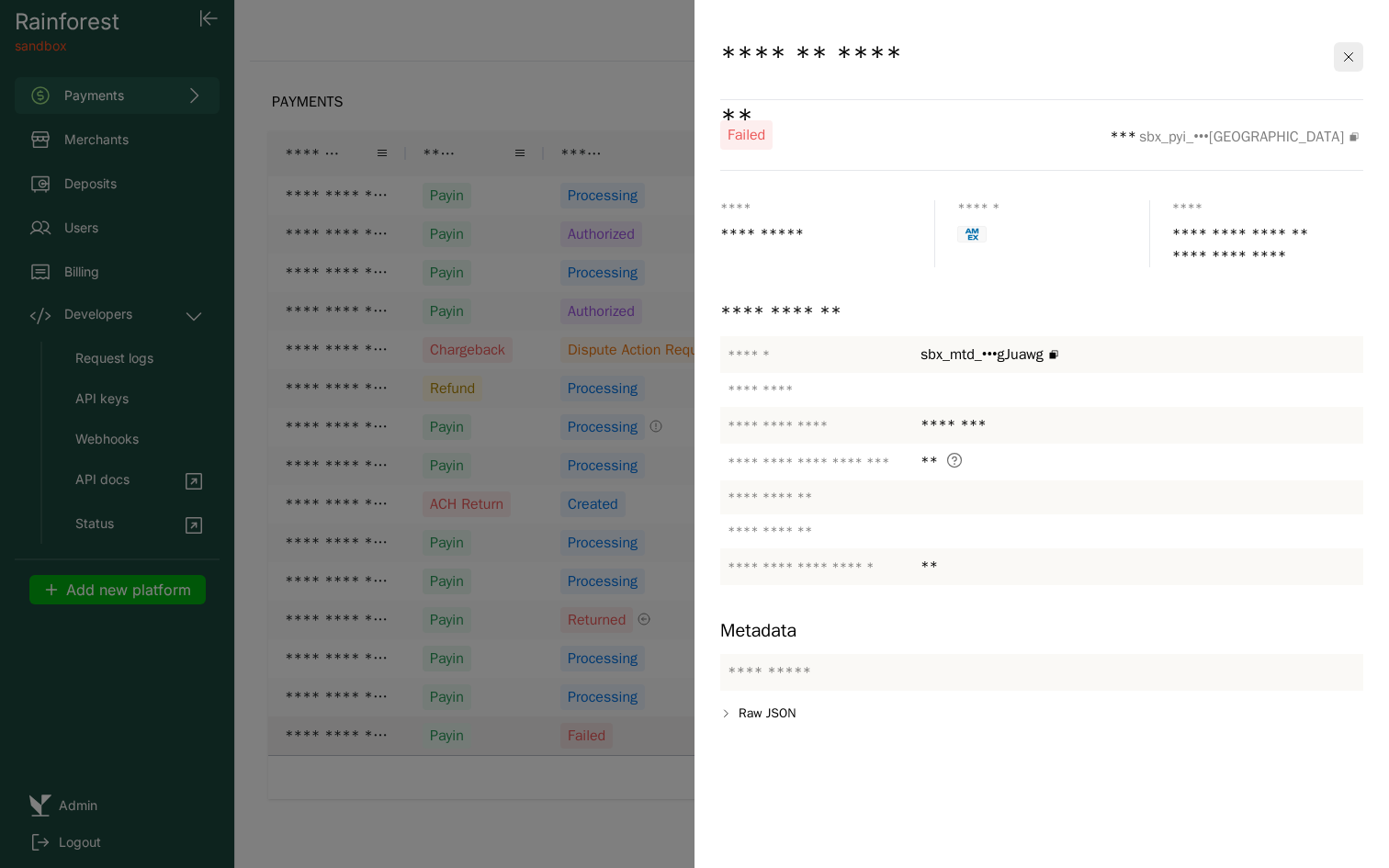 click on "********" 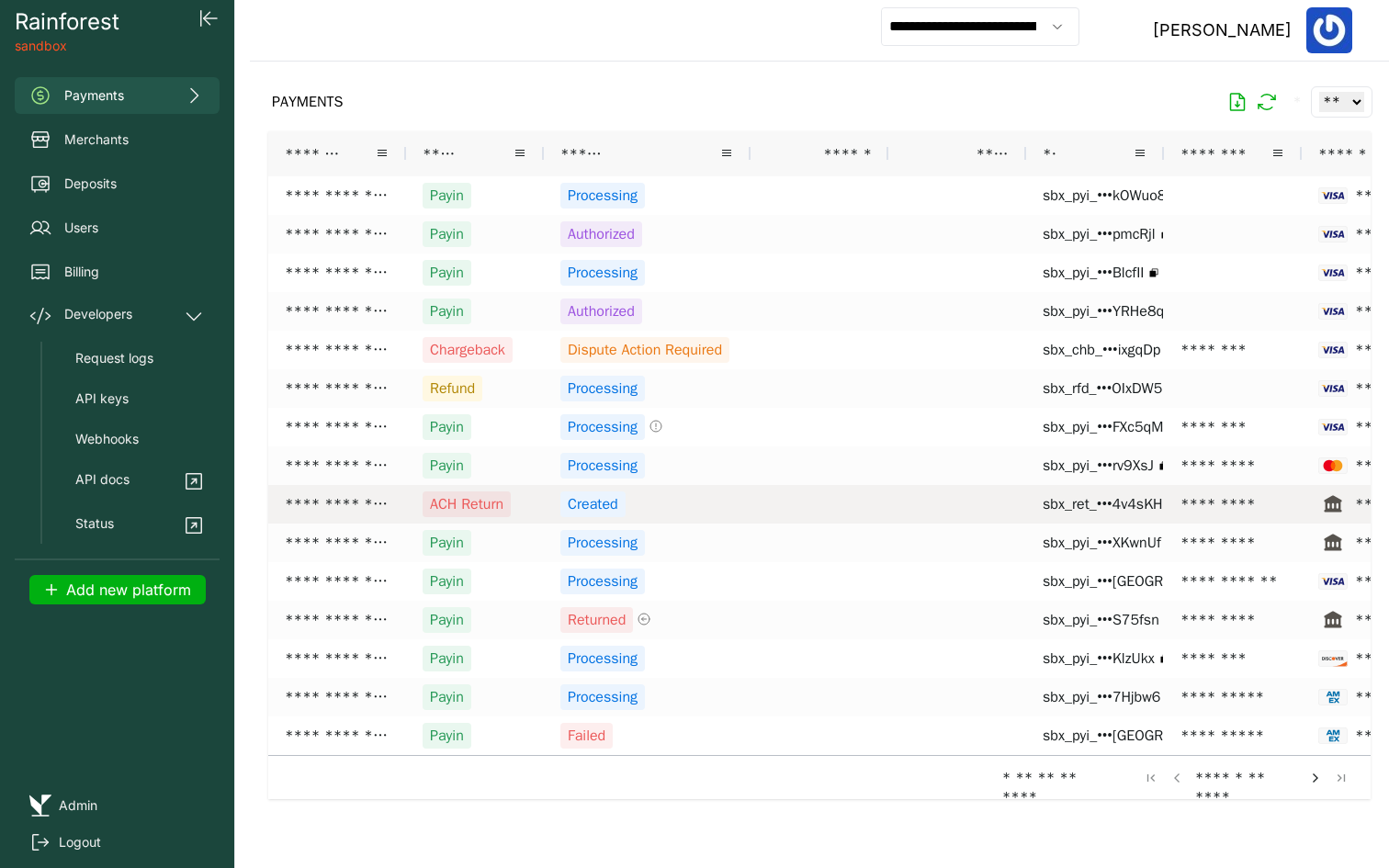 scroll, scrollTop: 0, scrollLeft: 93, axis: horizontal 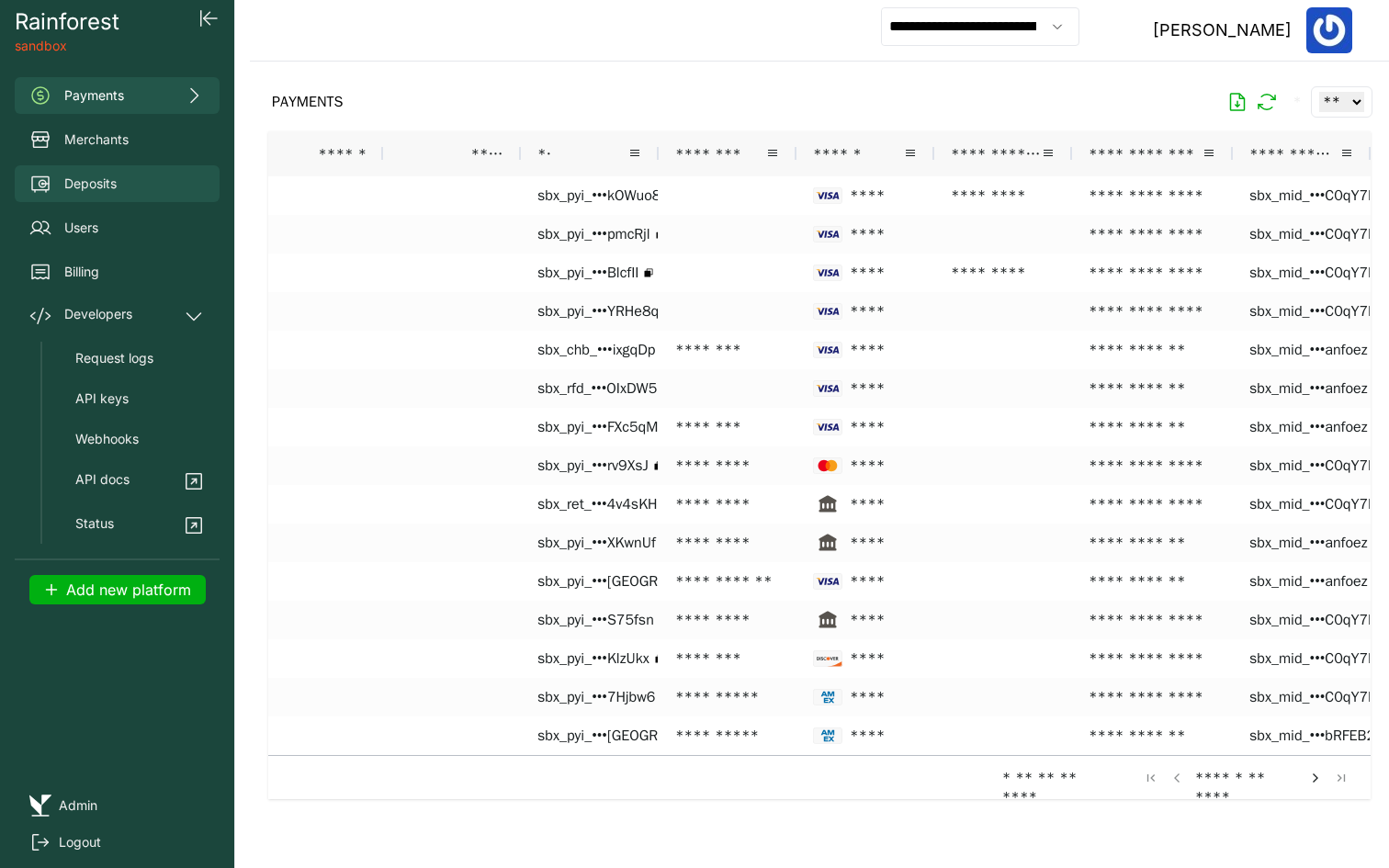 click on "Deposits" at bounding box center (117, 184) 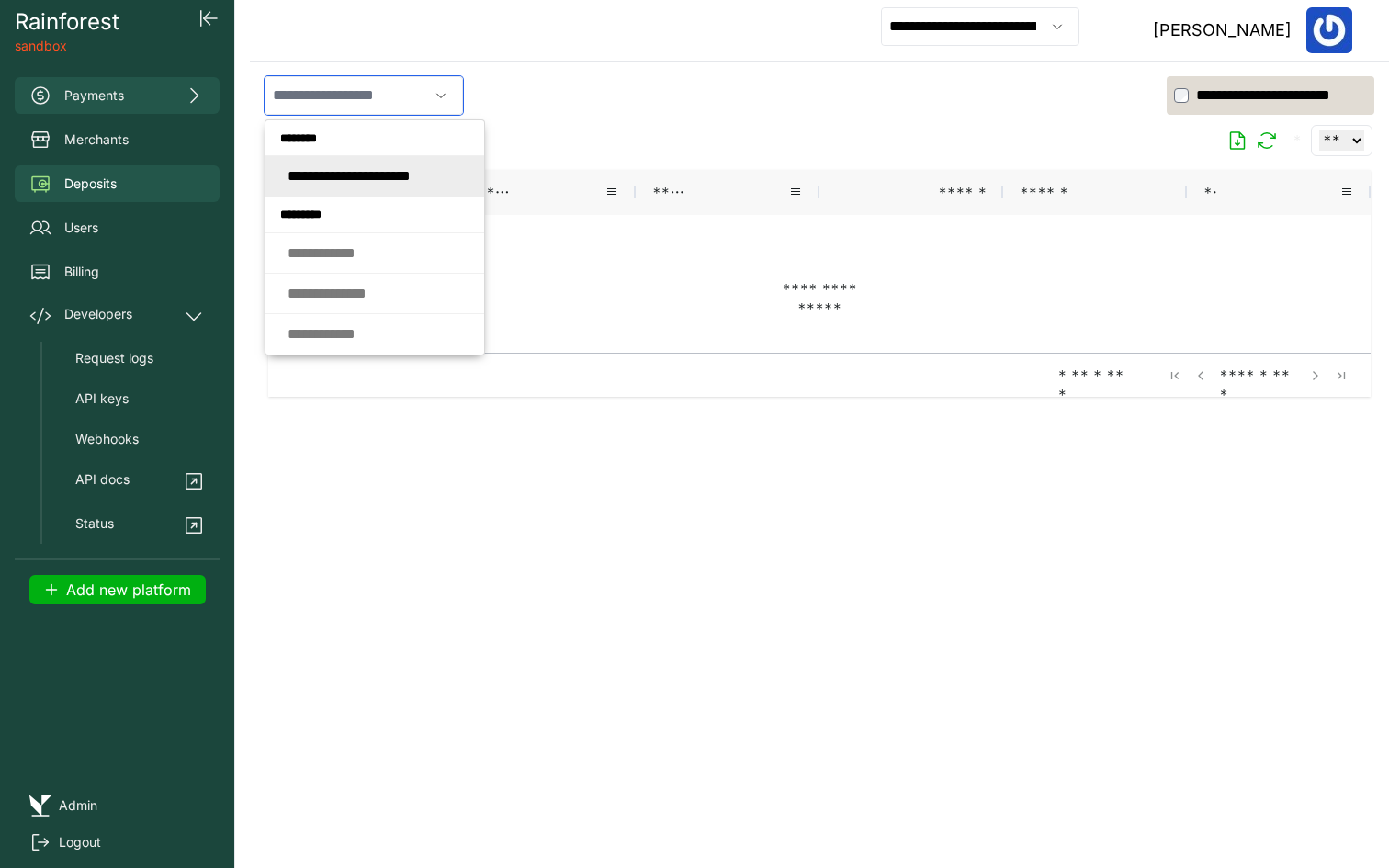 click at bounding box center [346, 96] 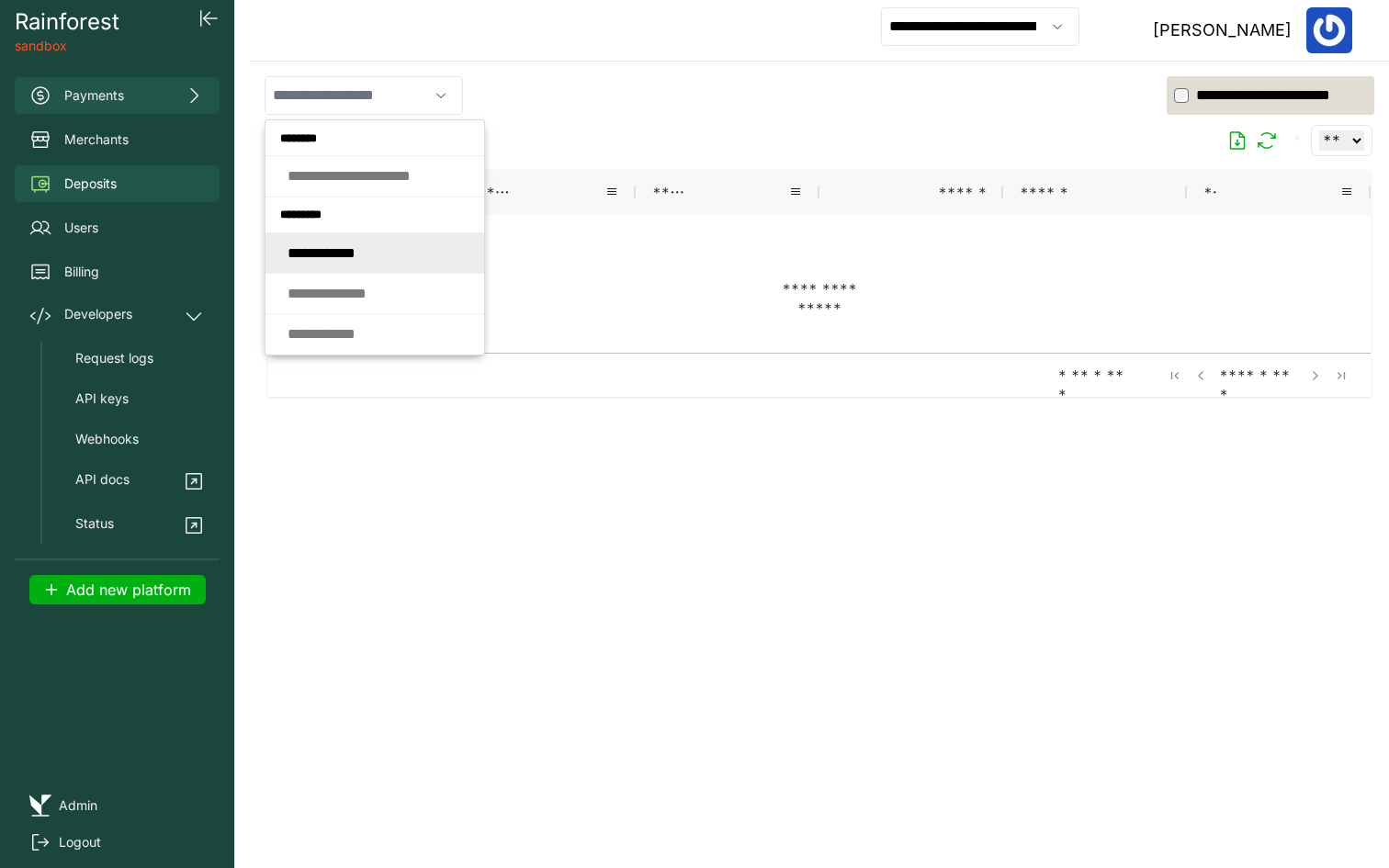 type on "**********" 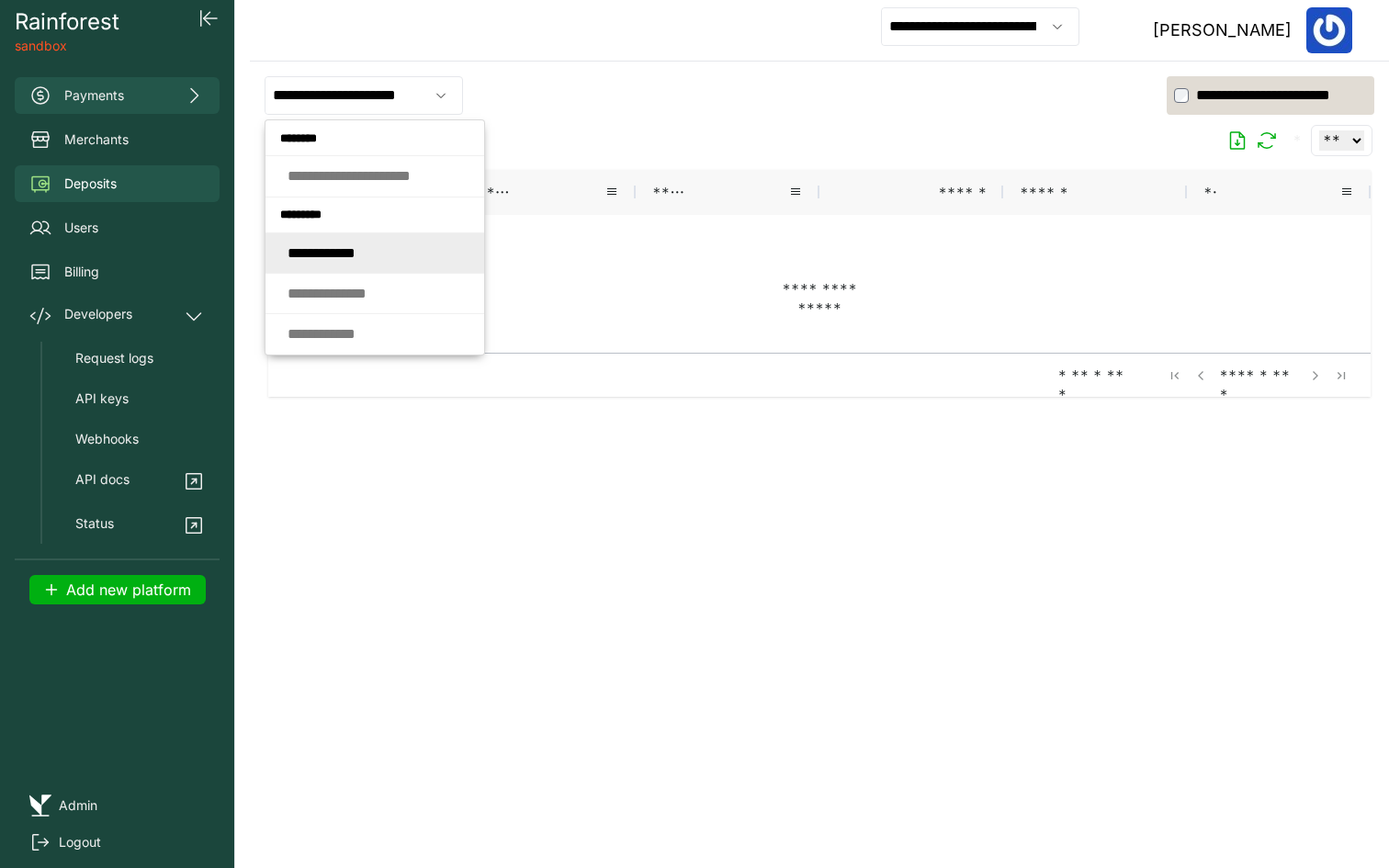 click on "Payments" at bounding box center [117, 96] 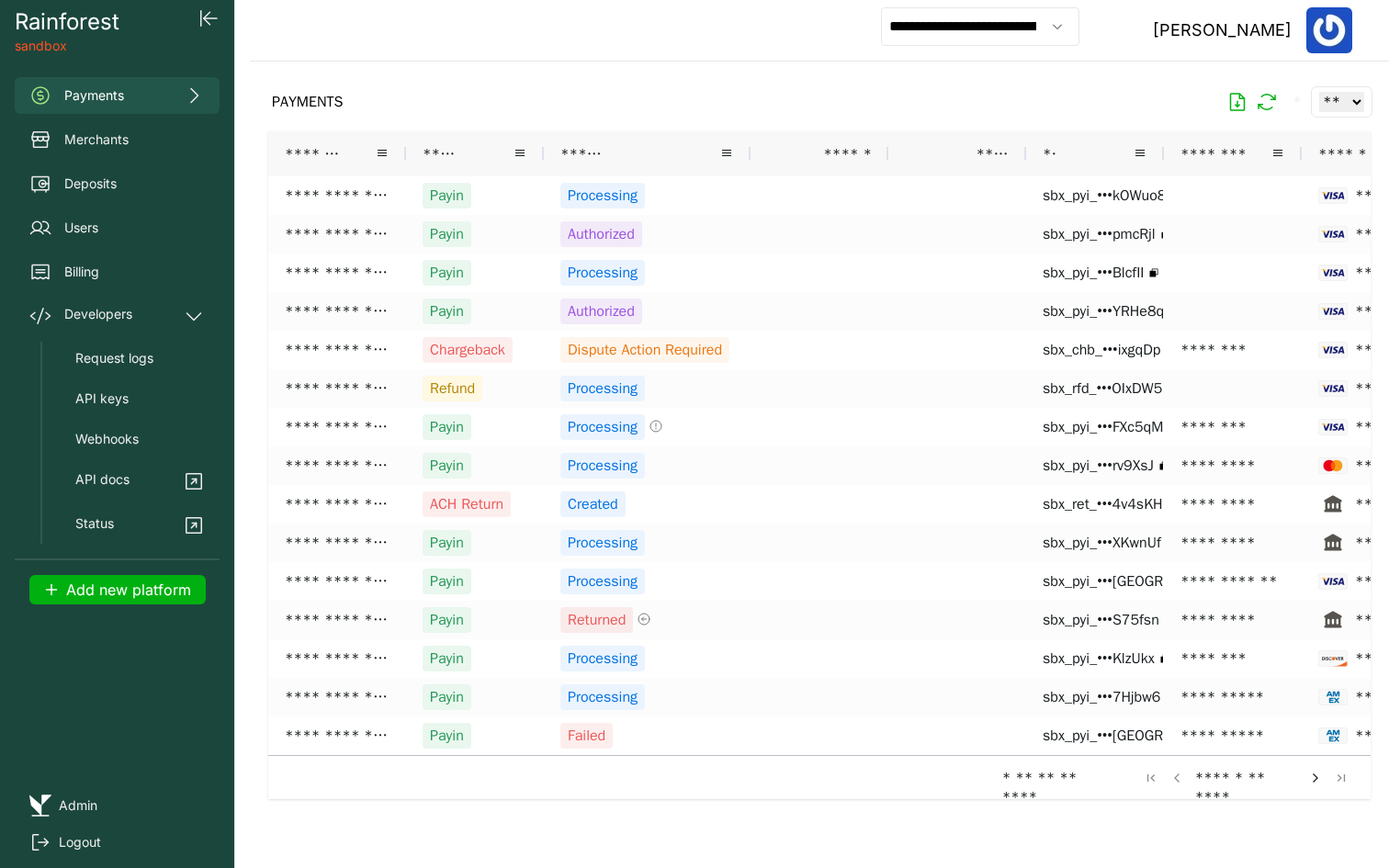 click 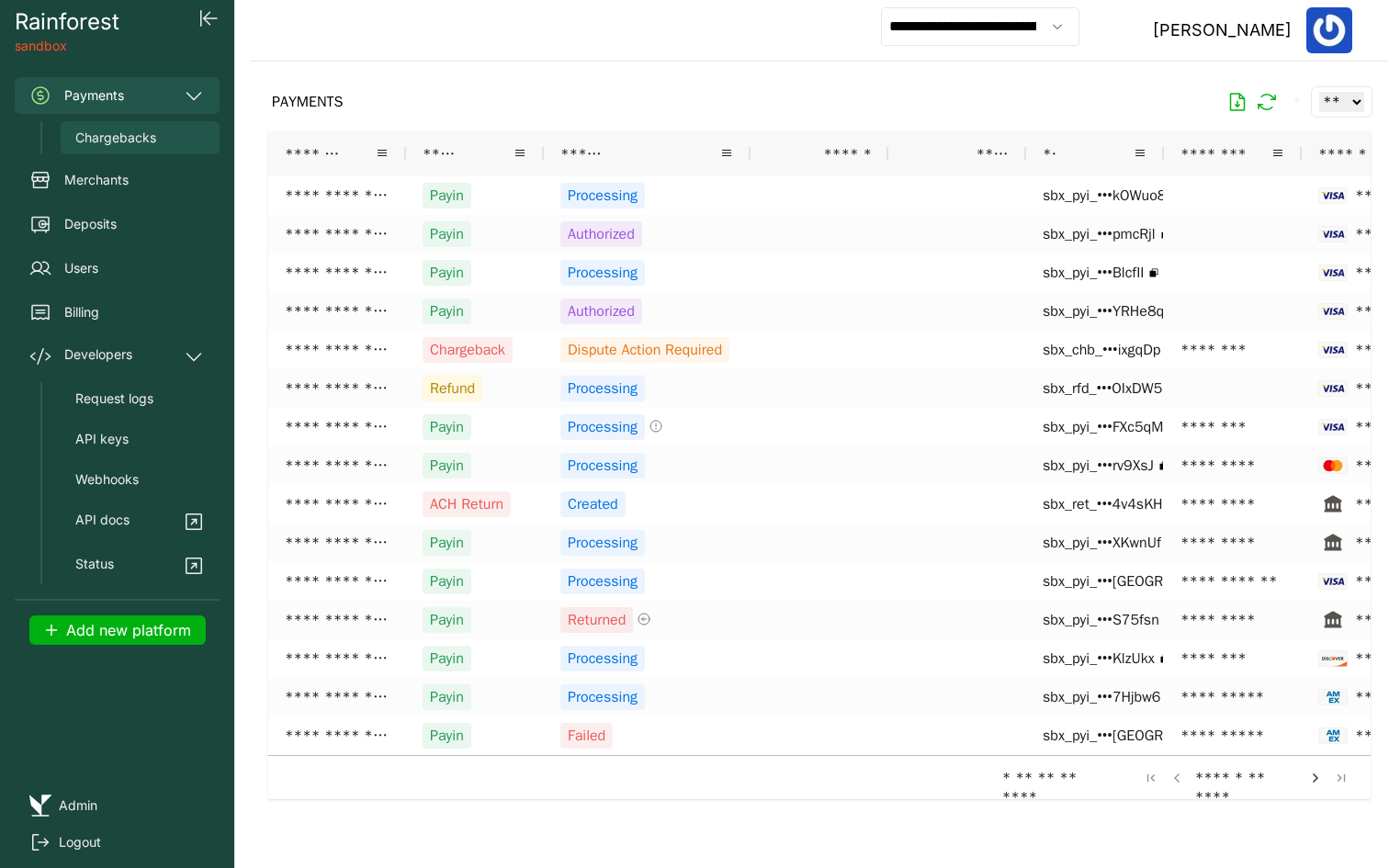 click on "Chargebacks" at bounding box center [140, 138] 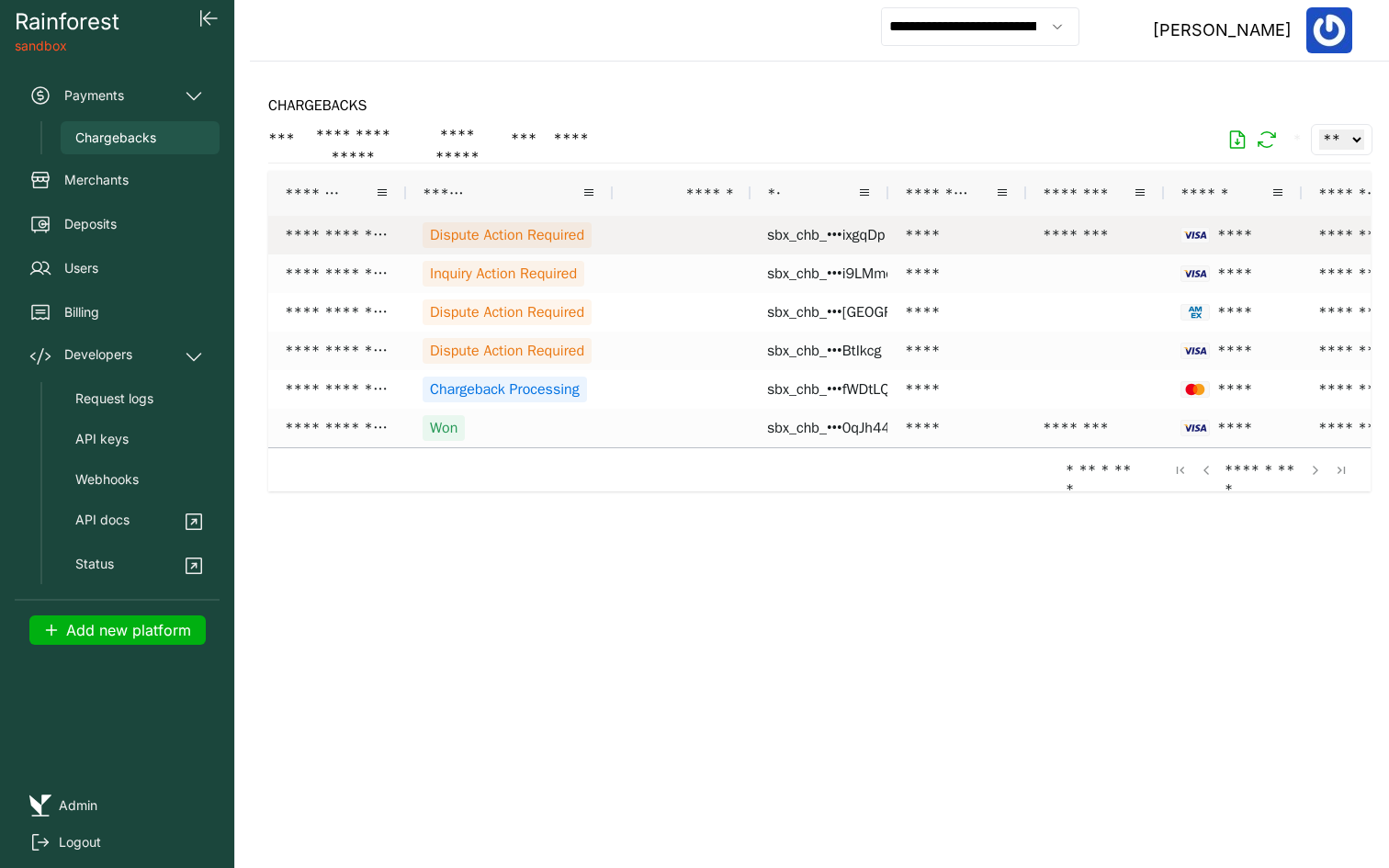 scroll, scrollTop: 0, scrollLeft: 367, axis: horizontal 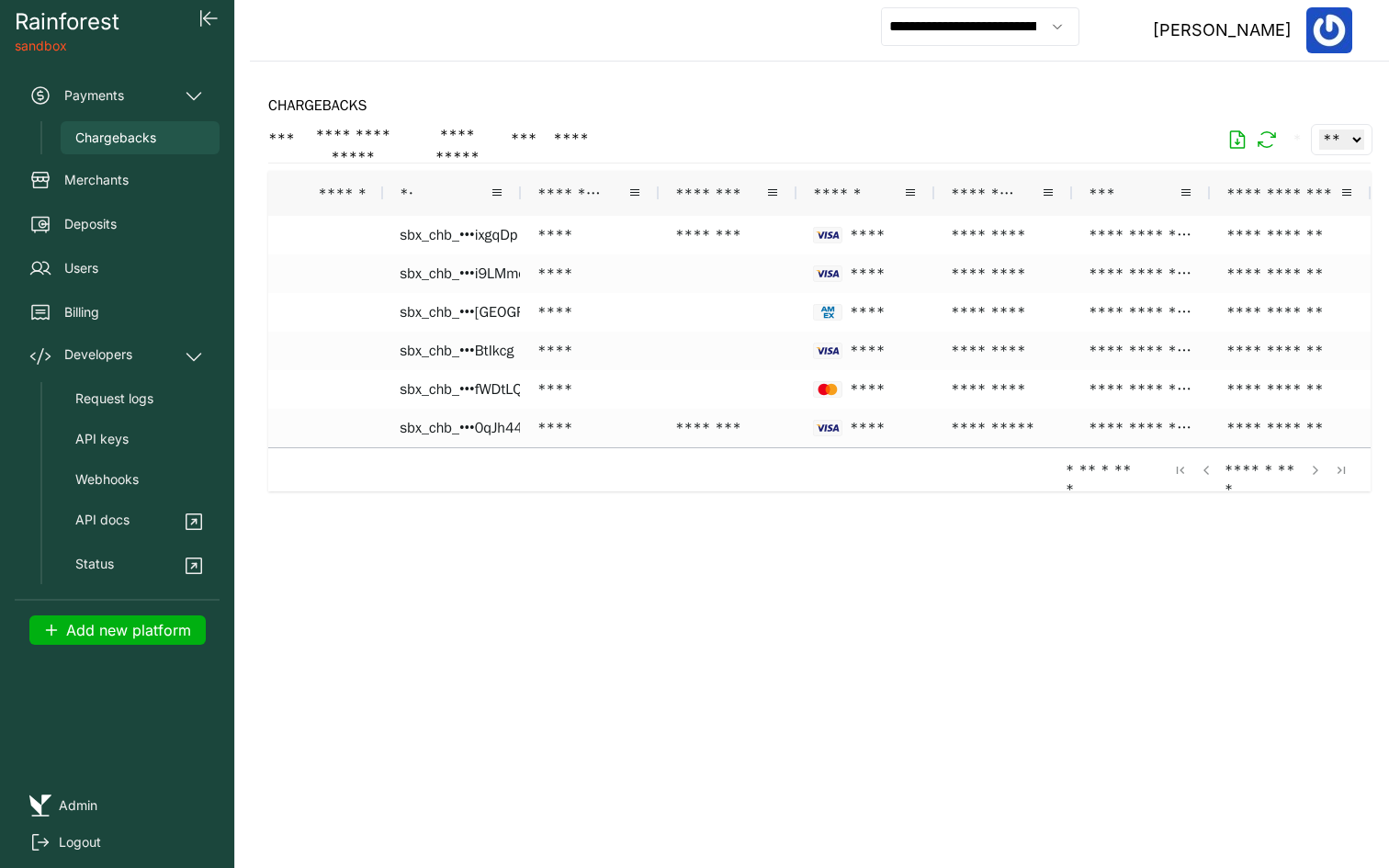 click on "**********" at bounding box center [1282, 193] 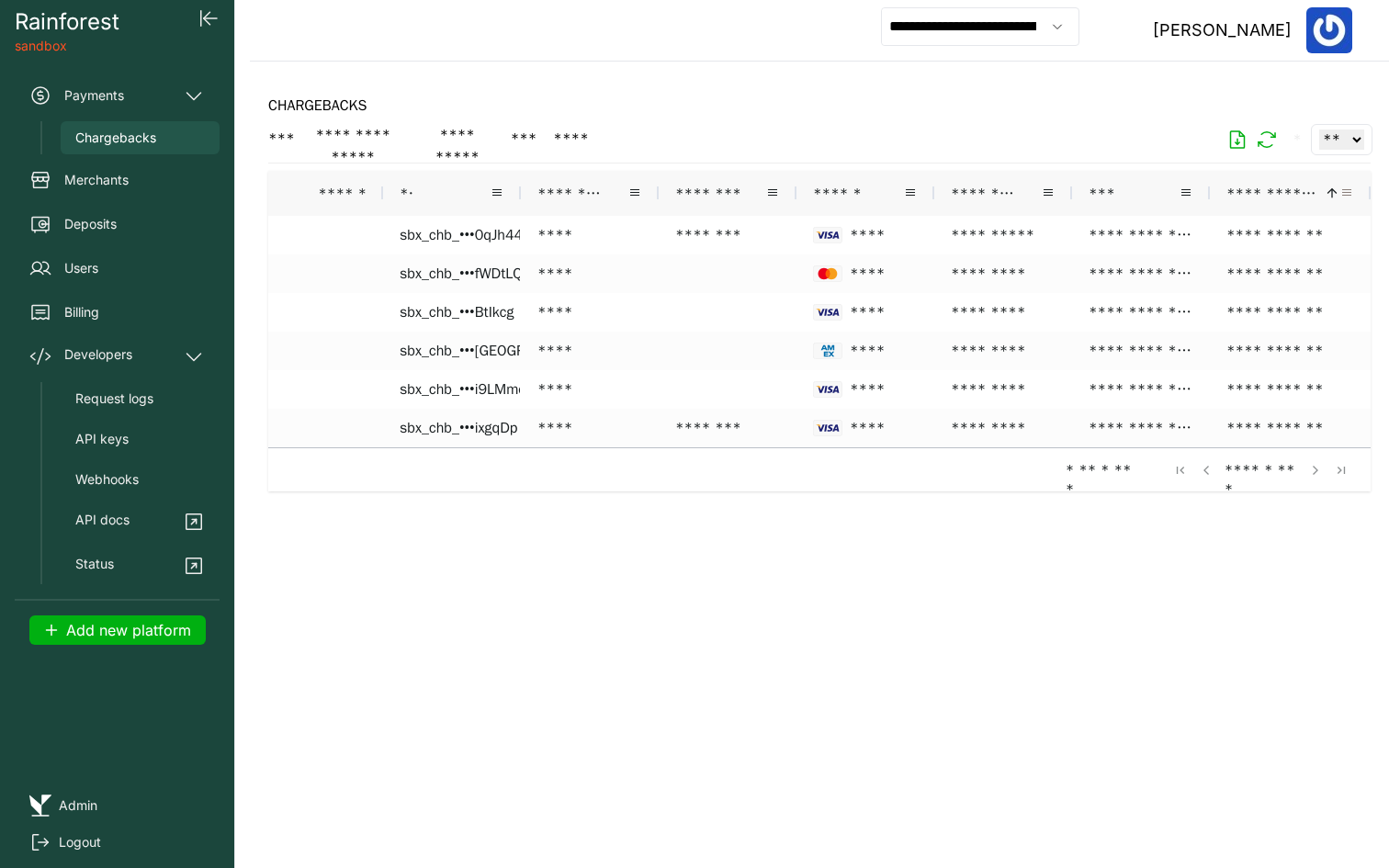 click at bounding box center (1347, 193) 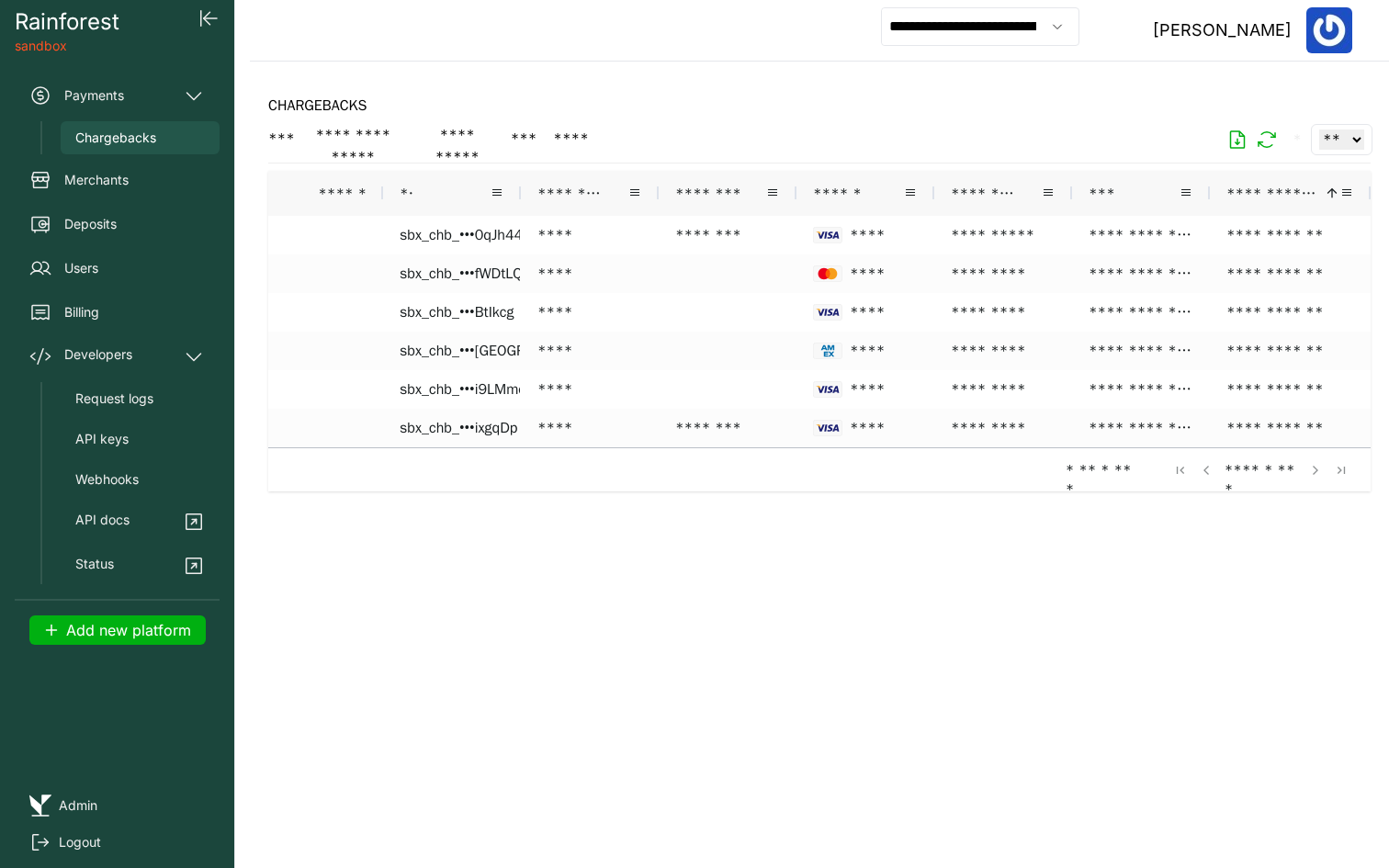 click on "**********" 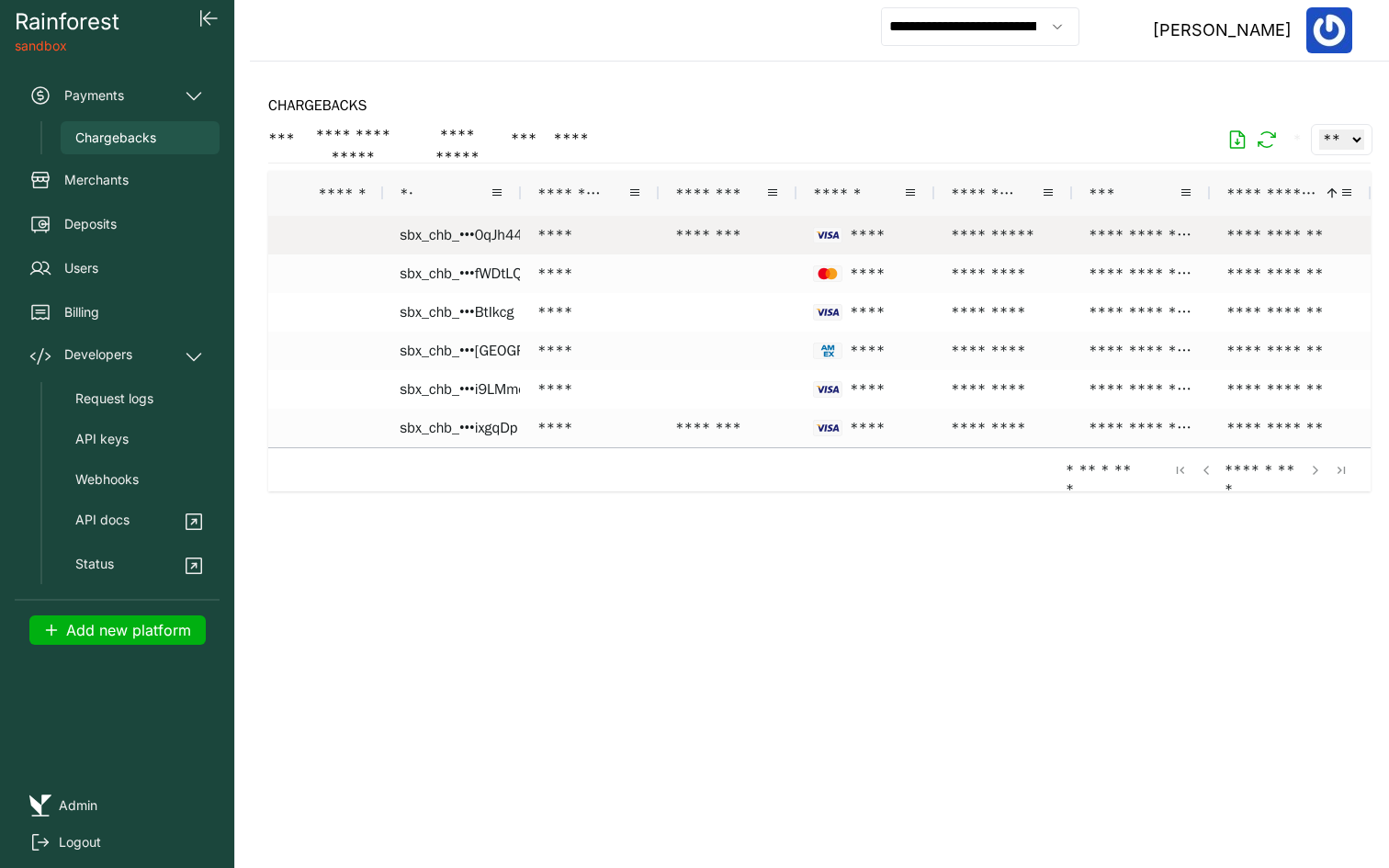 scroll, scrollTop: 0, scrollLeft: 206, axis: horizontal 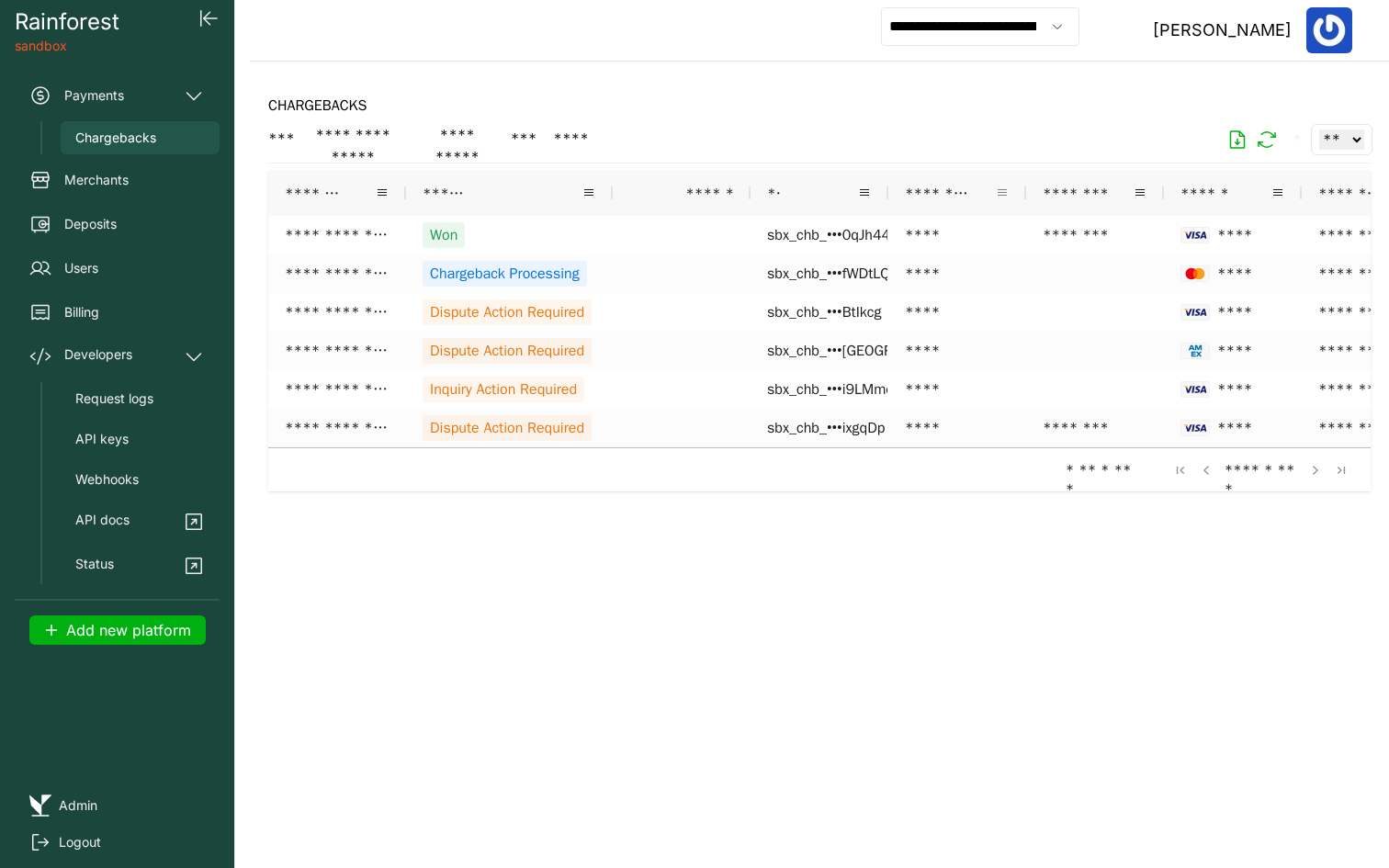 click at bounding box center (1002, 193) 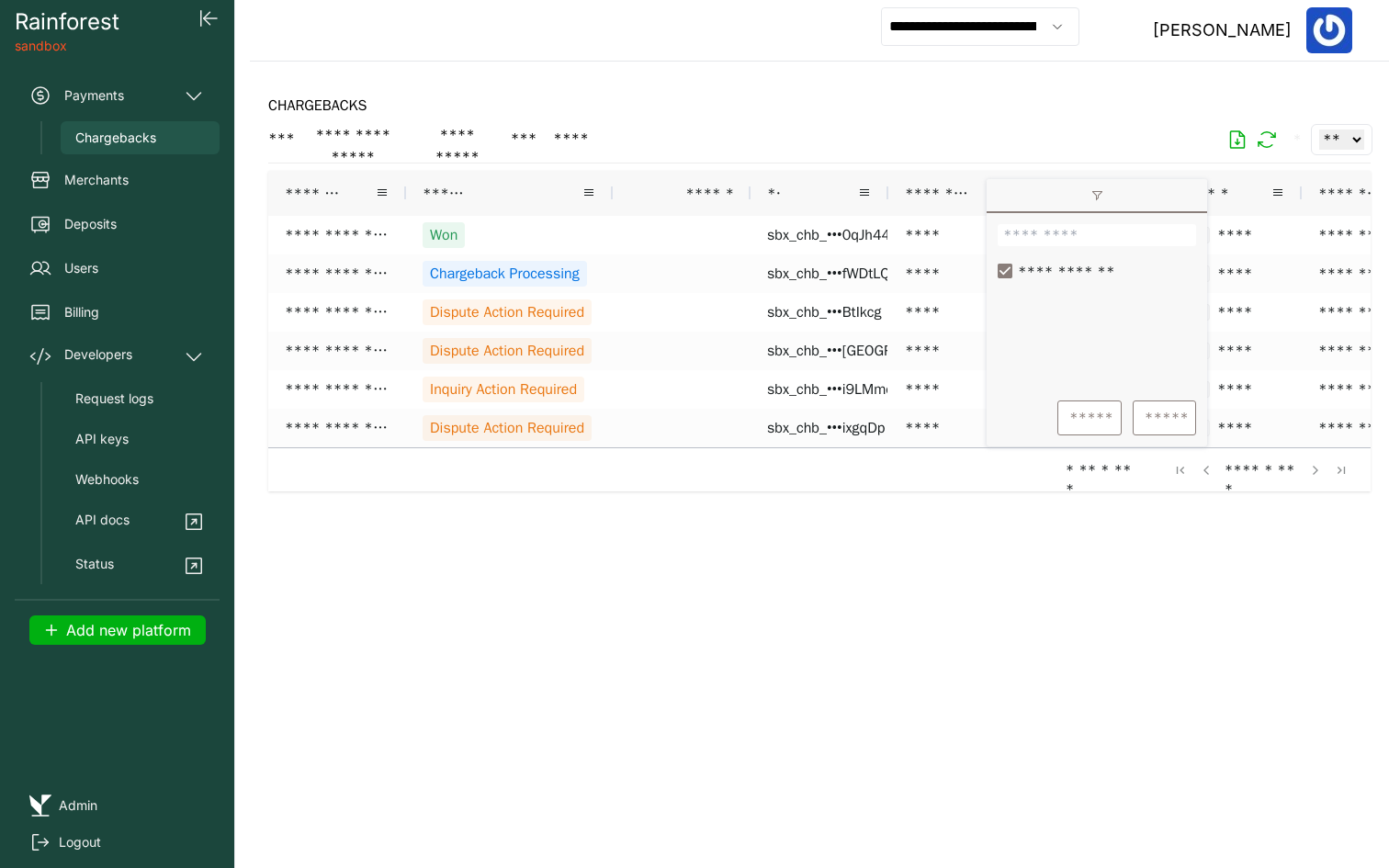 click on "**********" at bounding box center (819, 293) 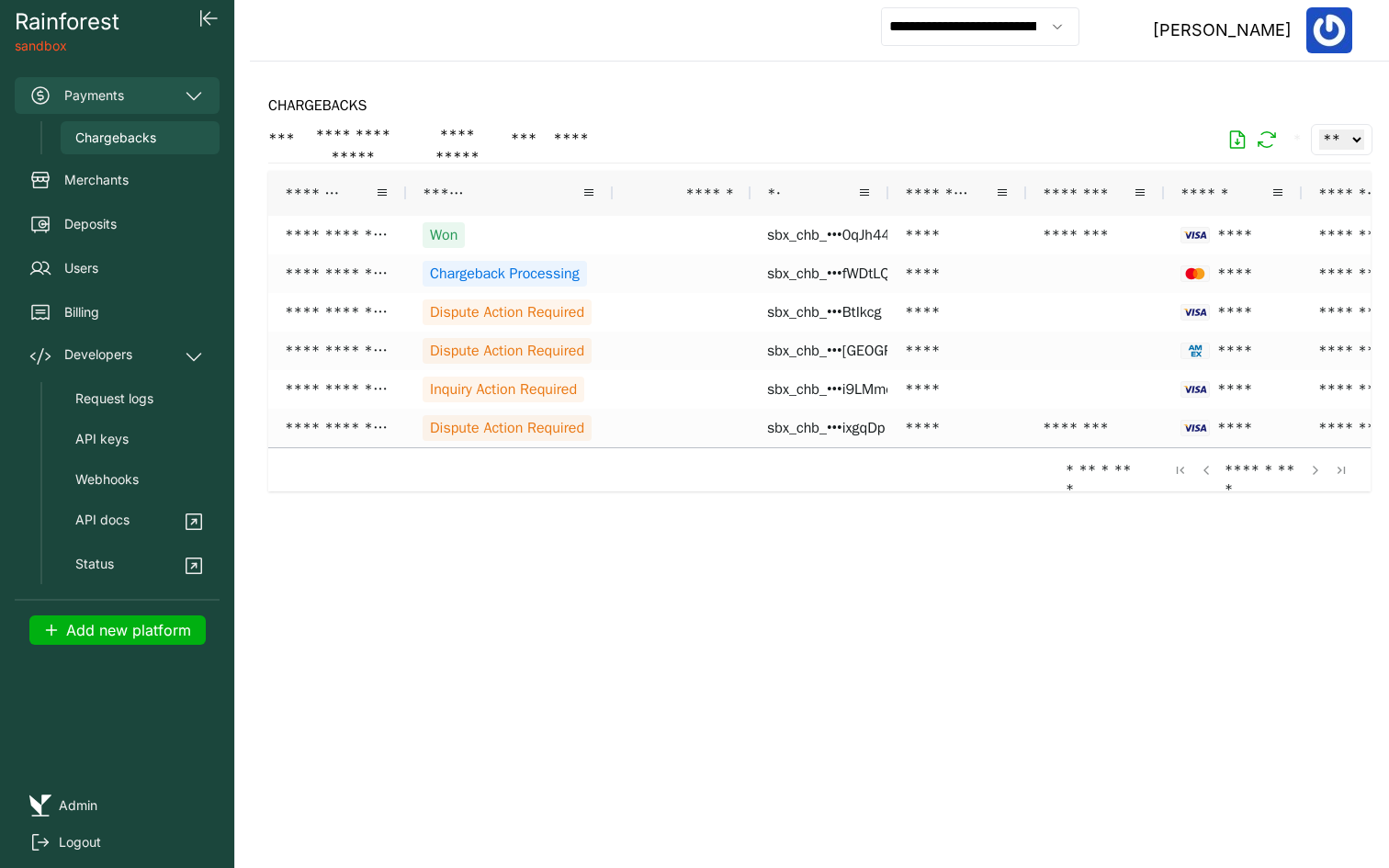 click on "Payments" at bounding box center (117, 96) 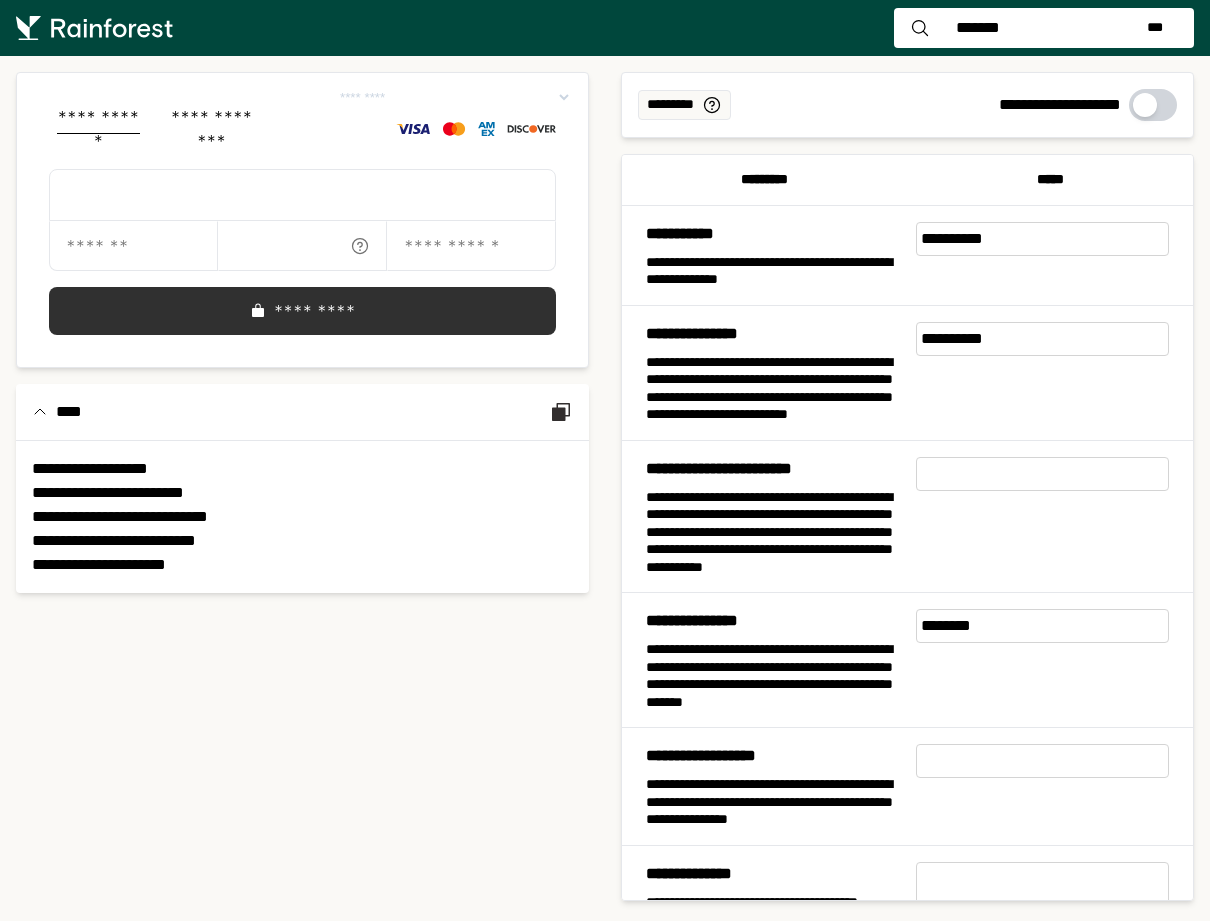scroll, scrollTop: 0, scrollLeft: 0, axis: both 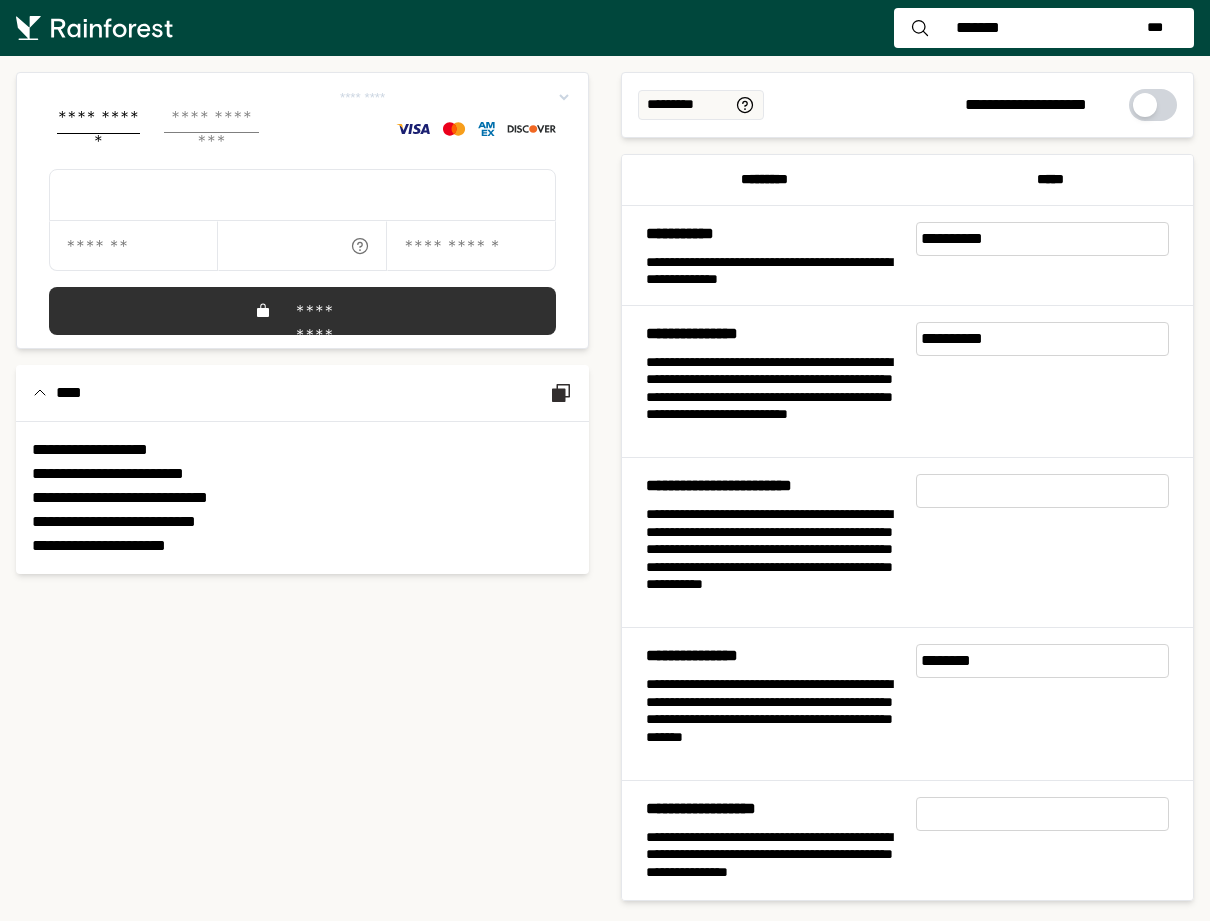 click on "**********" at bounding box center (212, 119) 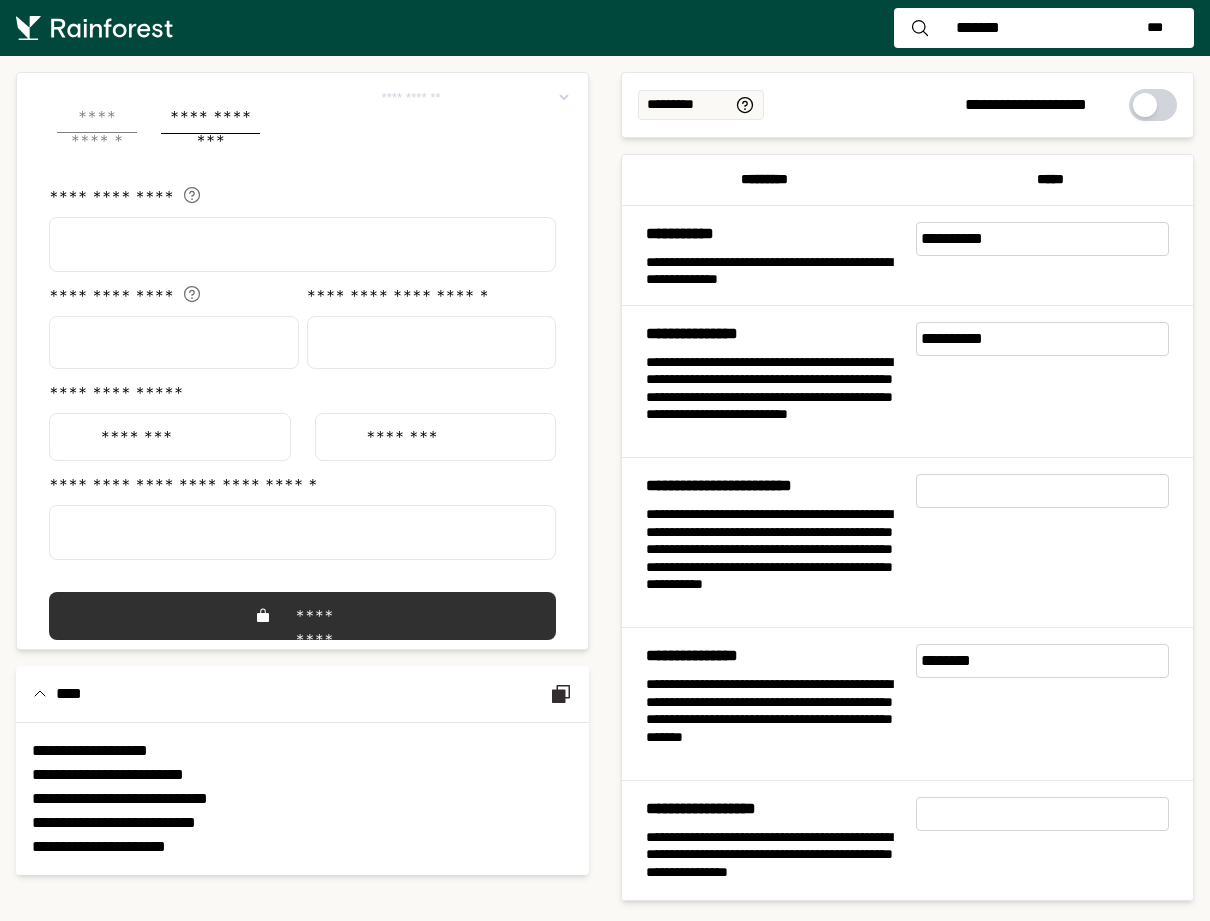 click on "**********" at bounding box center (97, 119) 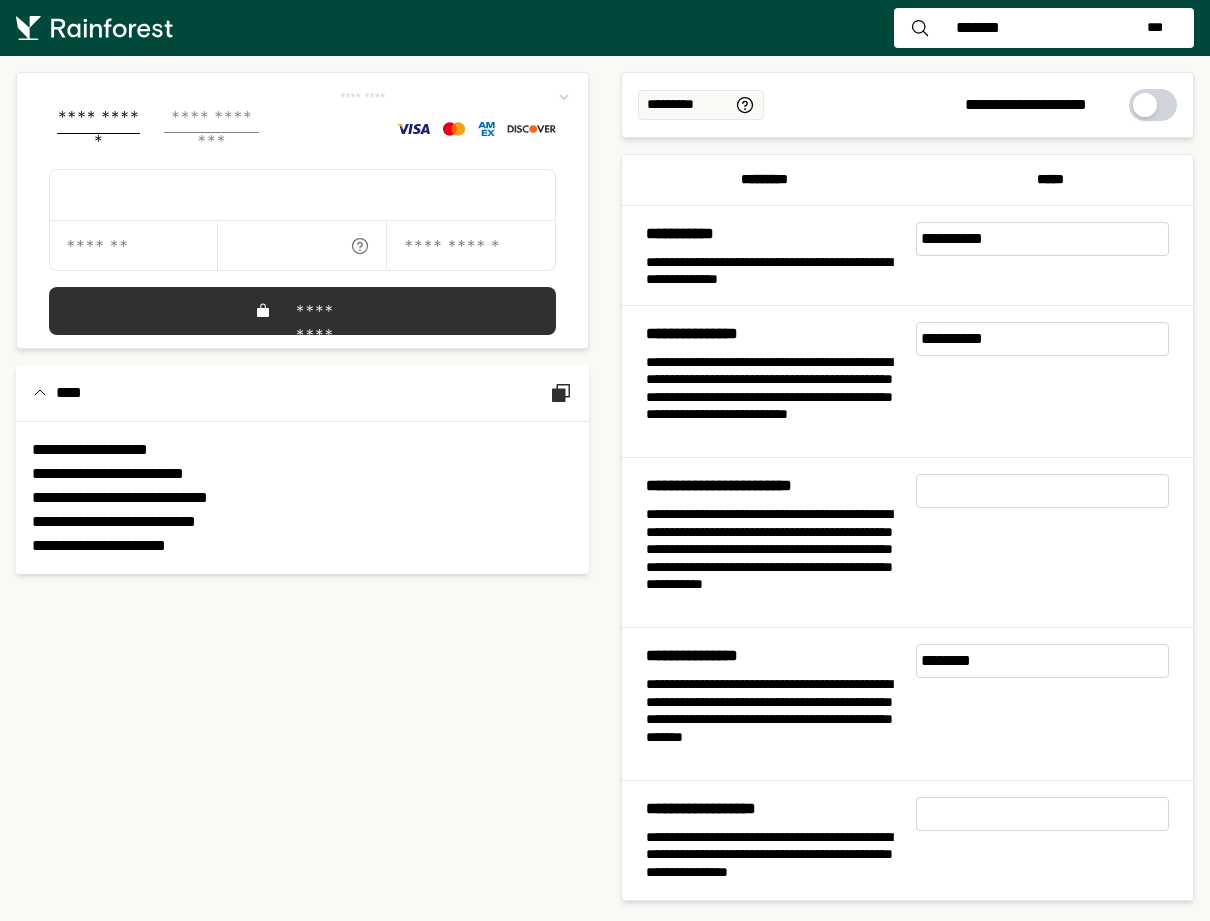 click on "**********" at bounding box center (212, 119) 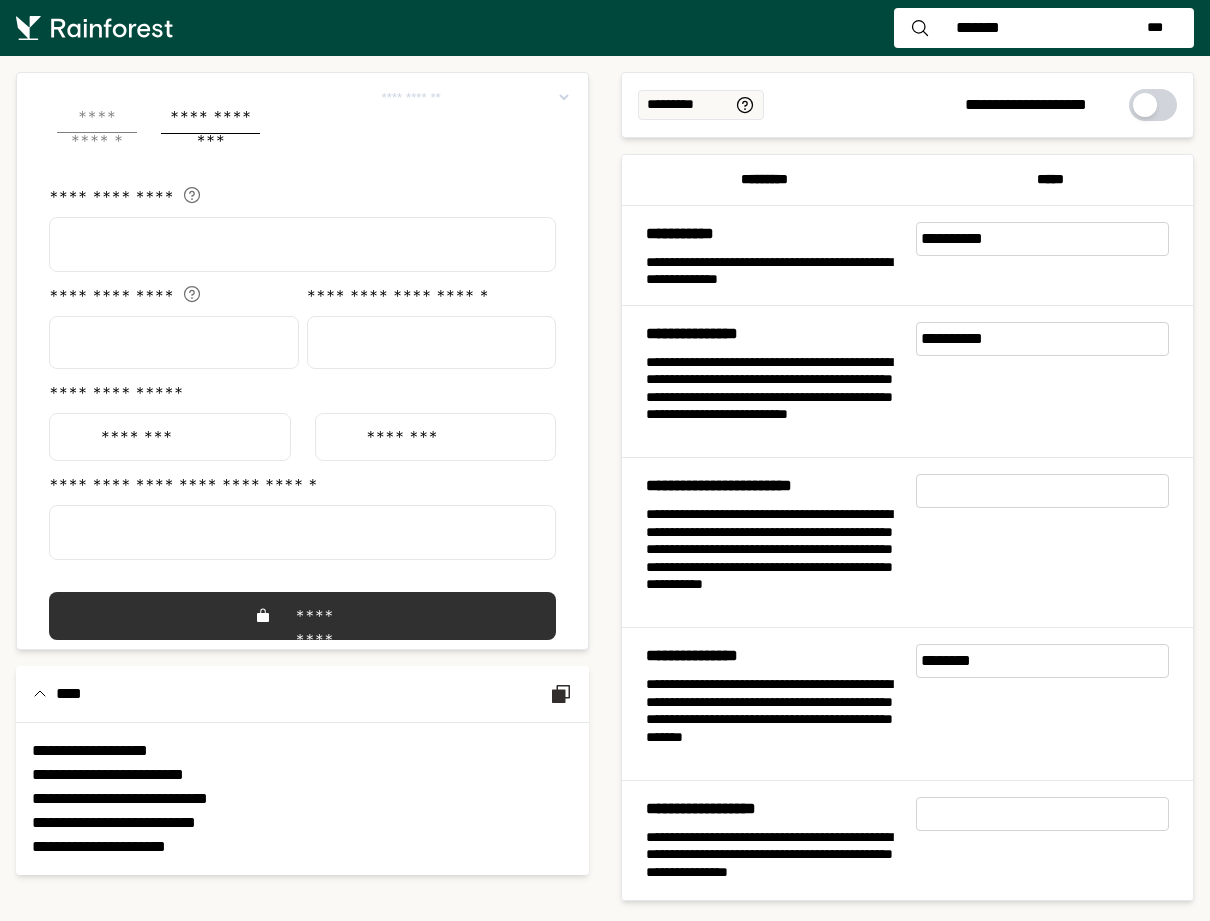 click on "**********" at bounding box center (97, 119) 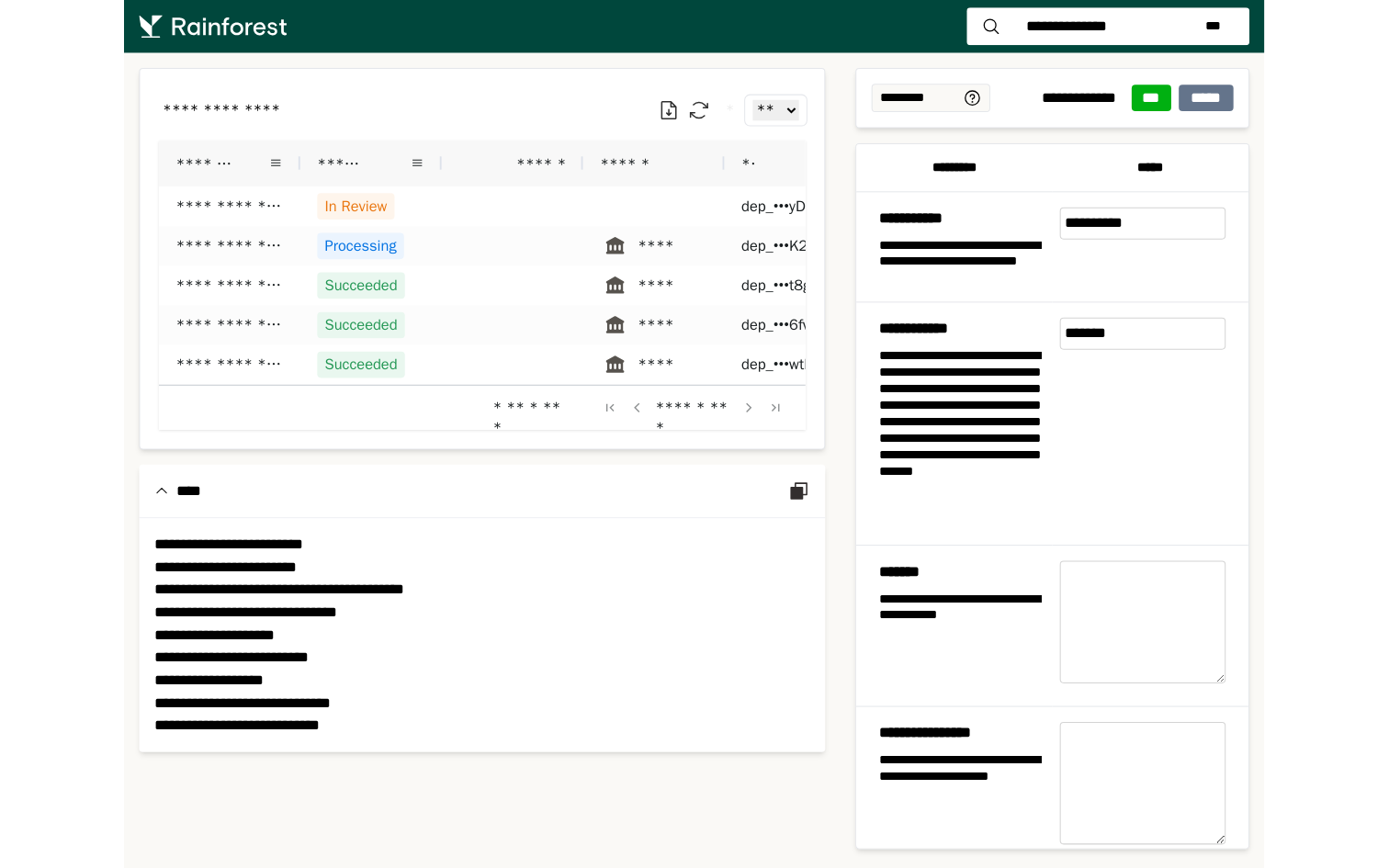 scroll, scrollTop: 0, scrollLeft: 0, axis: both 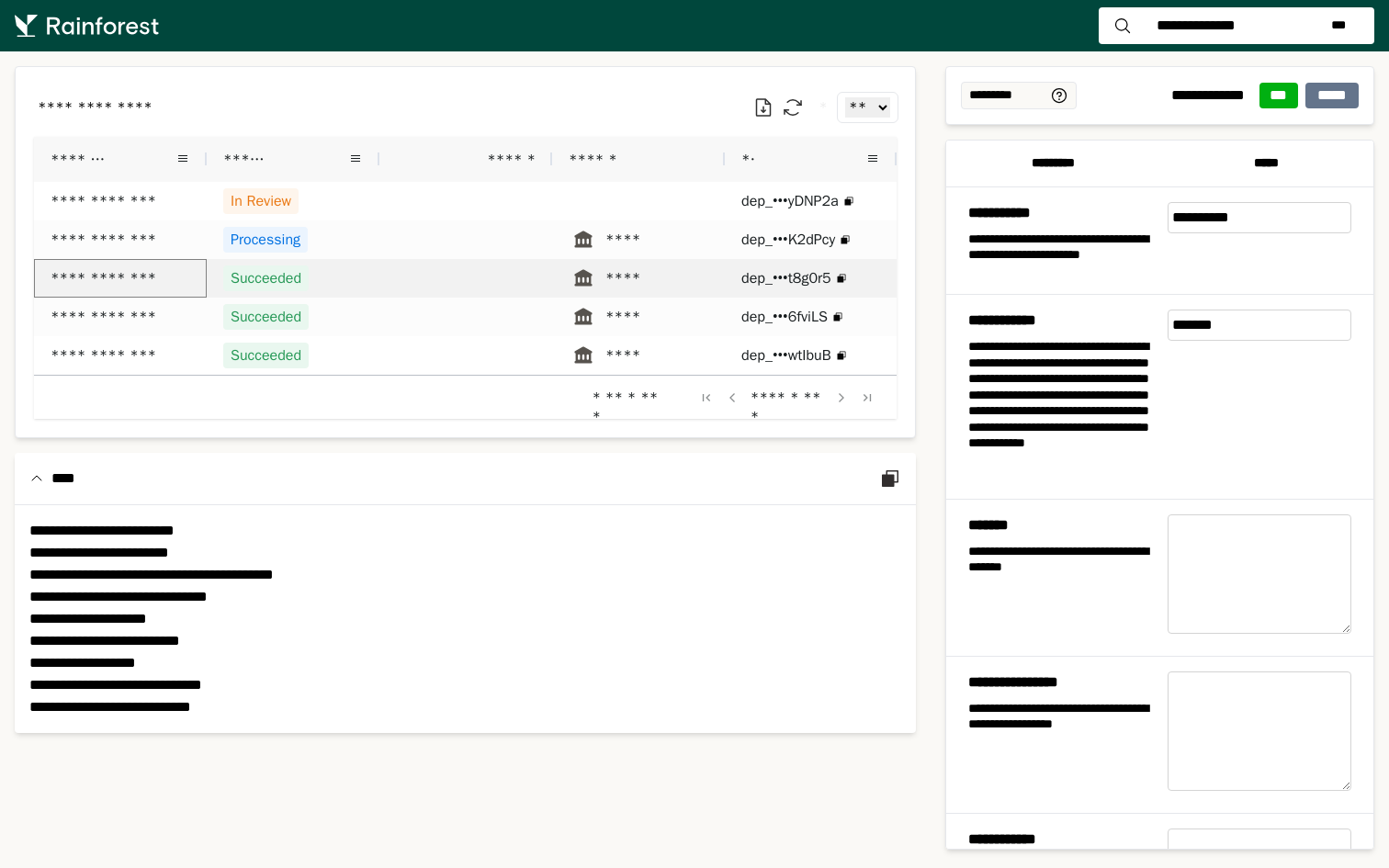 click on "**********" at bounding box center [120, 278] 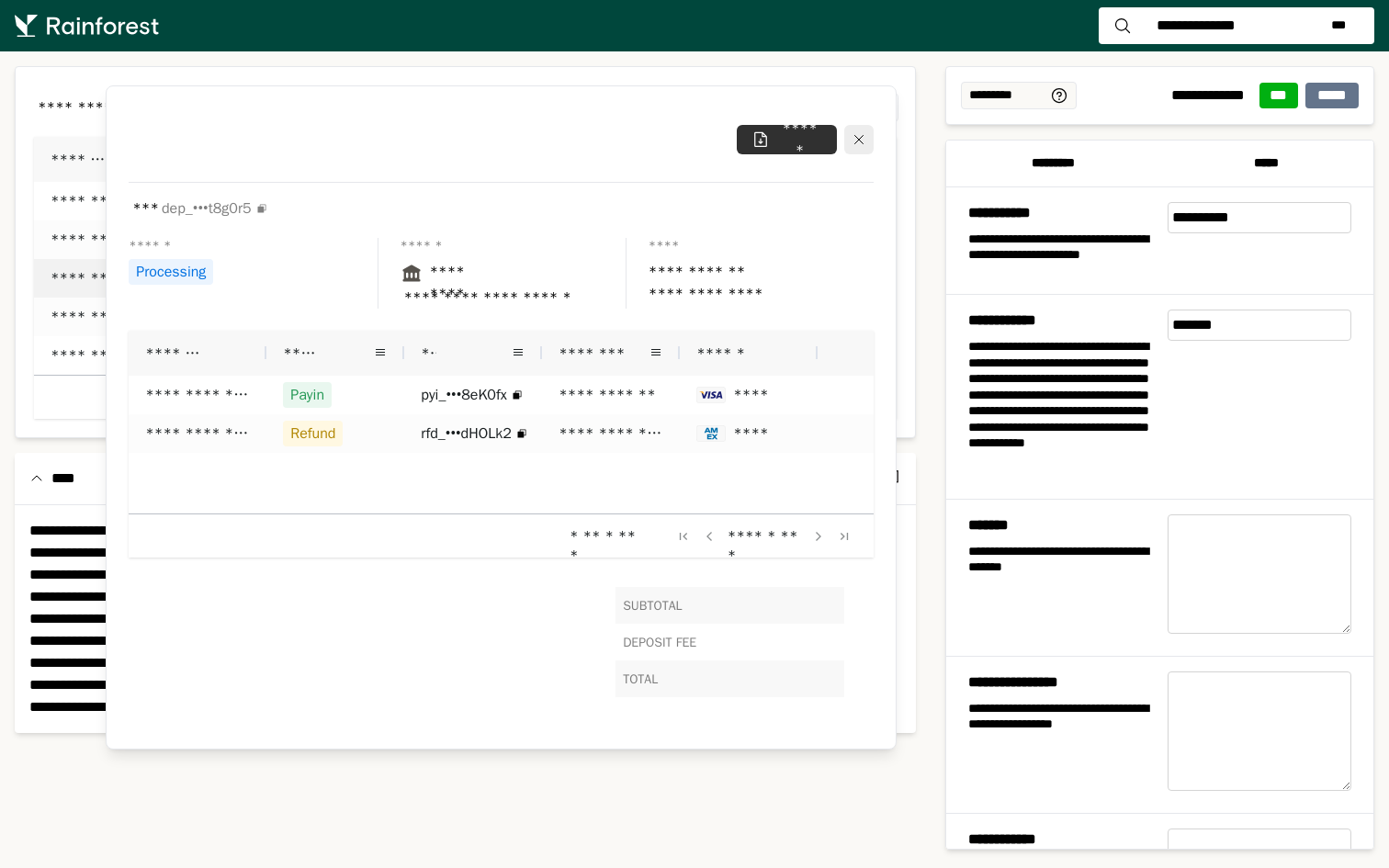 click on "**********" at bounding box center [465, 457] 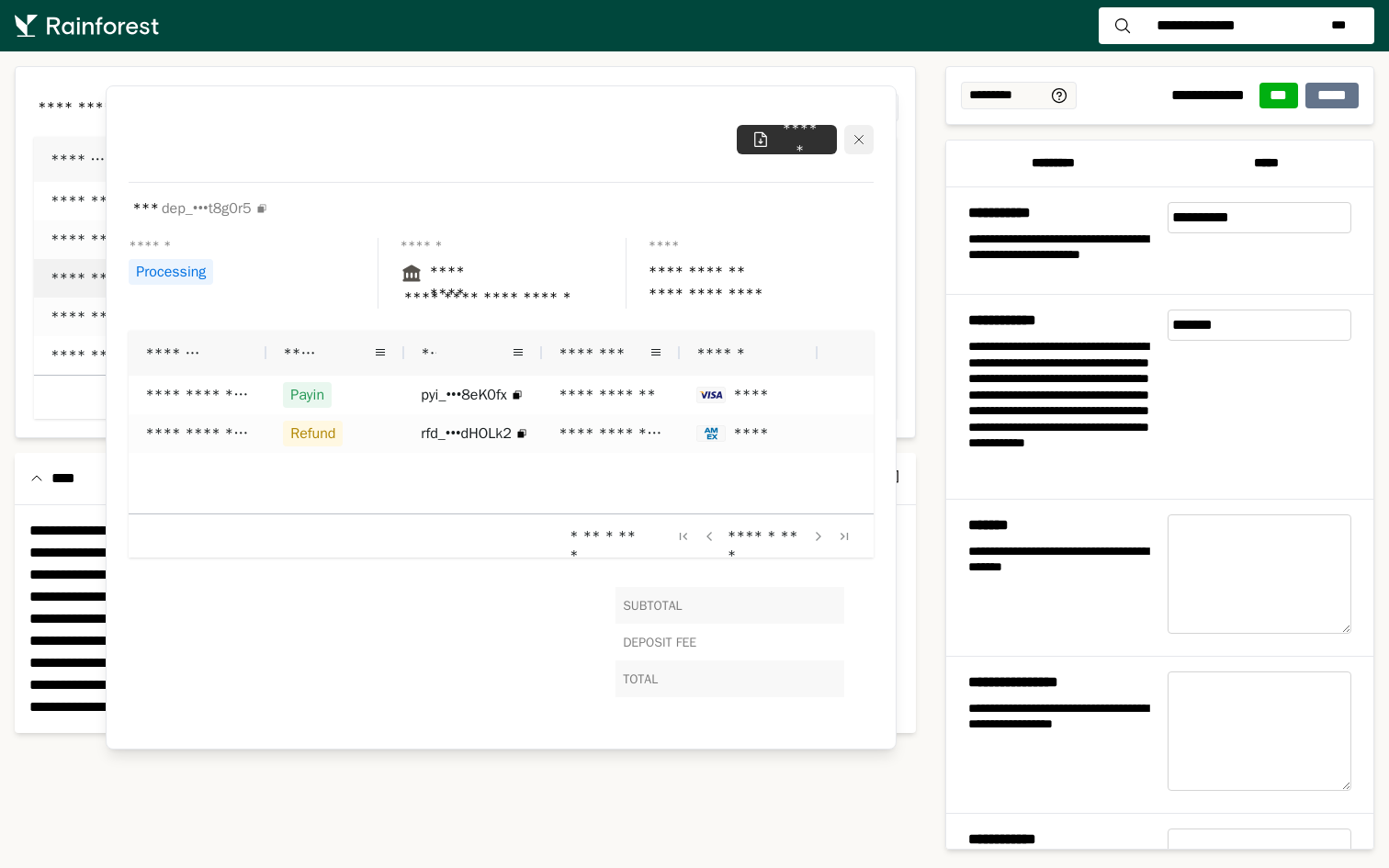 click 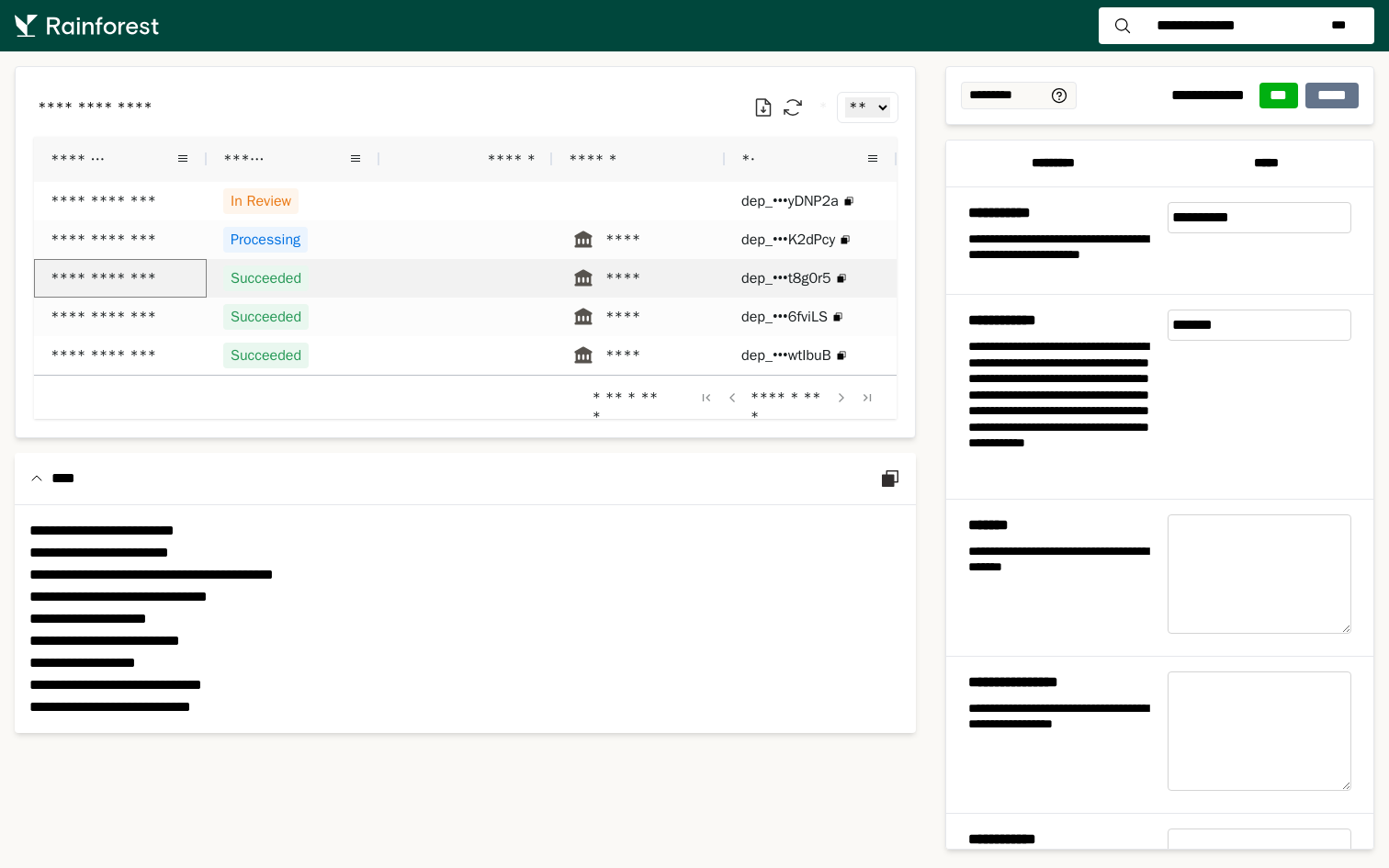 click on "**********" at bounding box center (120, 278) 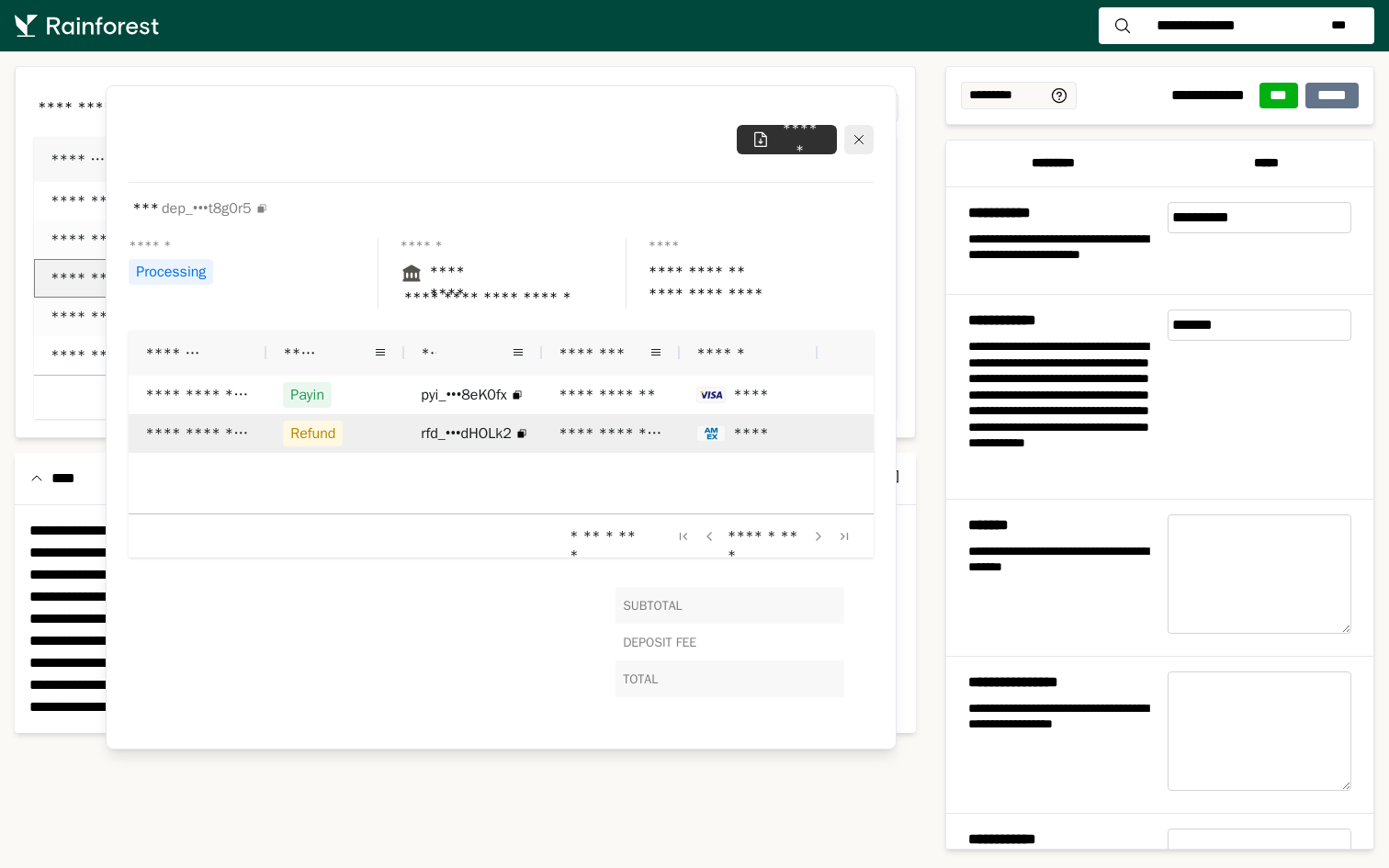 scroll, scrollTop: 0, scrollLeft: 102, axis: horizontal 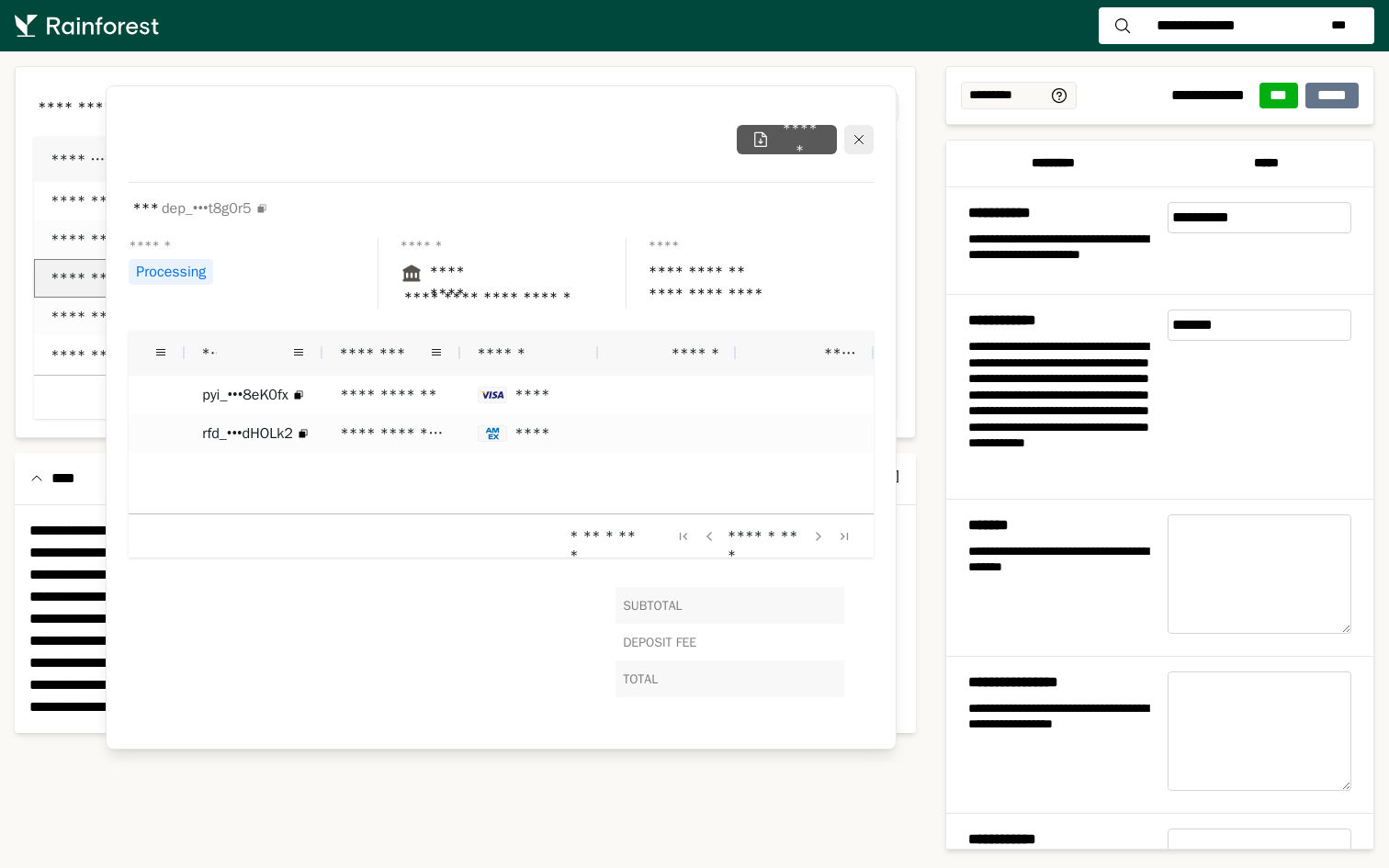 click 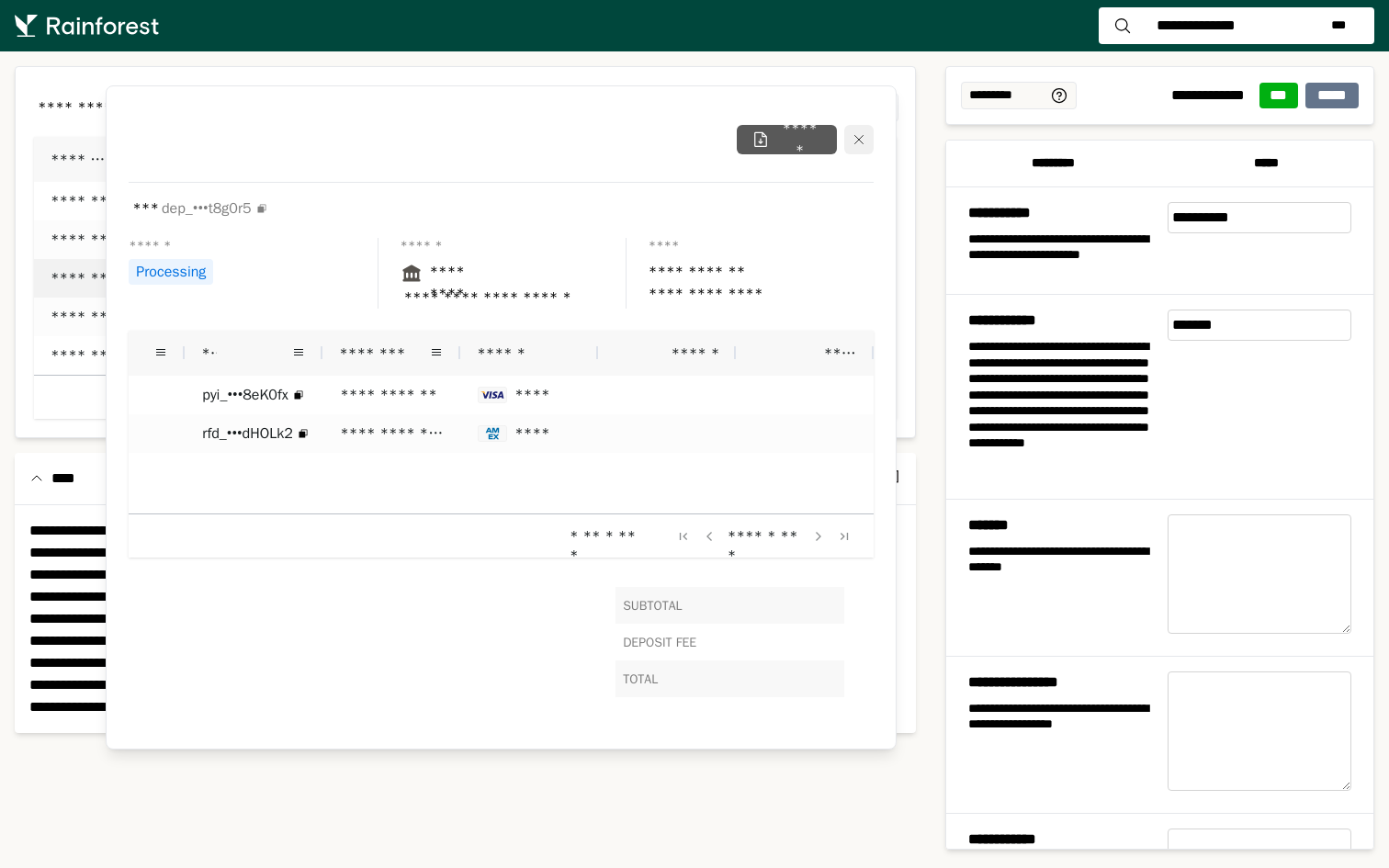 click at bounding box center [859, 140] 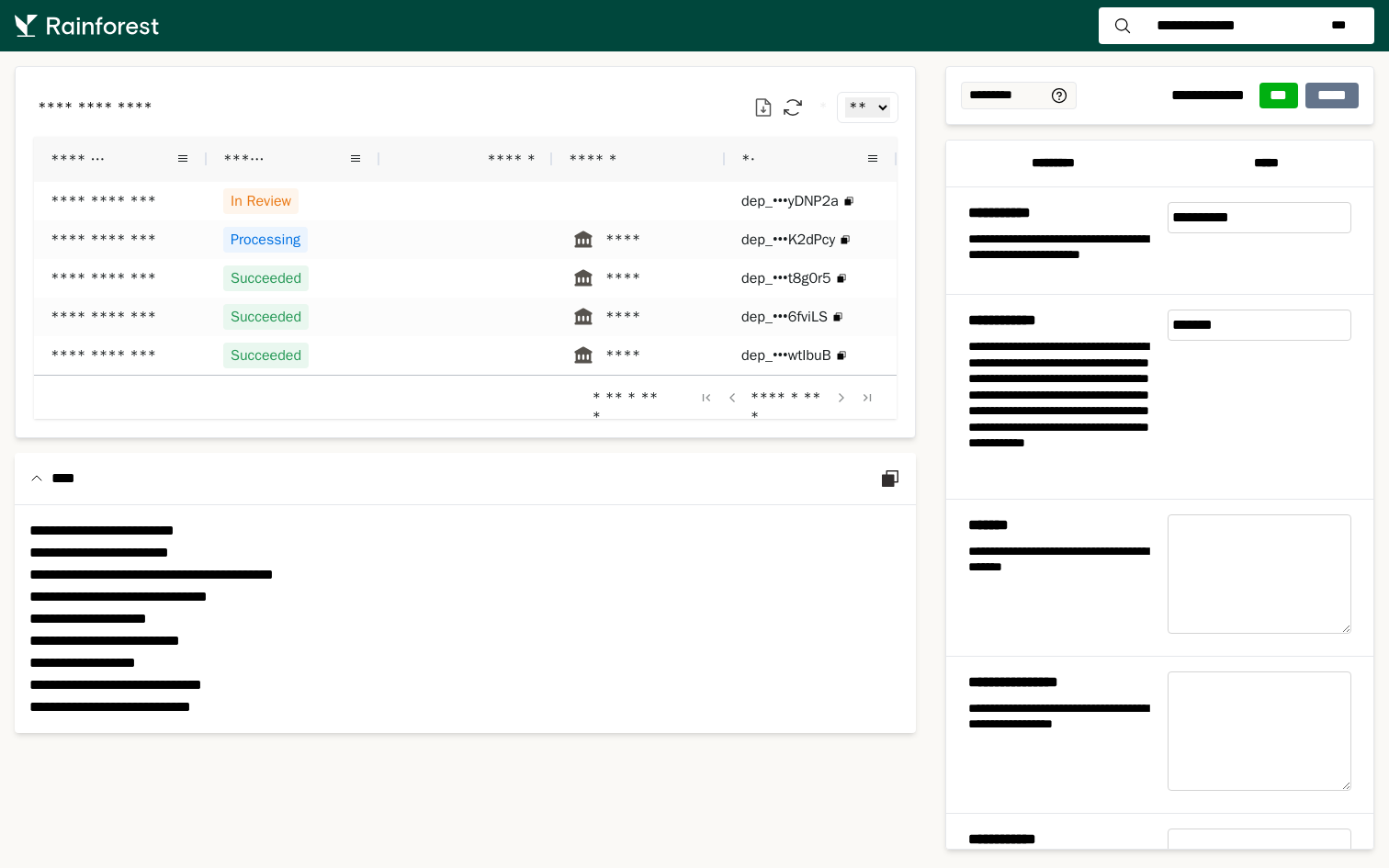 click 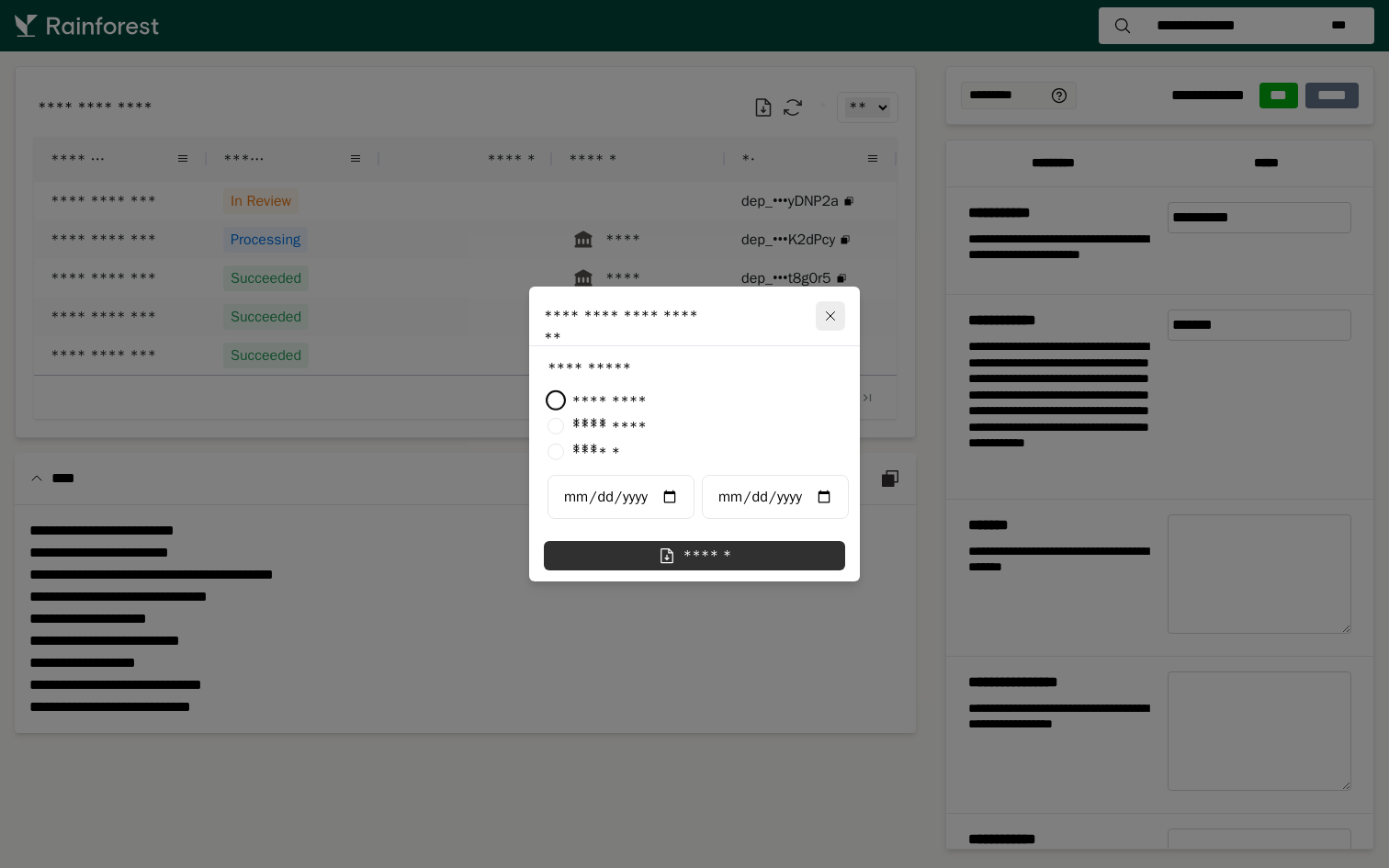 click on "******" at bounding box center (694, 556) 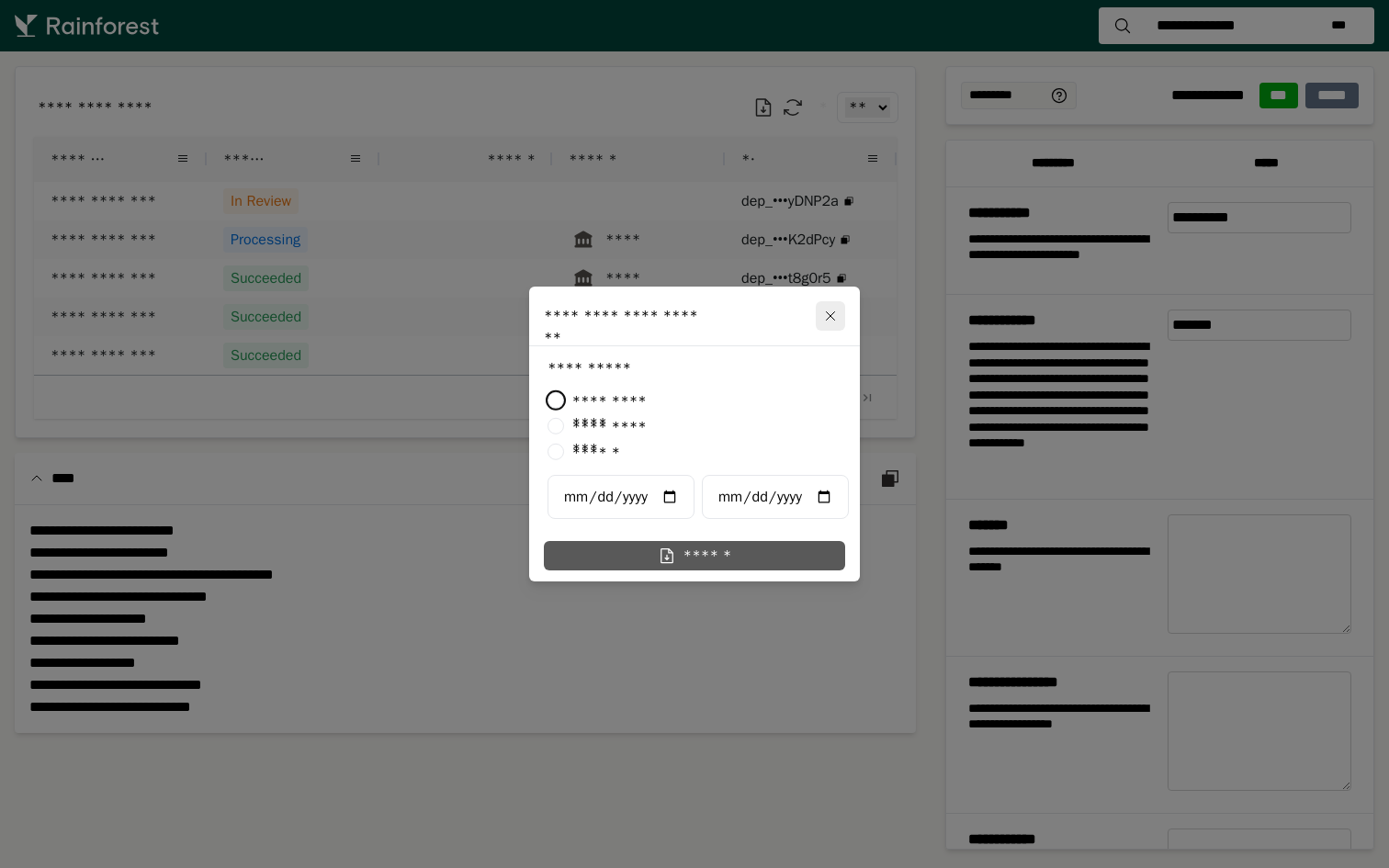 click on "******" at bounding box center (694, 556) 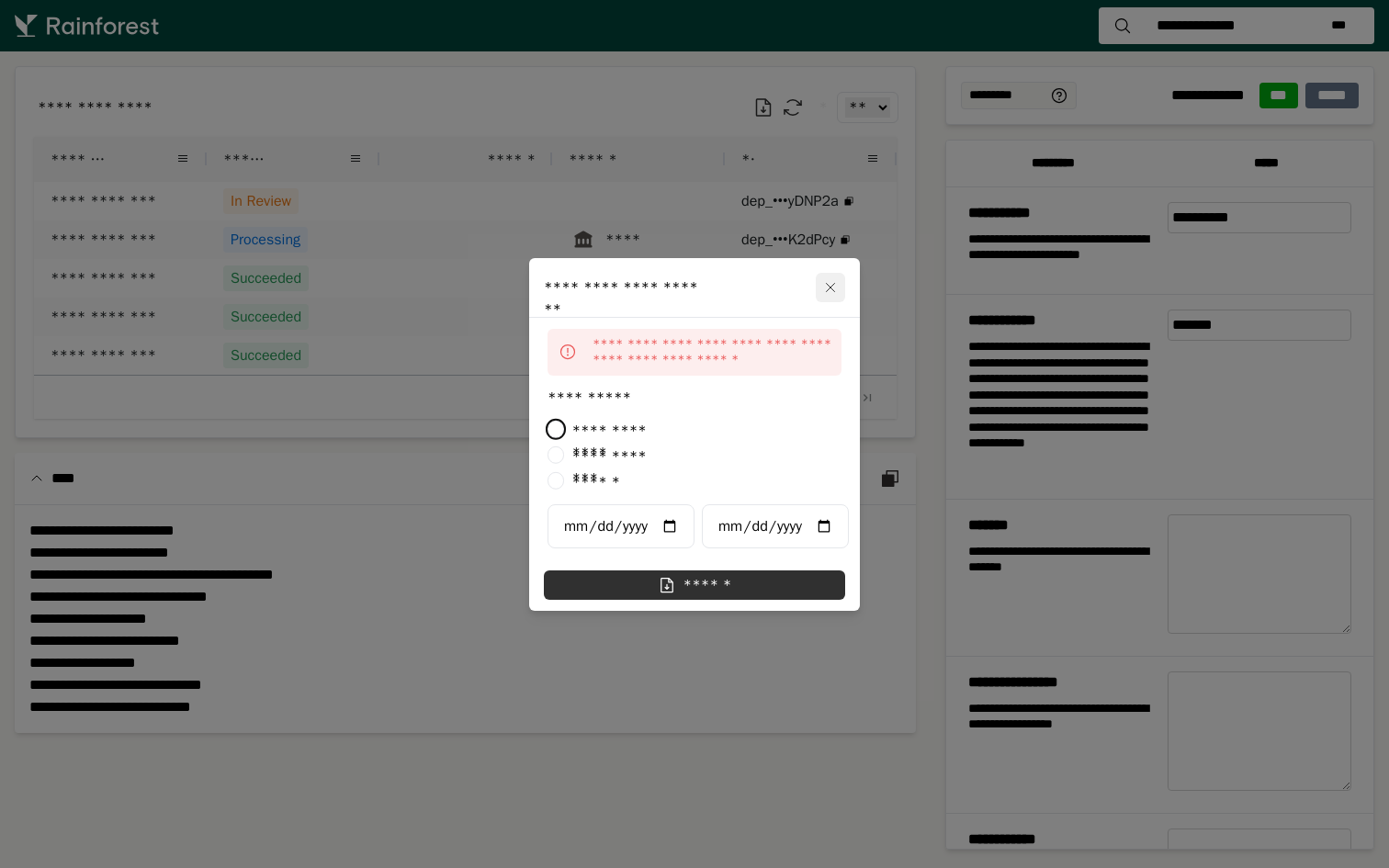 click 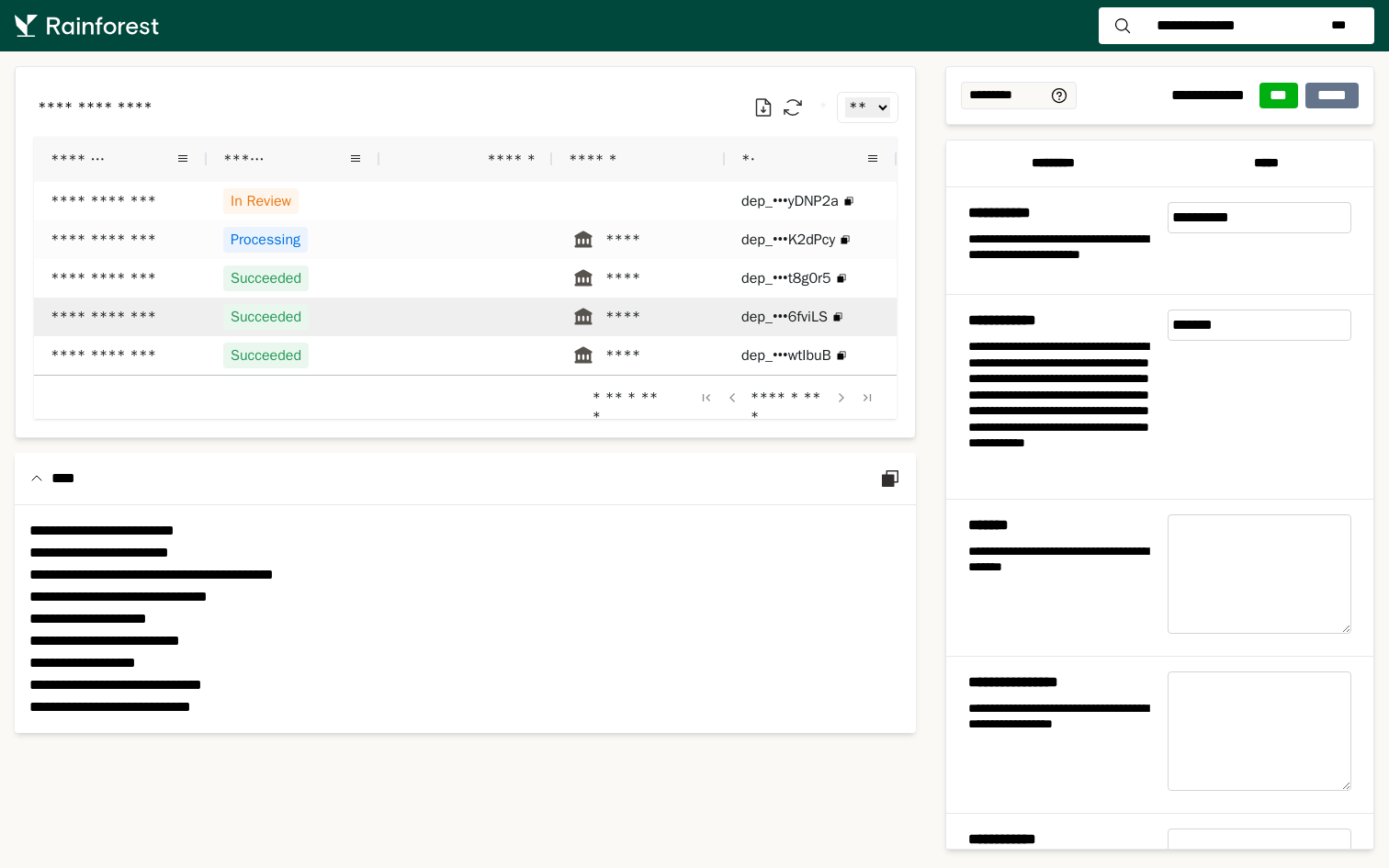 click on "**********" at bounding box center [120, 317] 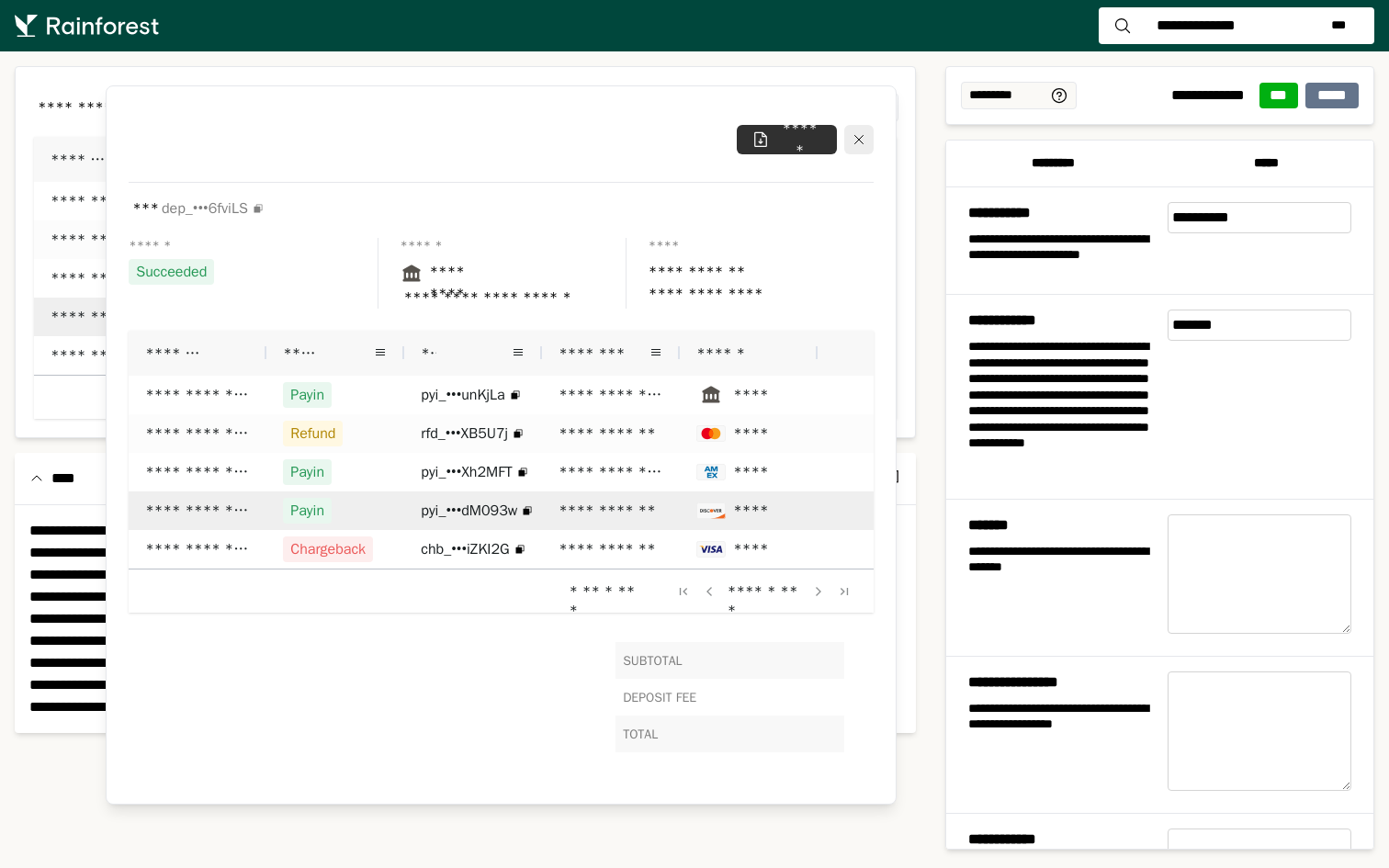 scroll, scrollTop: 0, scrollLeft: 92, axis: horizontal 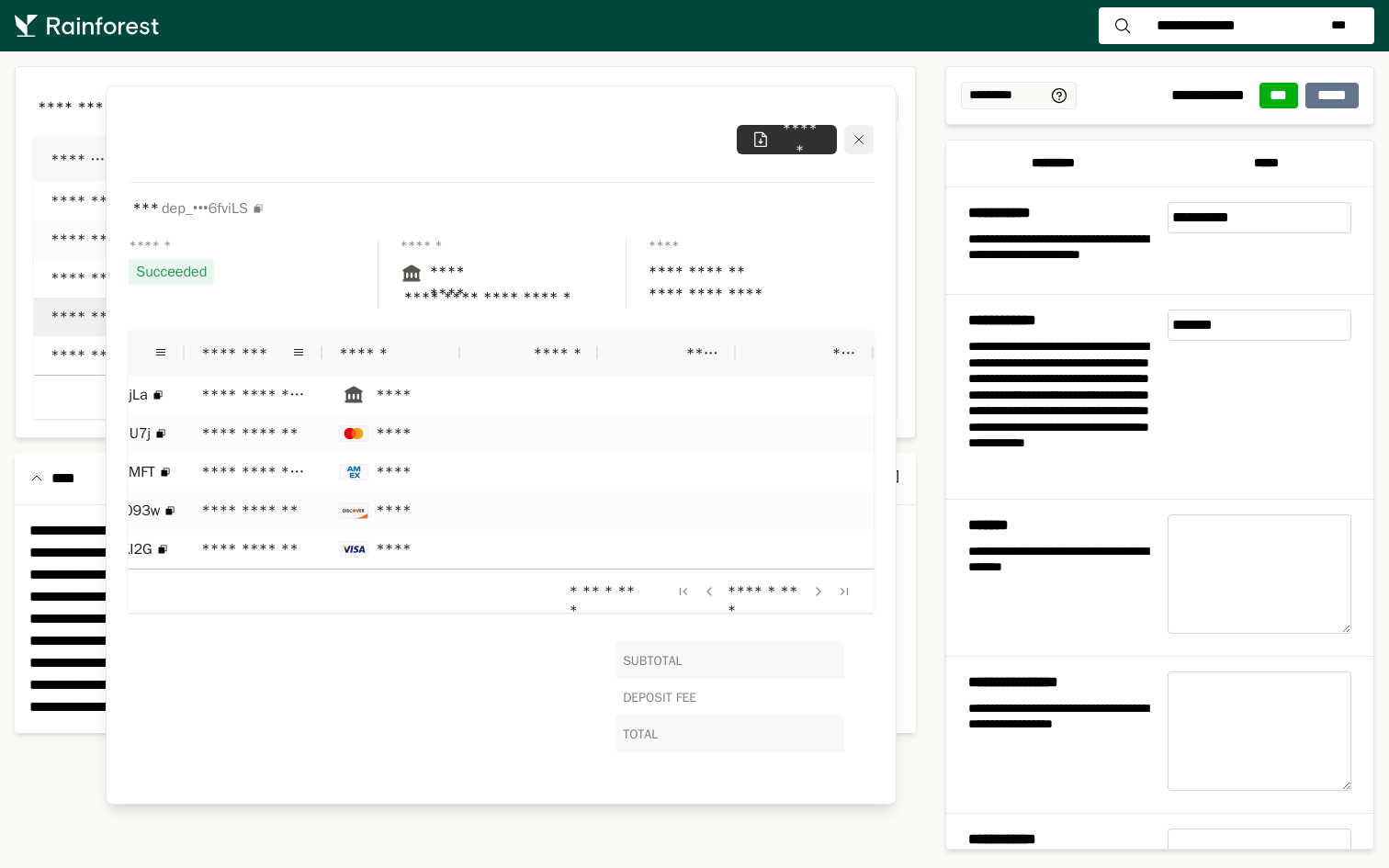 click at bounding box center [859, 140] 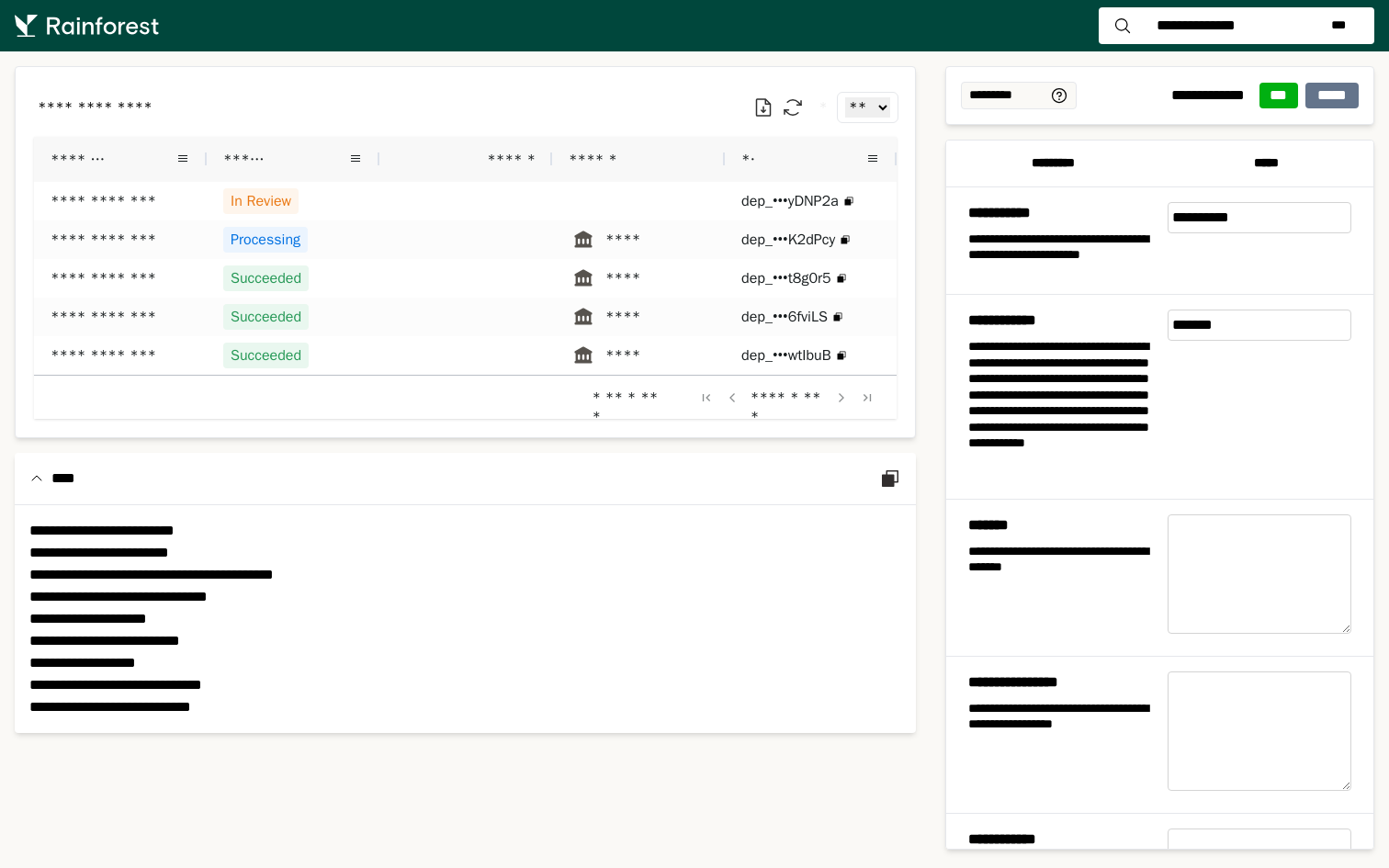 click on "**********" at bounding box center (1237, 26) 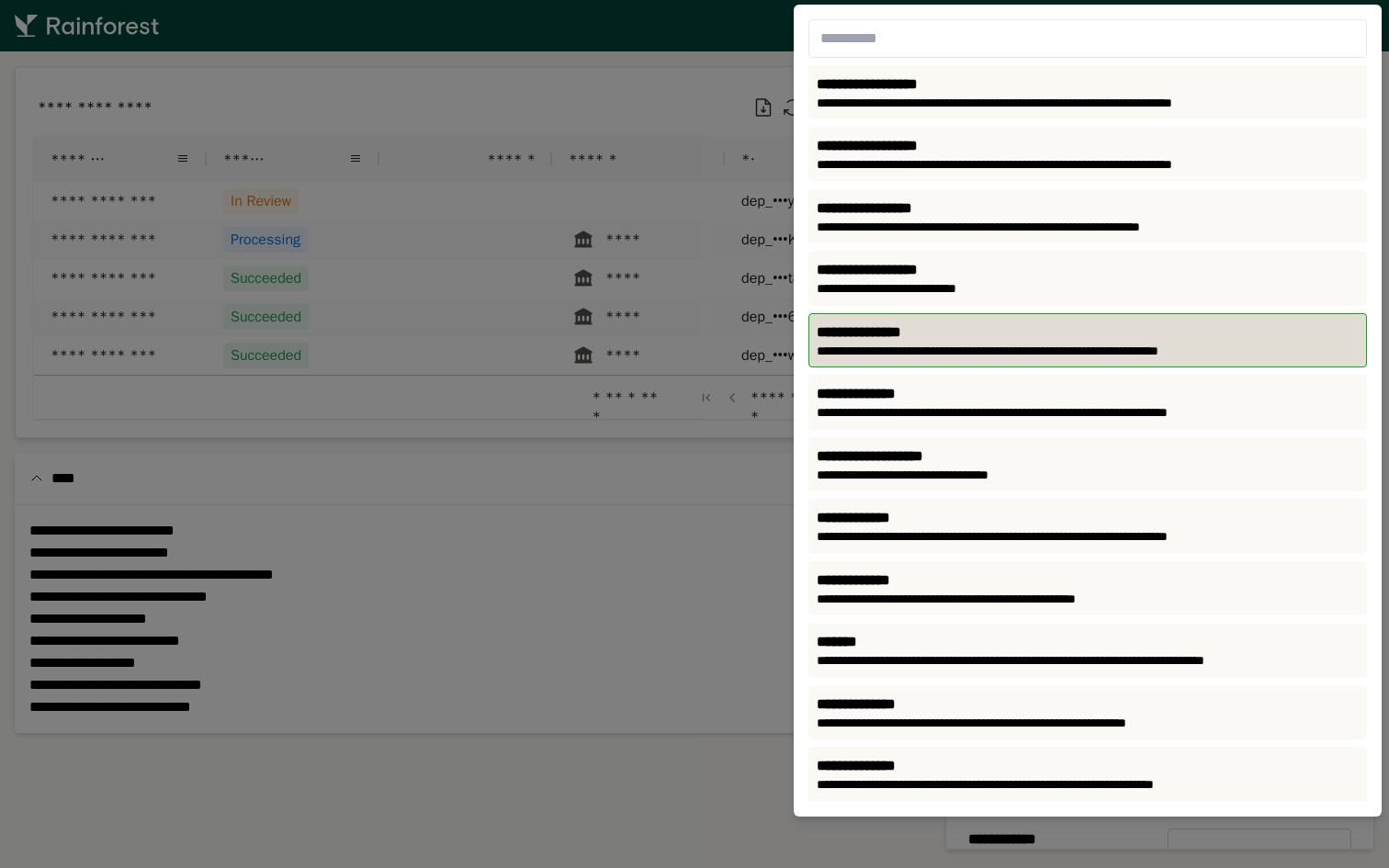 click on "**********" at bounding box center (1088, 411) 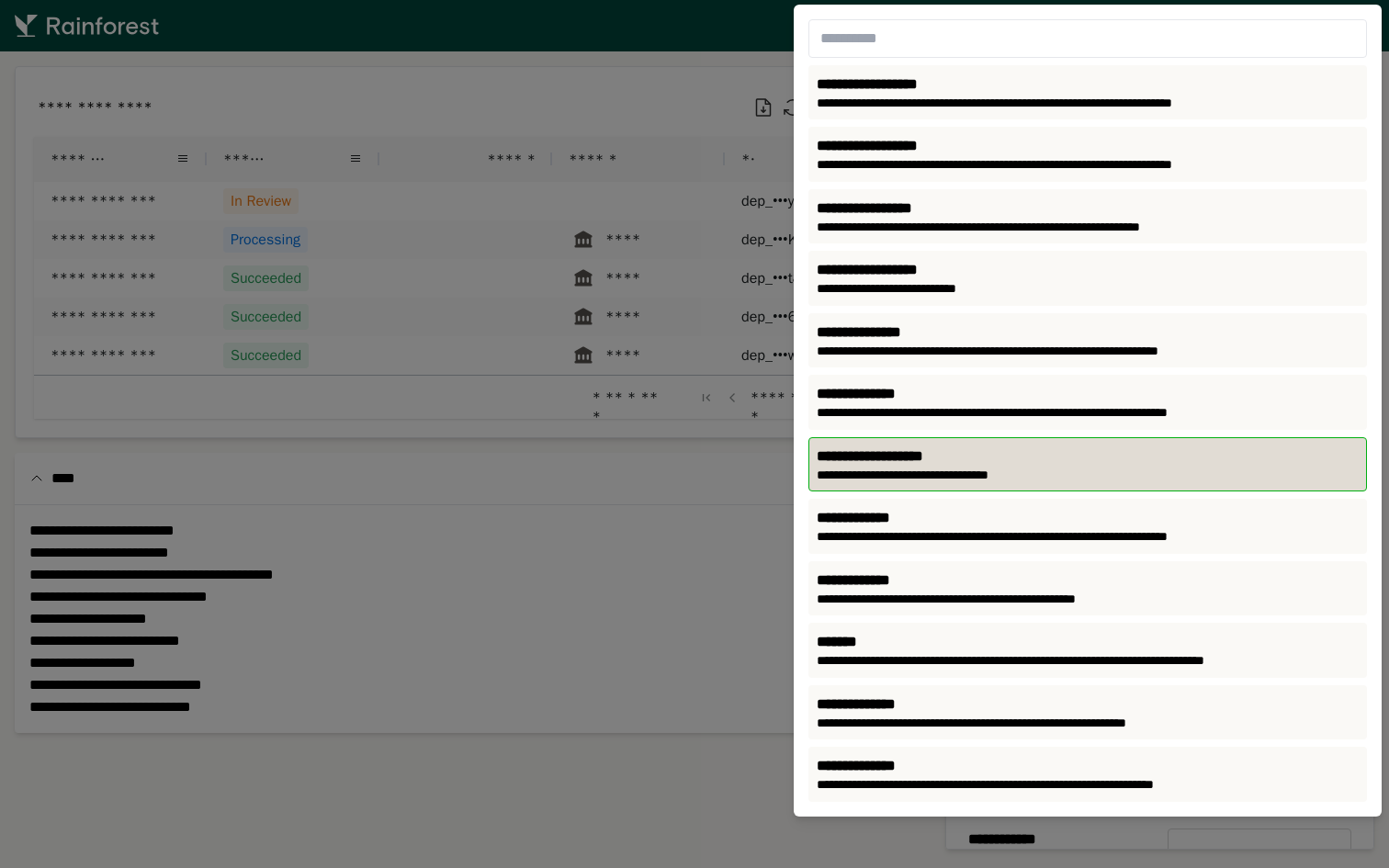 click on "**********" at bounding box center (1088, 411) 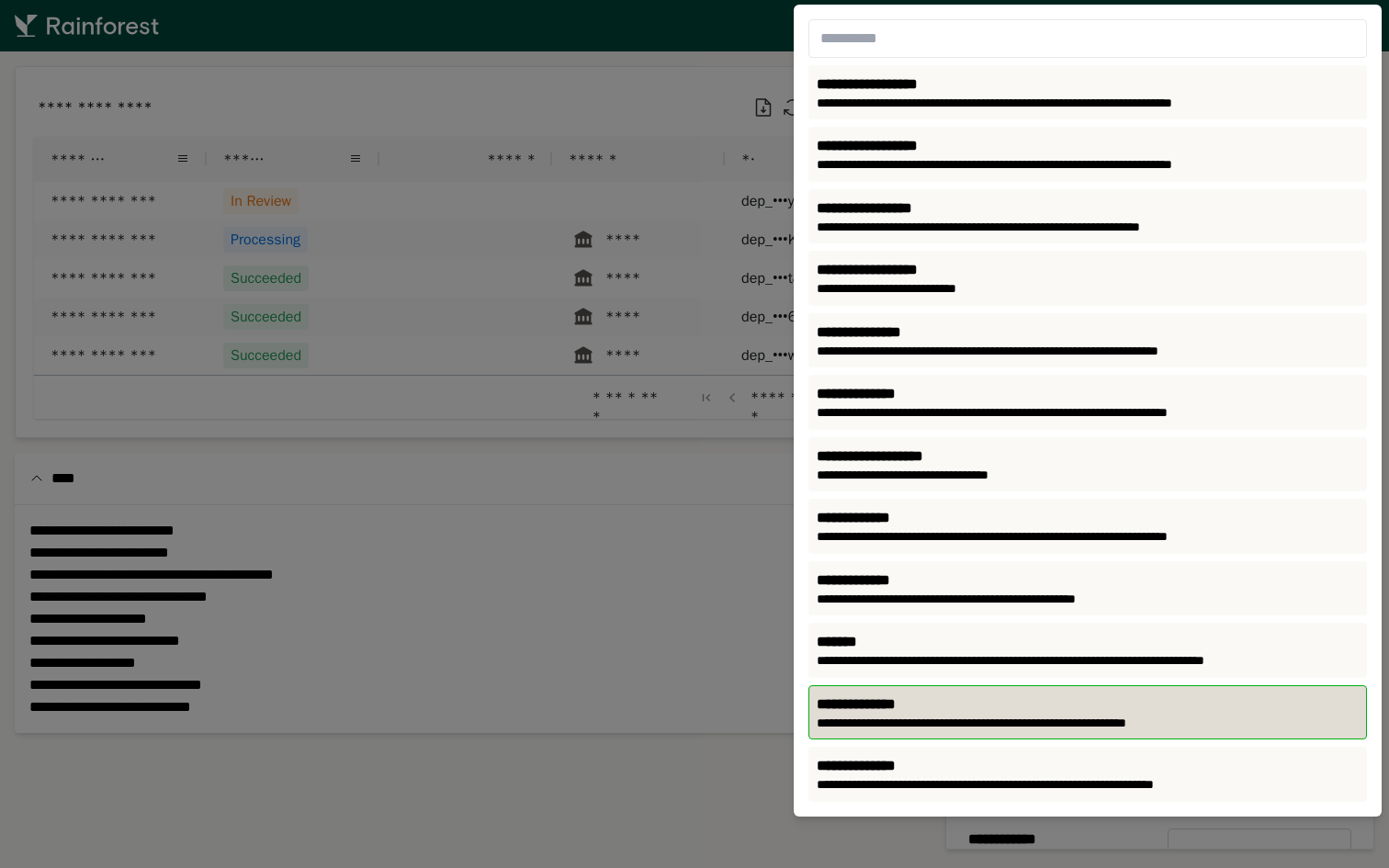 click on "**********" at bounding box center [1088, 705] 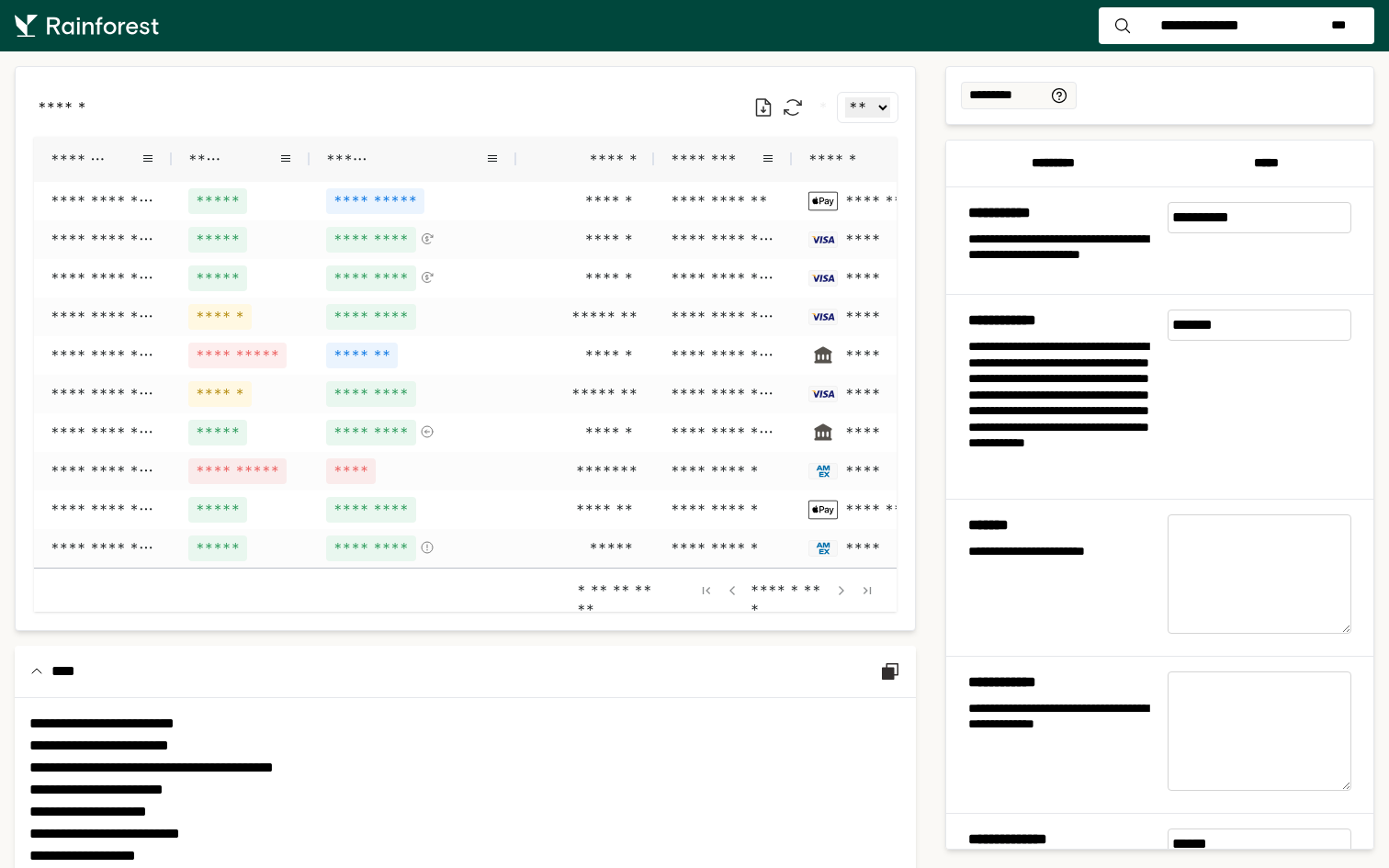 scroll, scrollTop: 0, scrollLeft: 0, axis: both 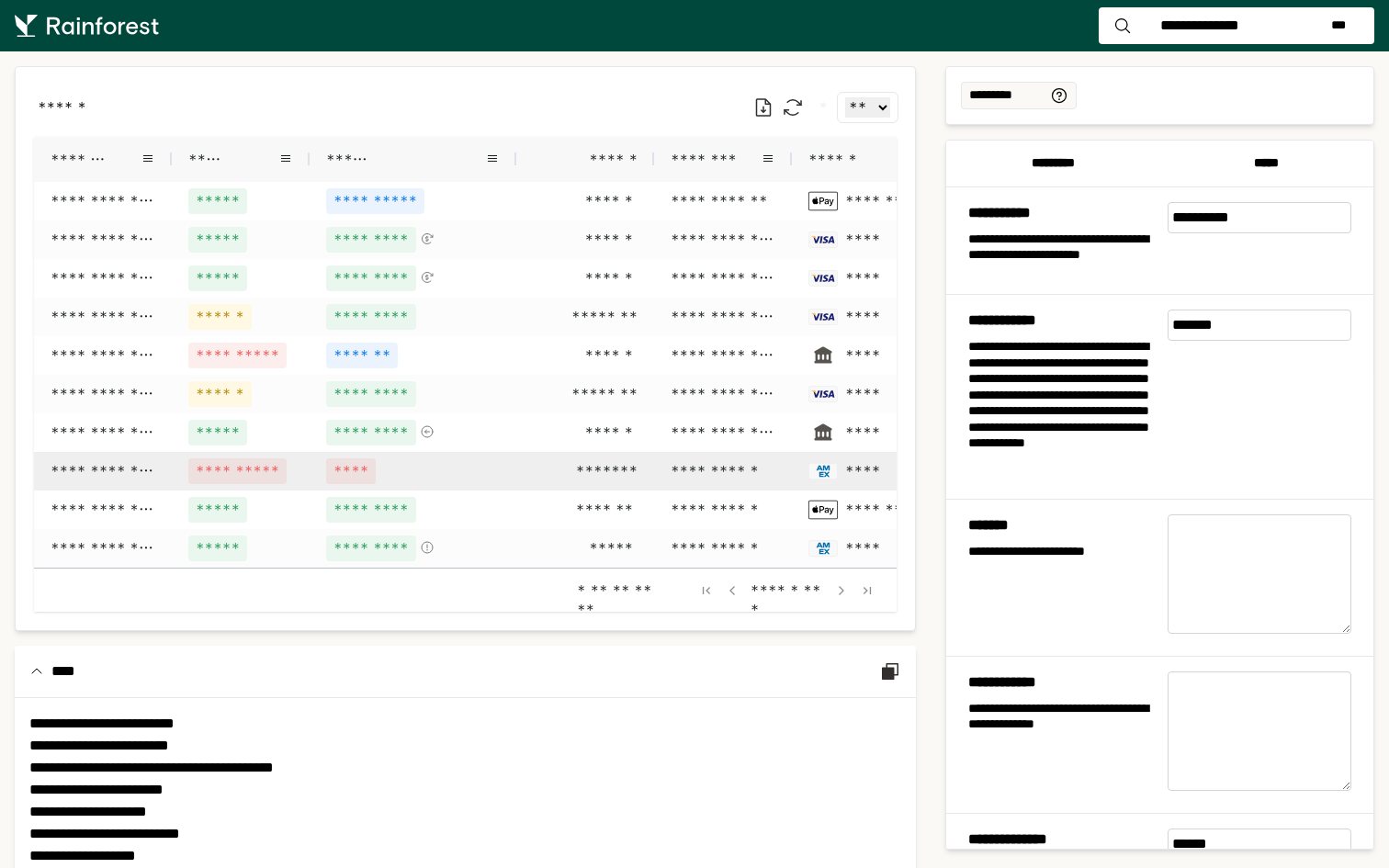 click on "**********" at bounding box center (103, 471) 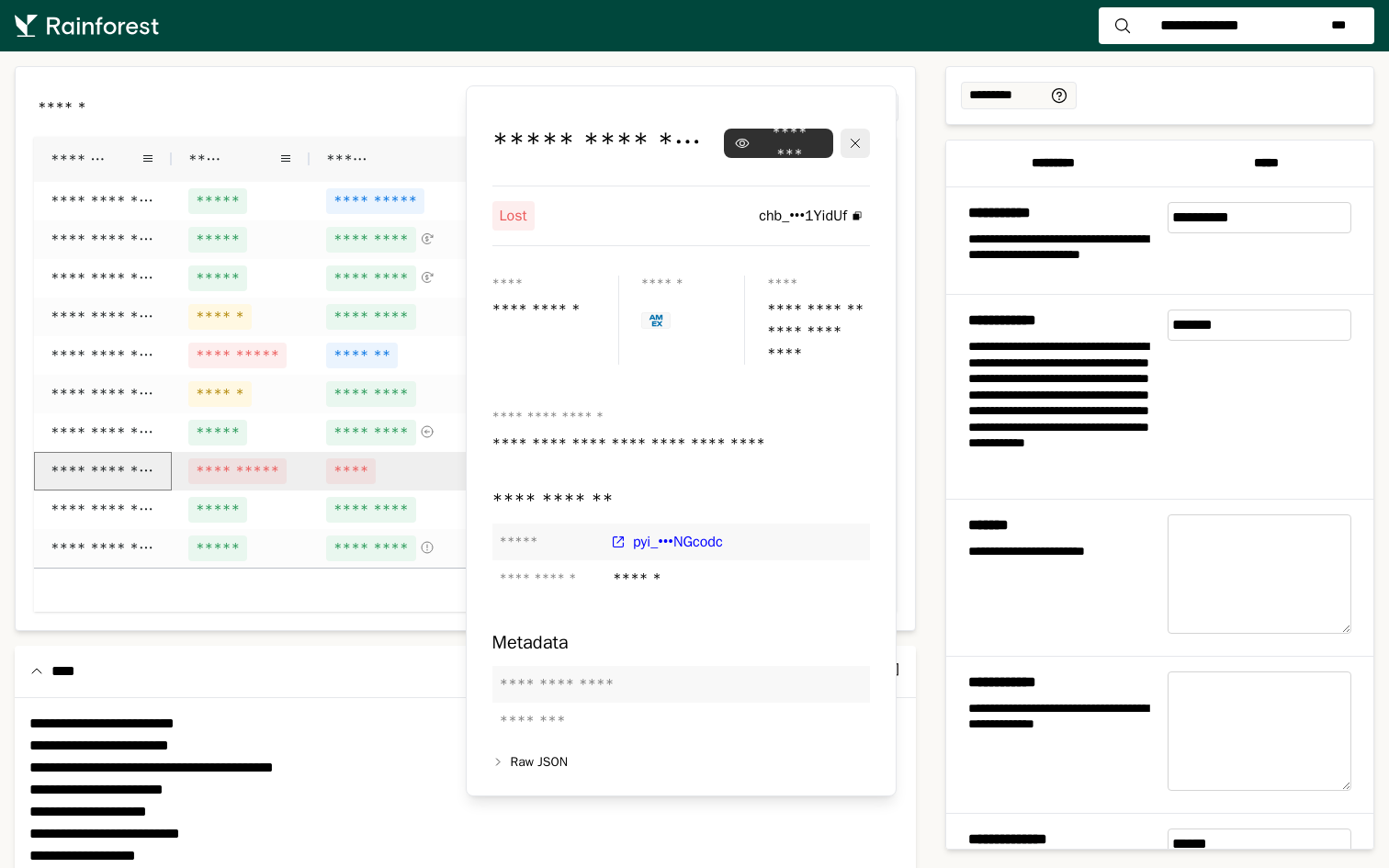 click on "****" at bounding box center [233, 159] 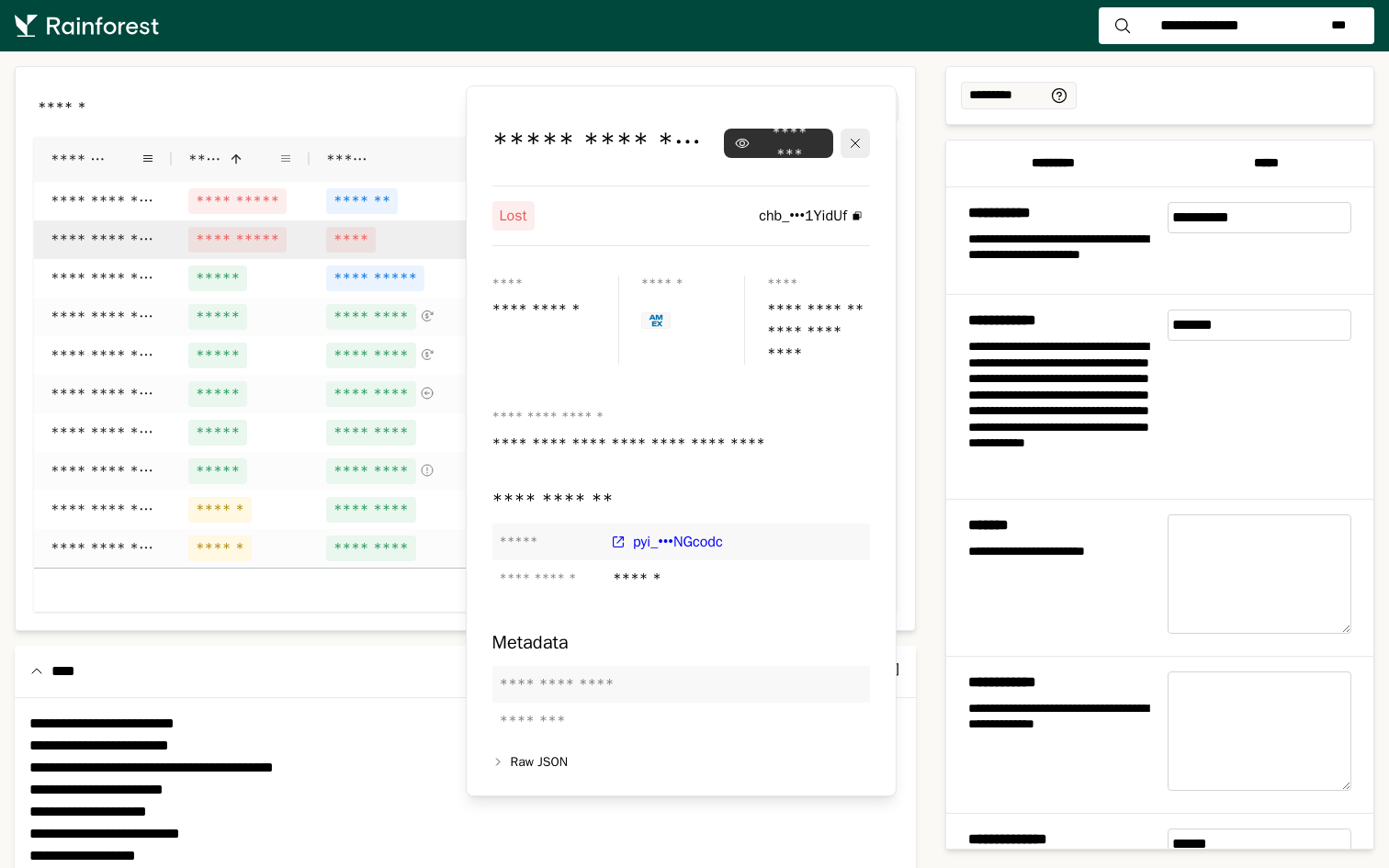 click at bounding box center (286, 159) 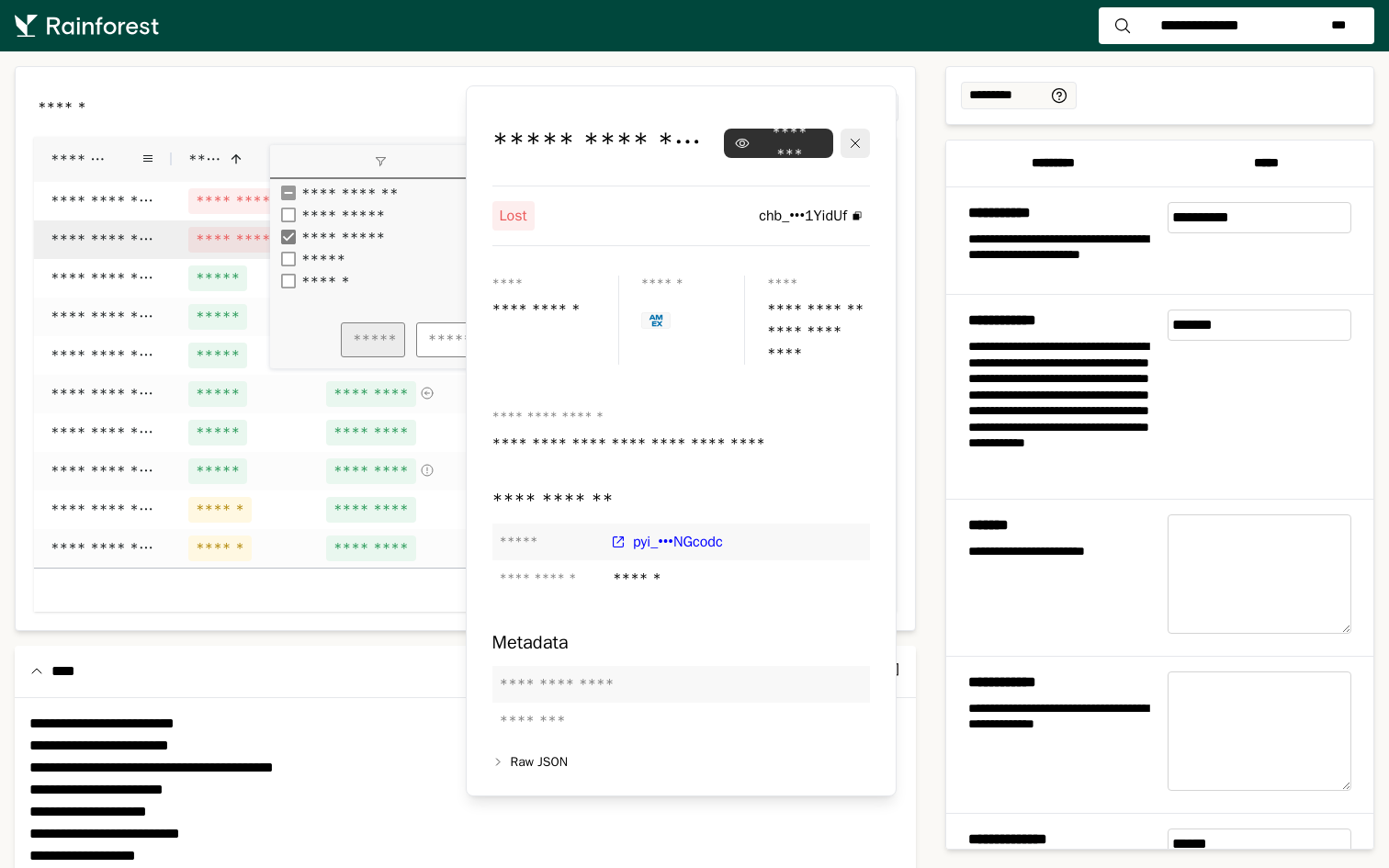 click on "*****" at bounding box center [373, 340] 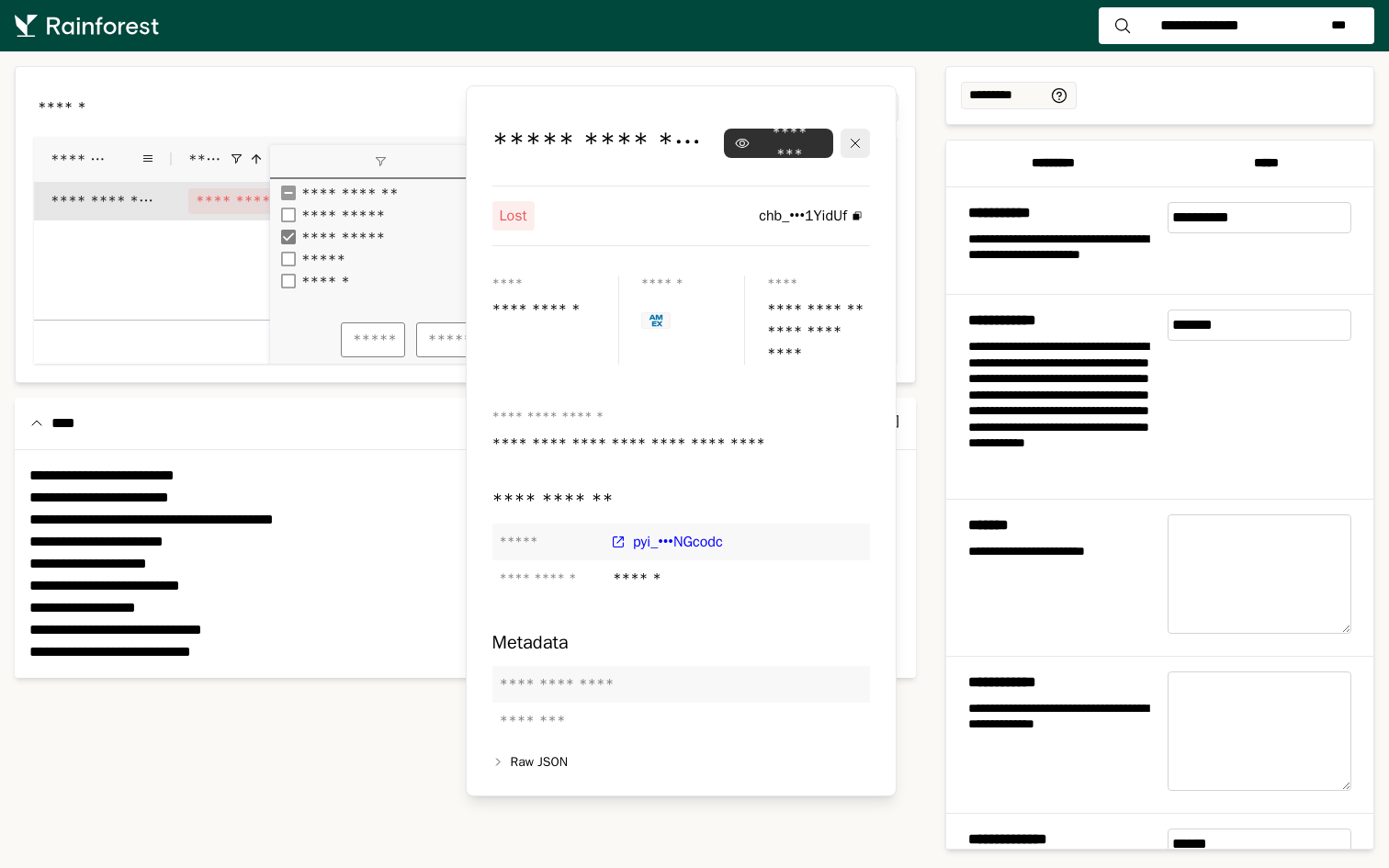 click on "**********" at bounding box center (103, 201) 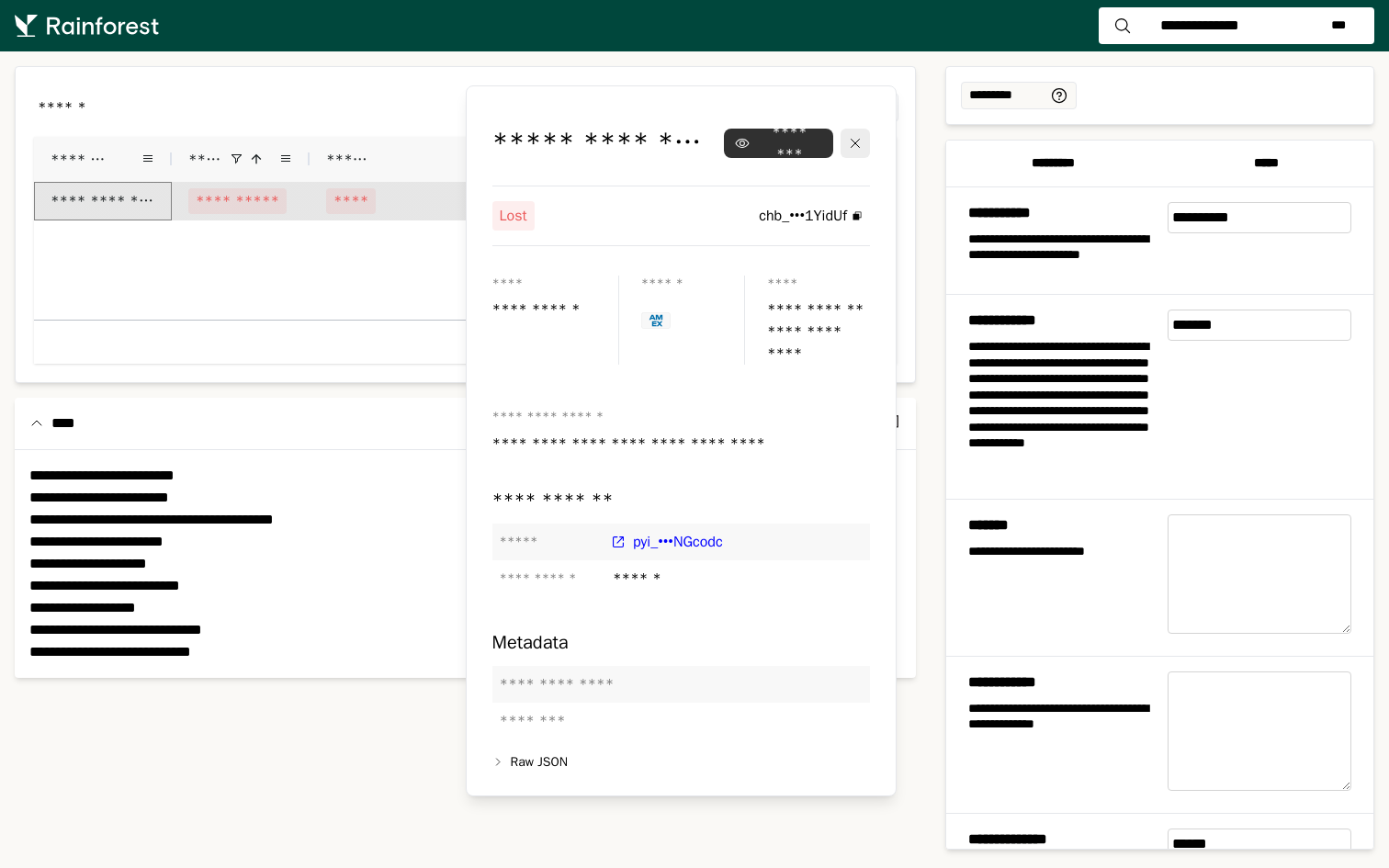 click on "**********" at bounding box center (103, 201) 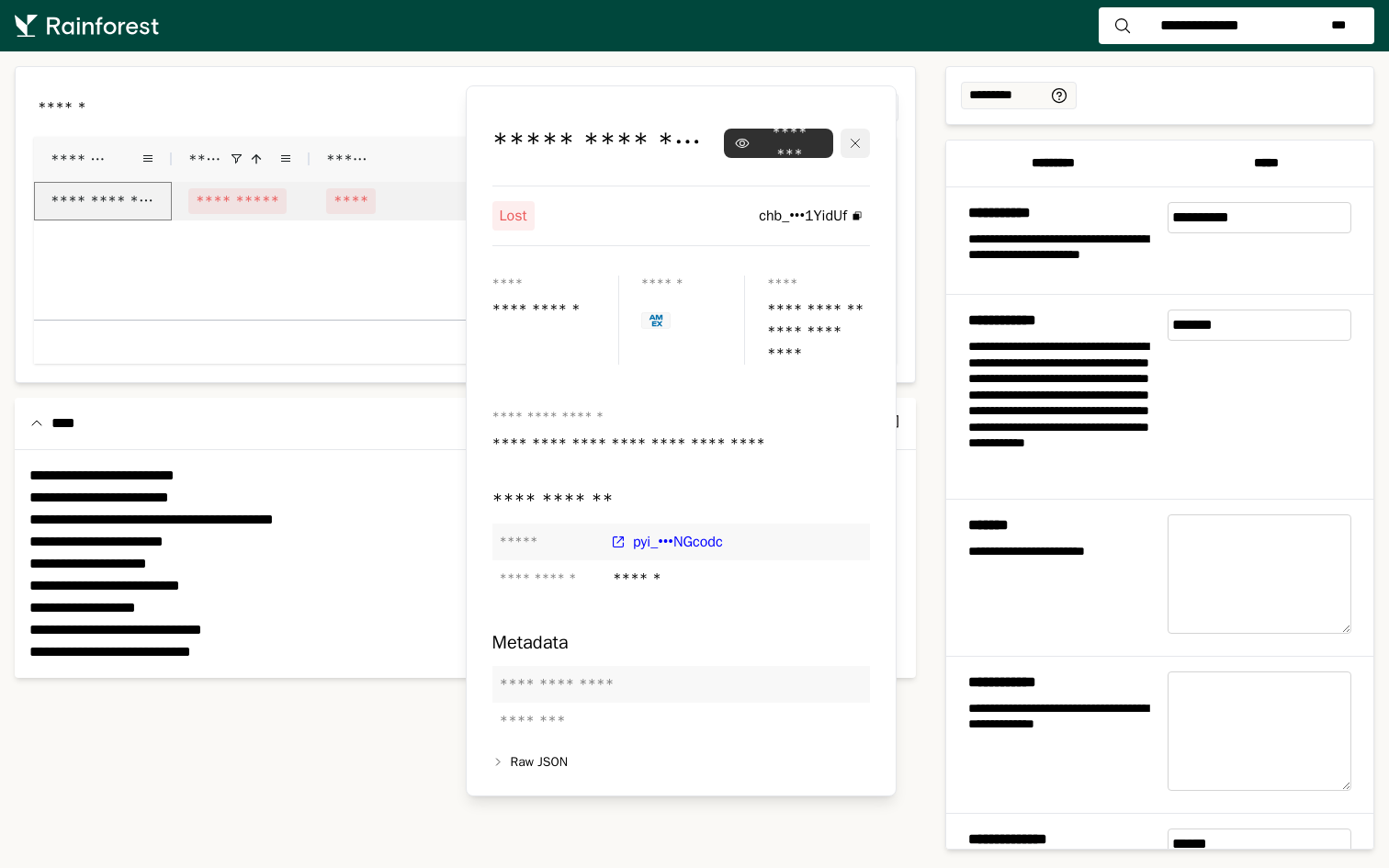 click 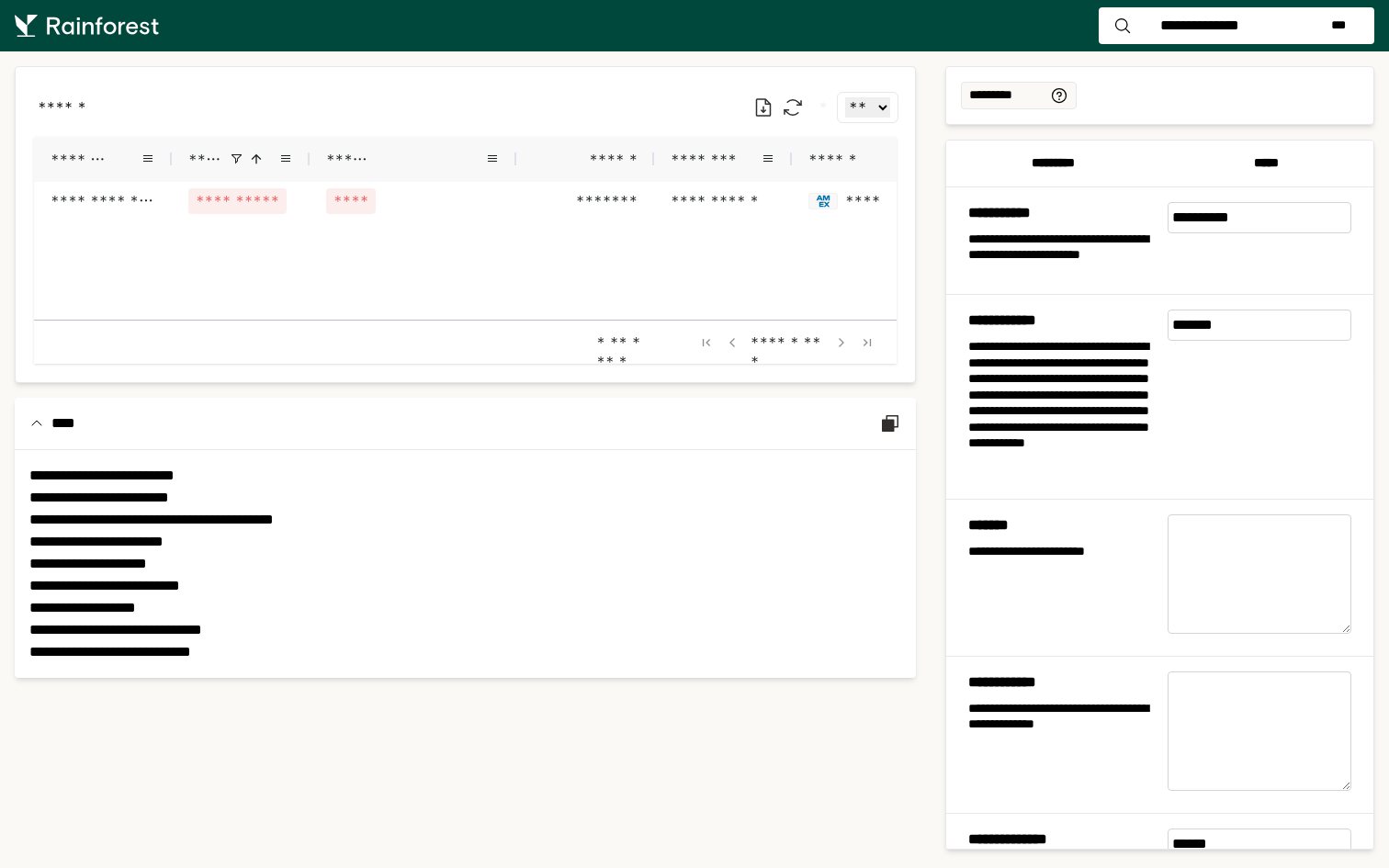 click on "**********" at bounding box center [1200, 26] 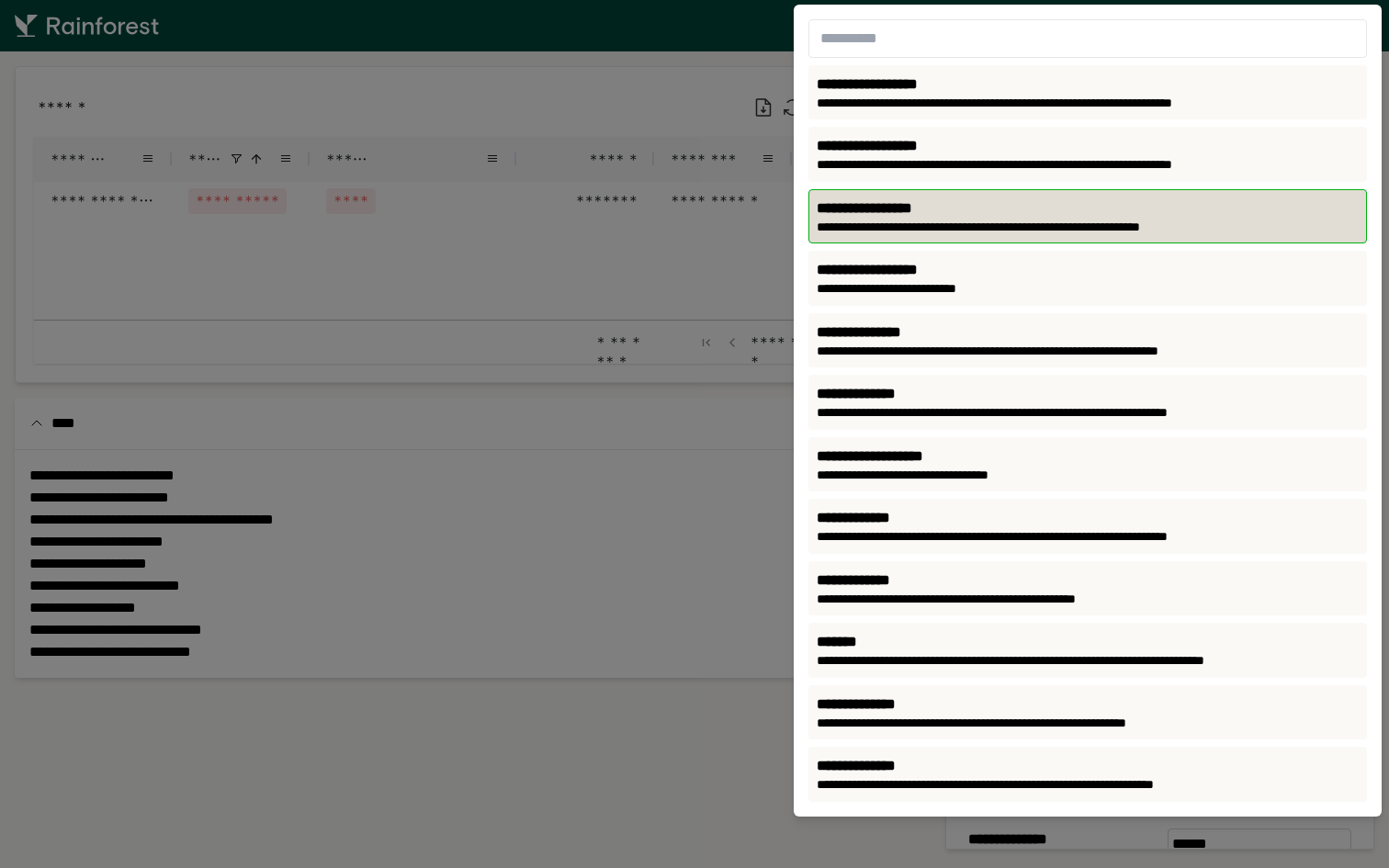 click on "**********" at bounding box center (1088, 228) 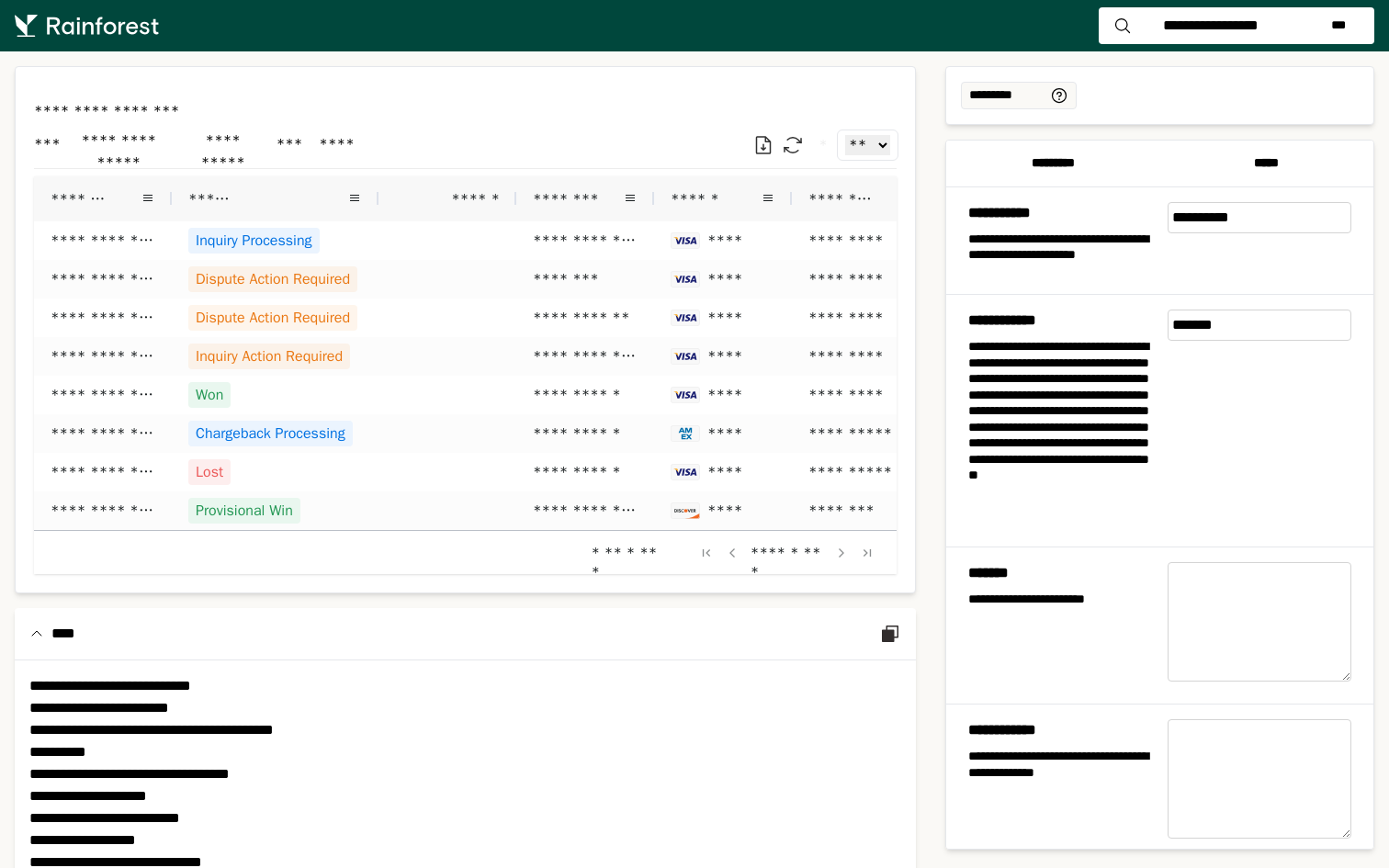 scroll, scrollTop: 0, scrollLeft: 0, axis: both 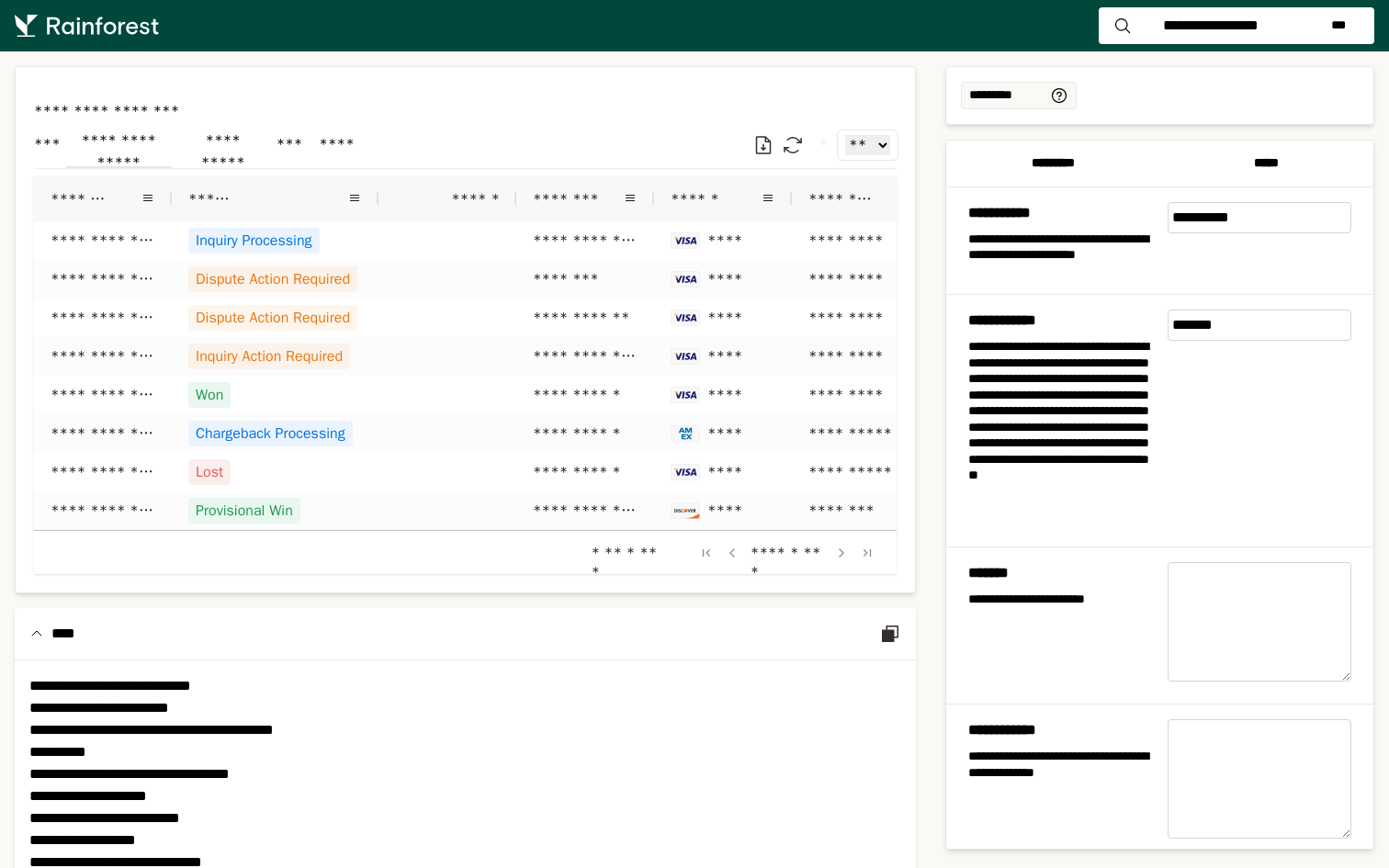 click on "**********" 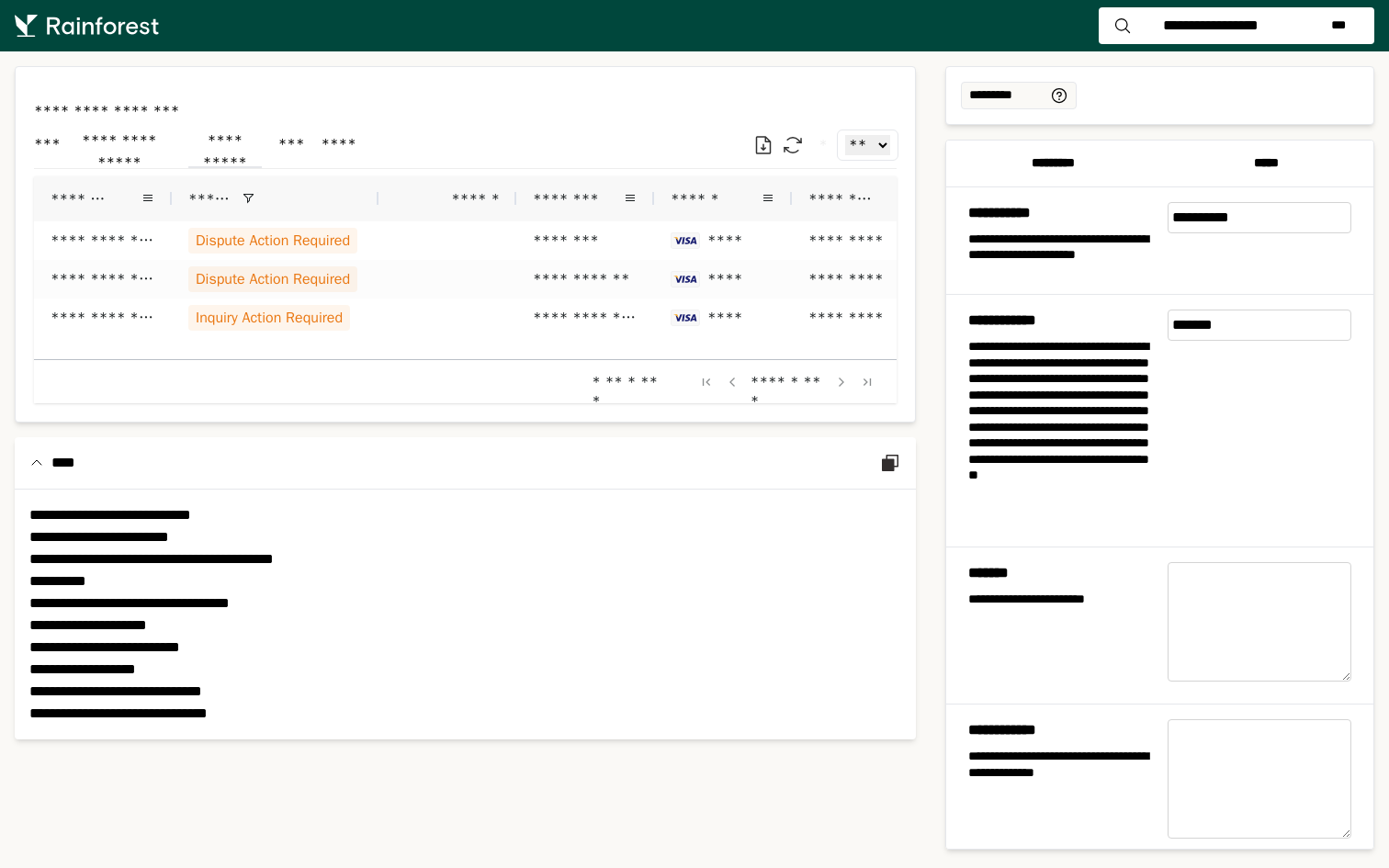 click on "**********" 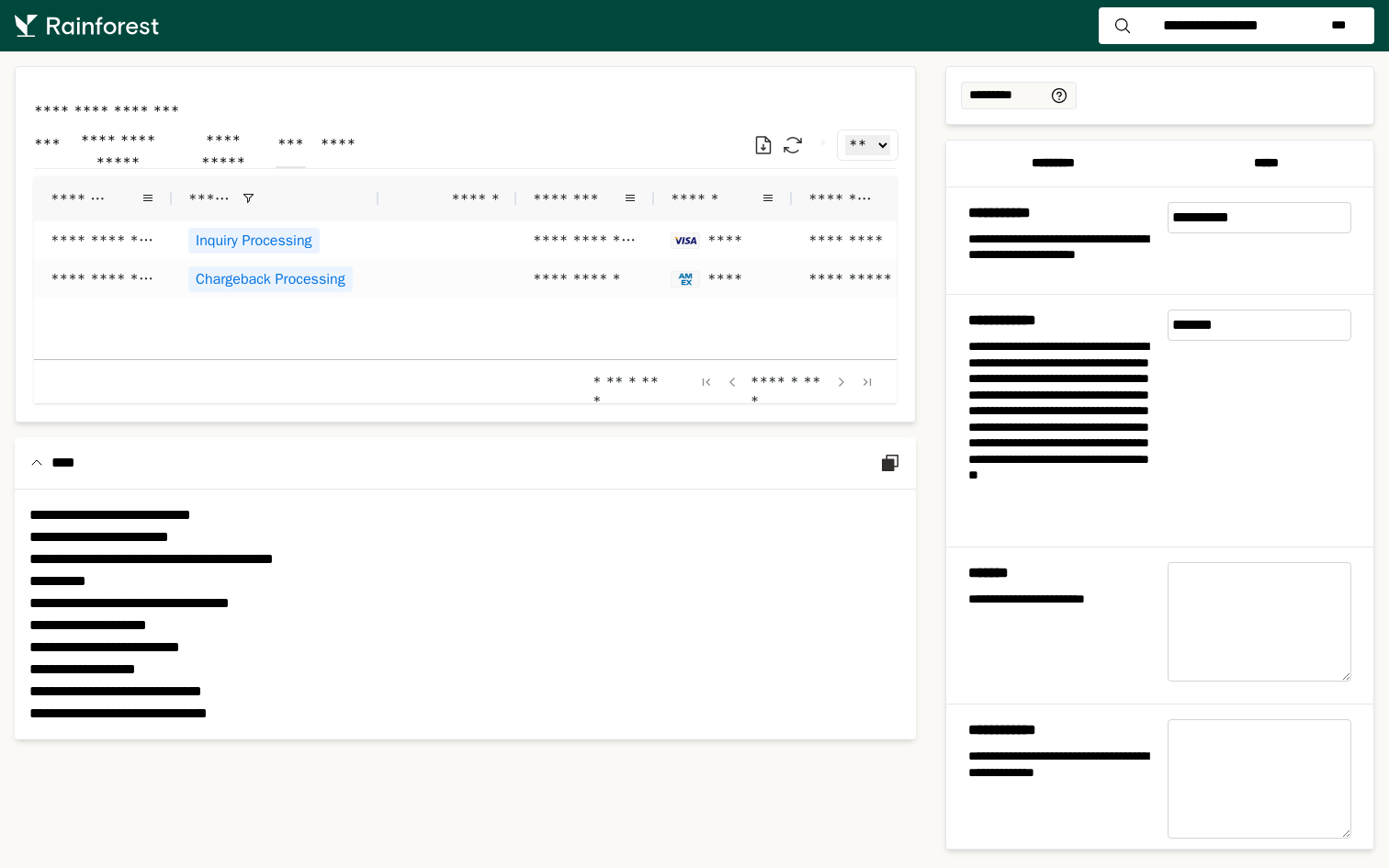 click on "***" 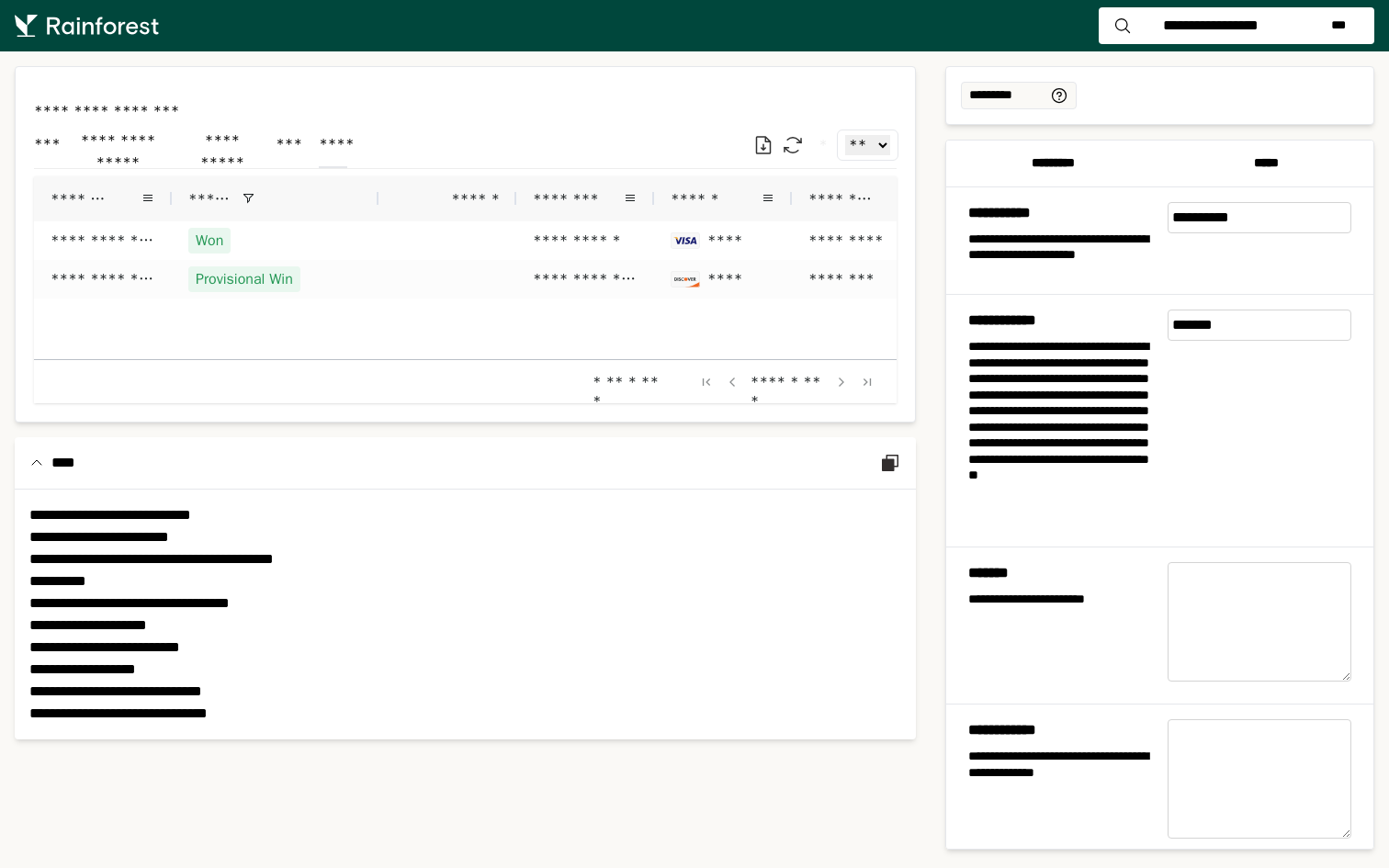 click on "****" 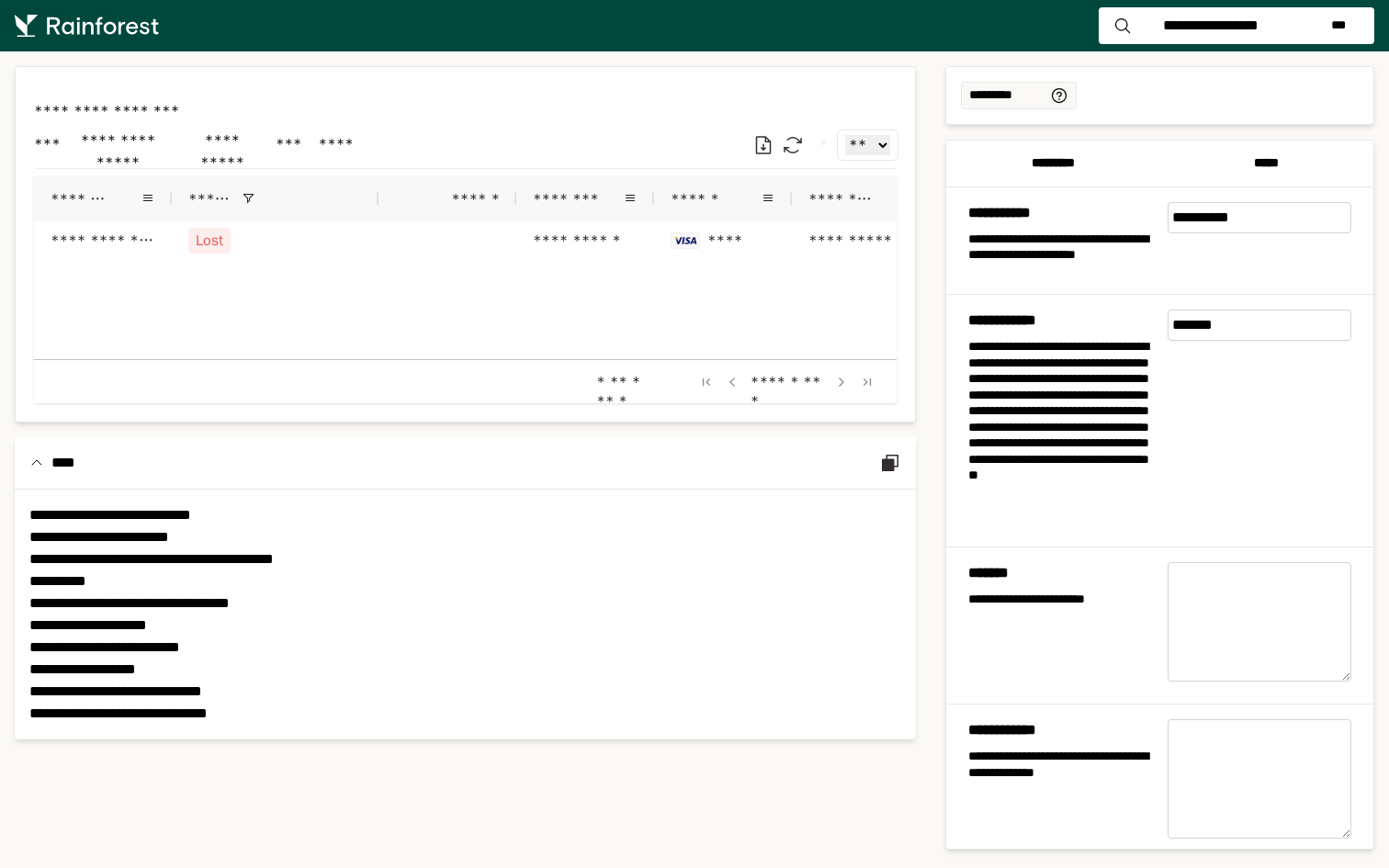 click on "**********" at bounding box center (465, 252) 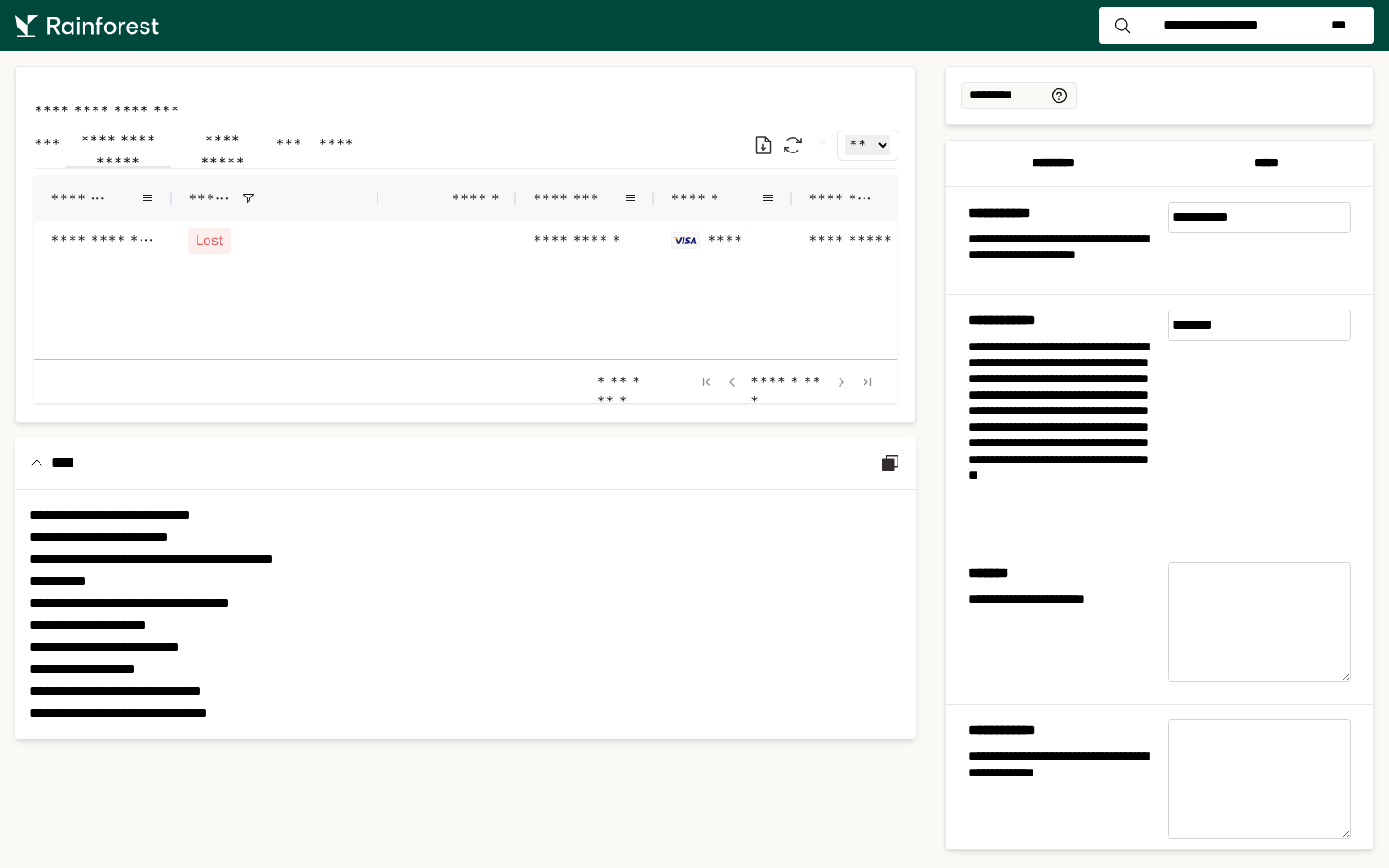 click on "**********" 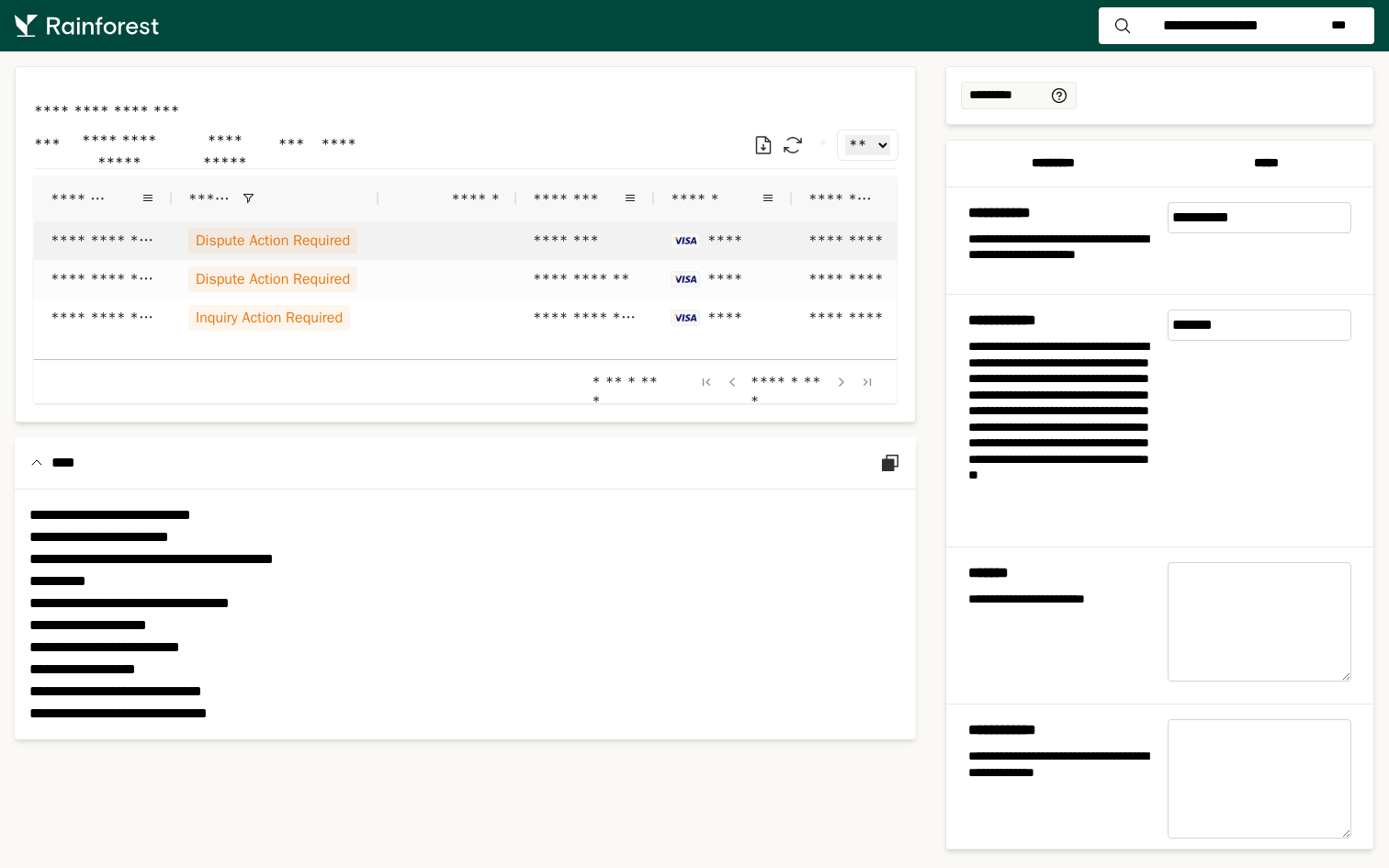 click on "**********" at bounding box center (103, 241) 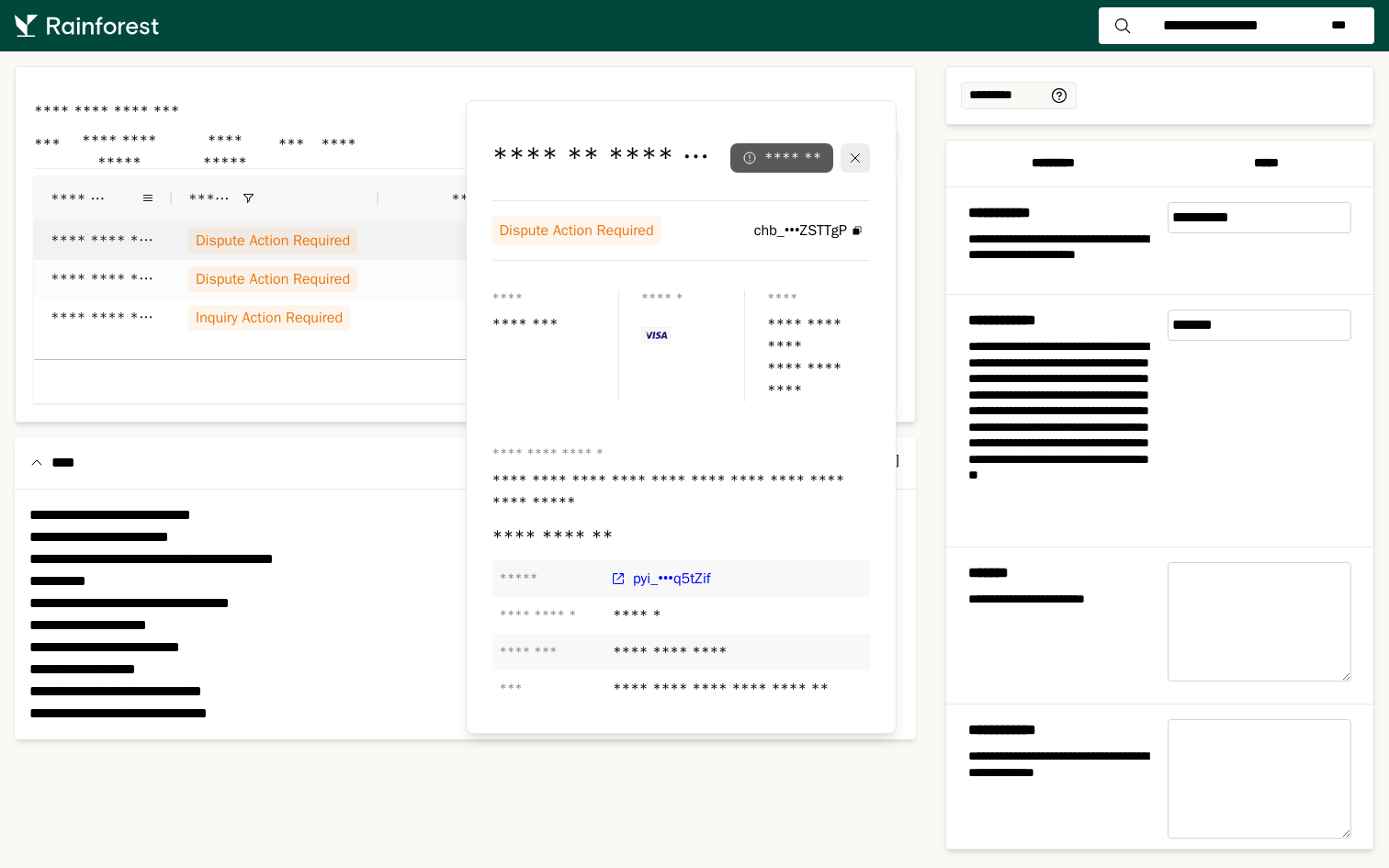 click on "*******" 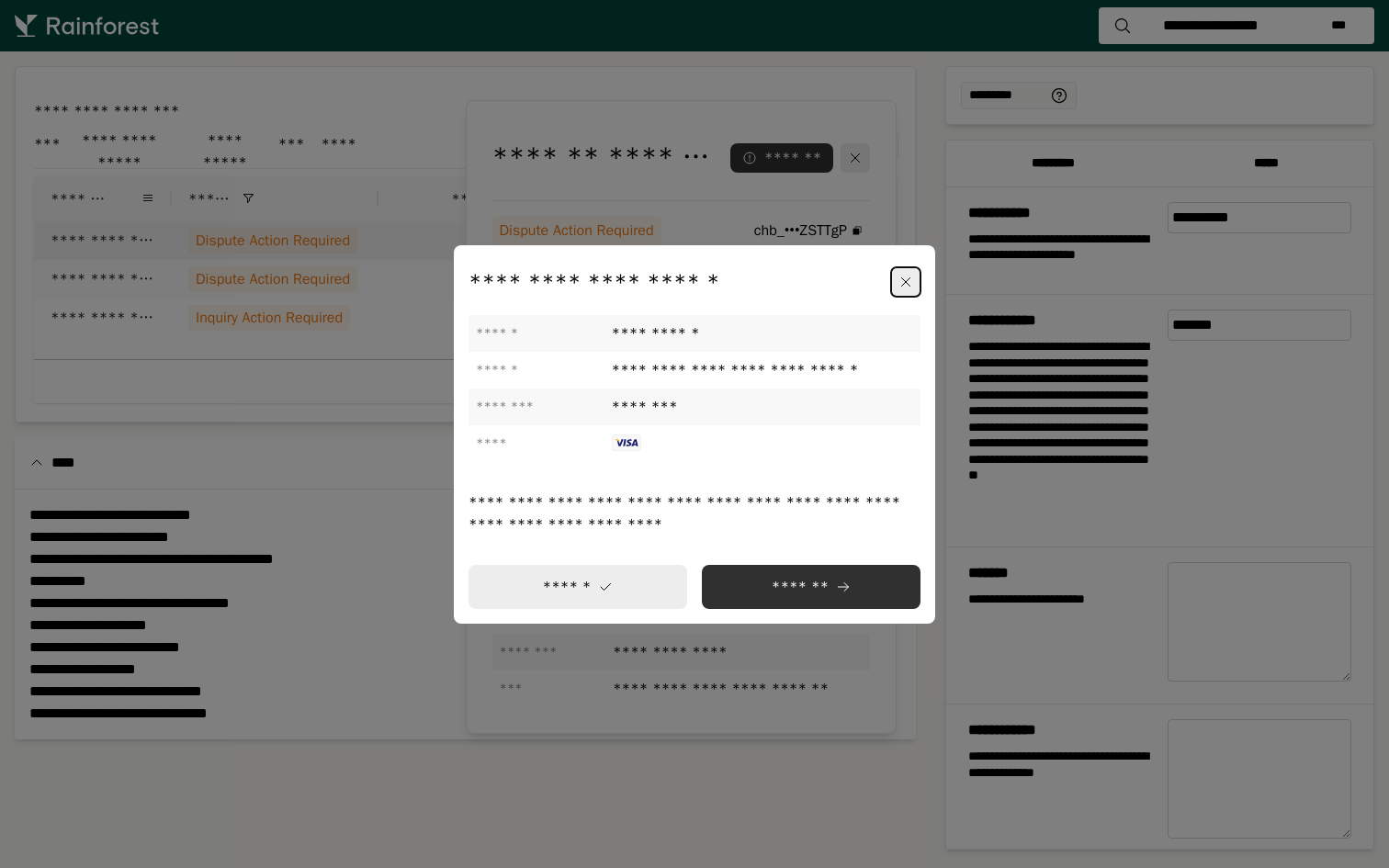 drag, startPoint x: 493, startPoint y: 368, endPoint x: 798, endPoint y: 378, distance: 305.1639 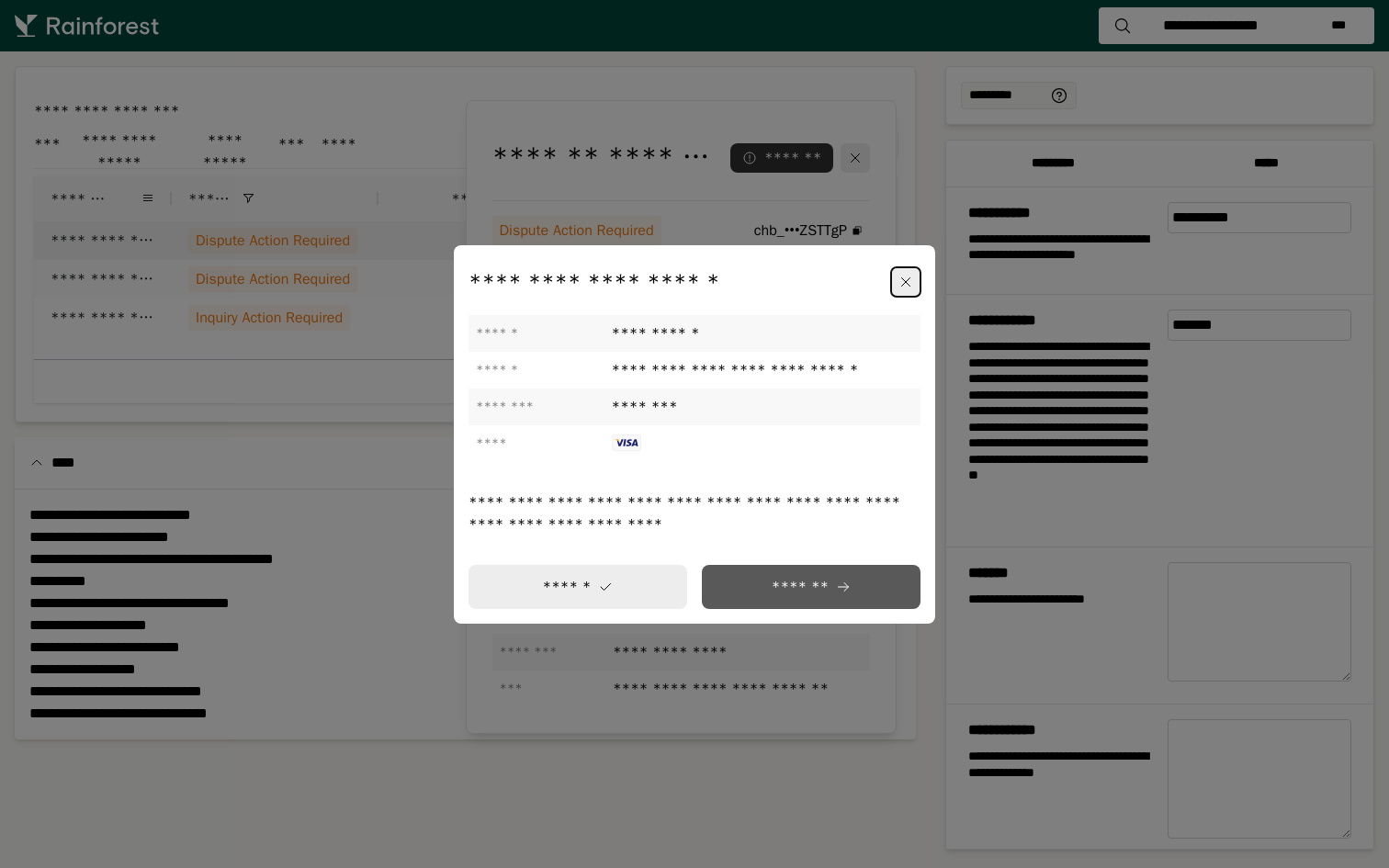 click on "*******" at bounding box center (811, 587) 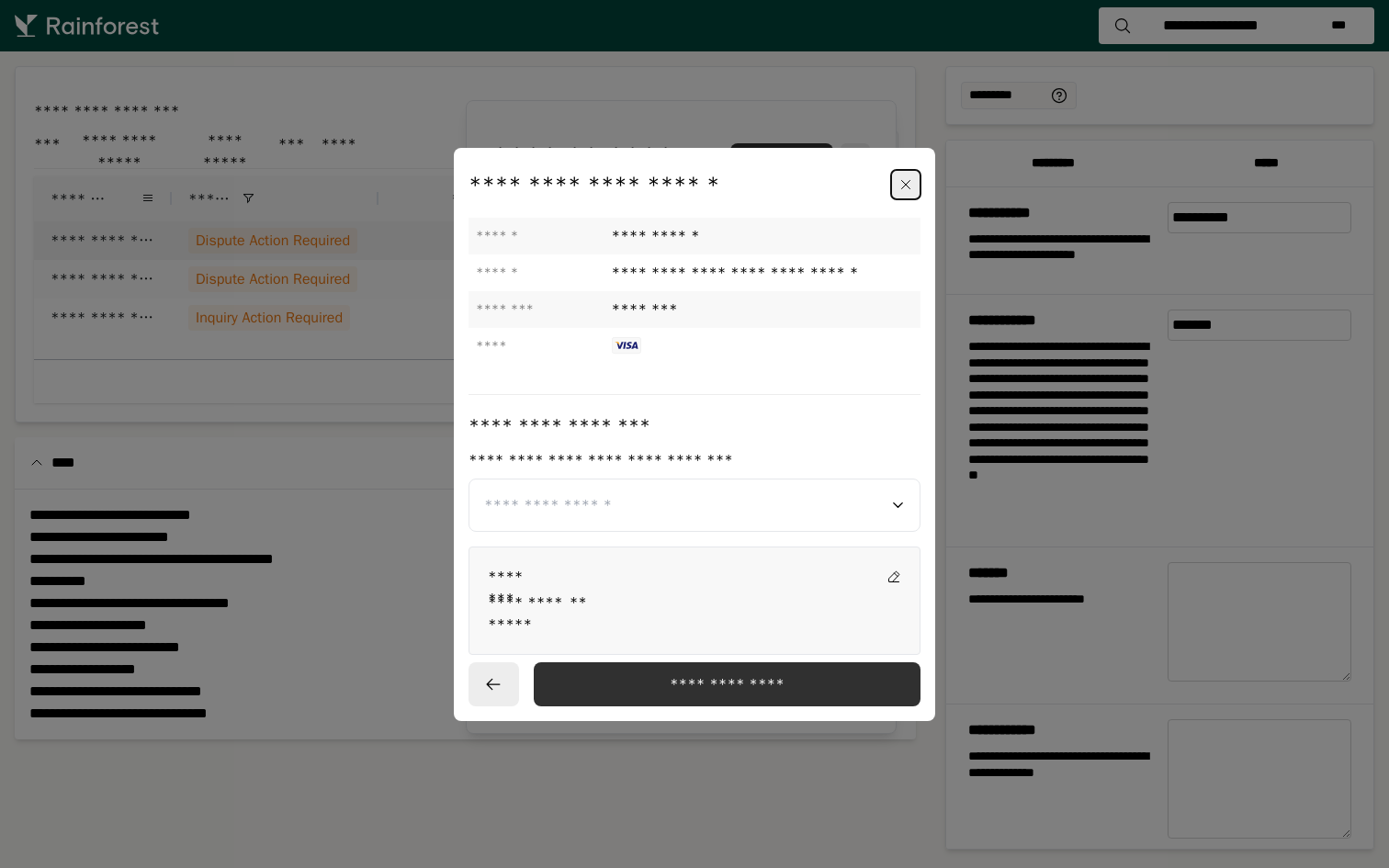 click at bounding box center (694, 505) 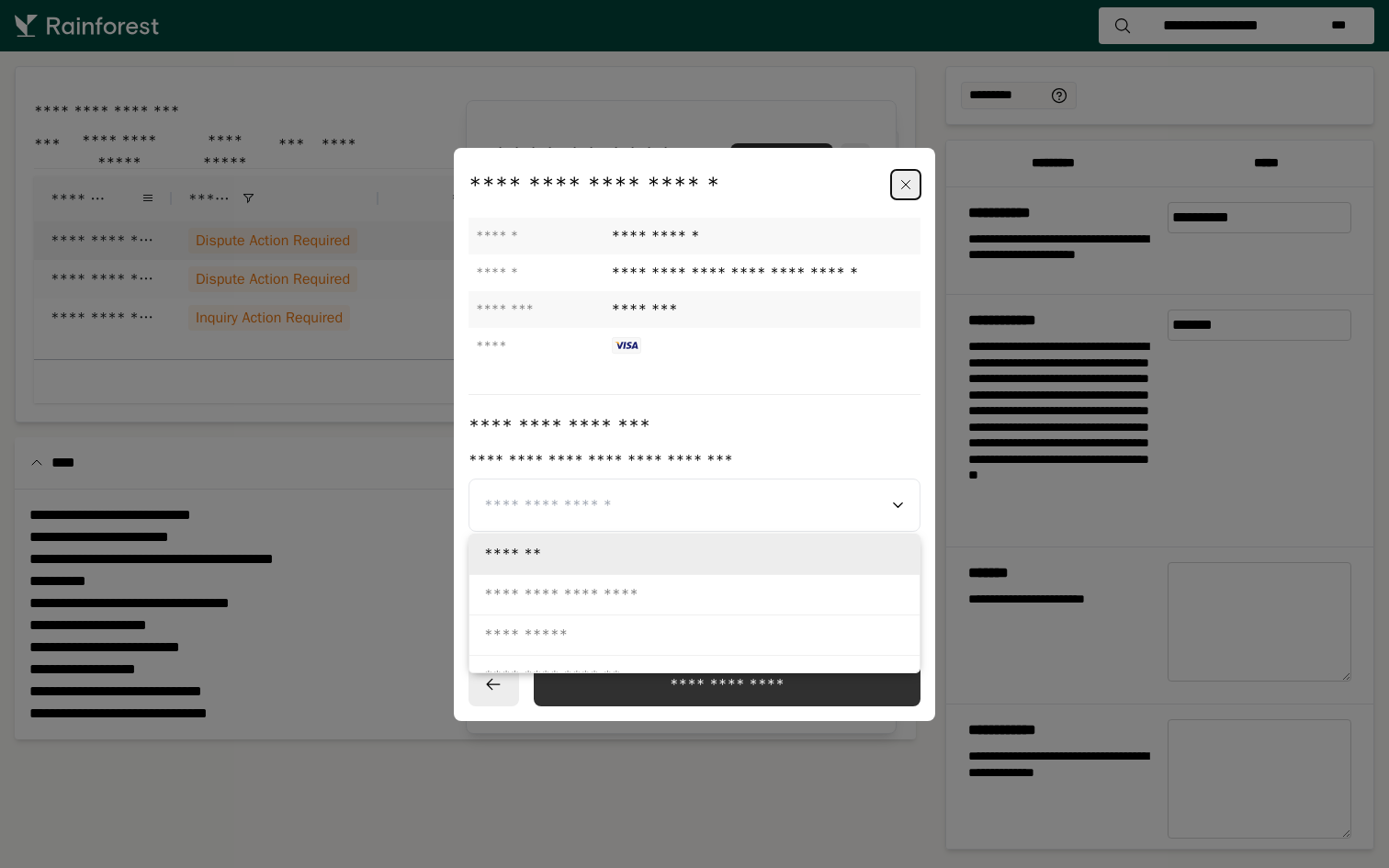 click on "**********" 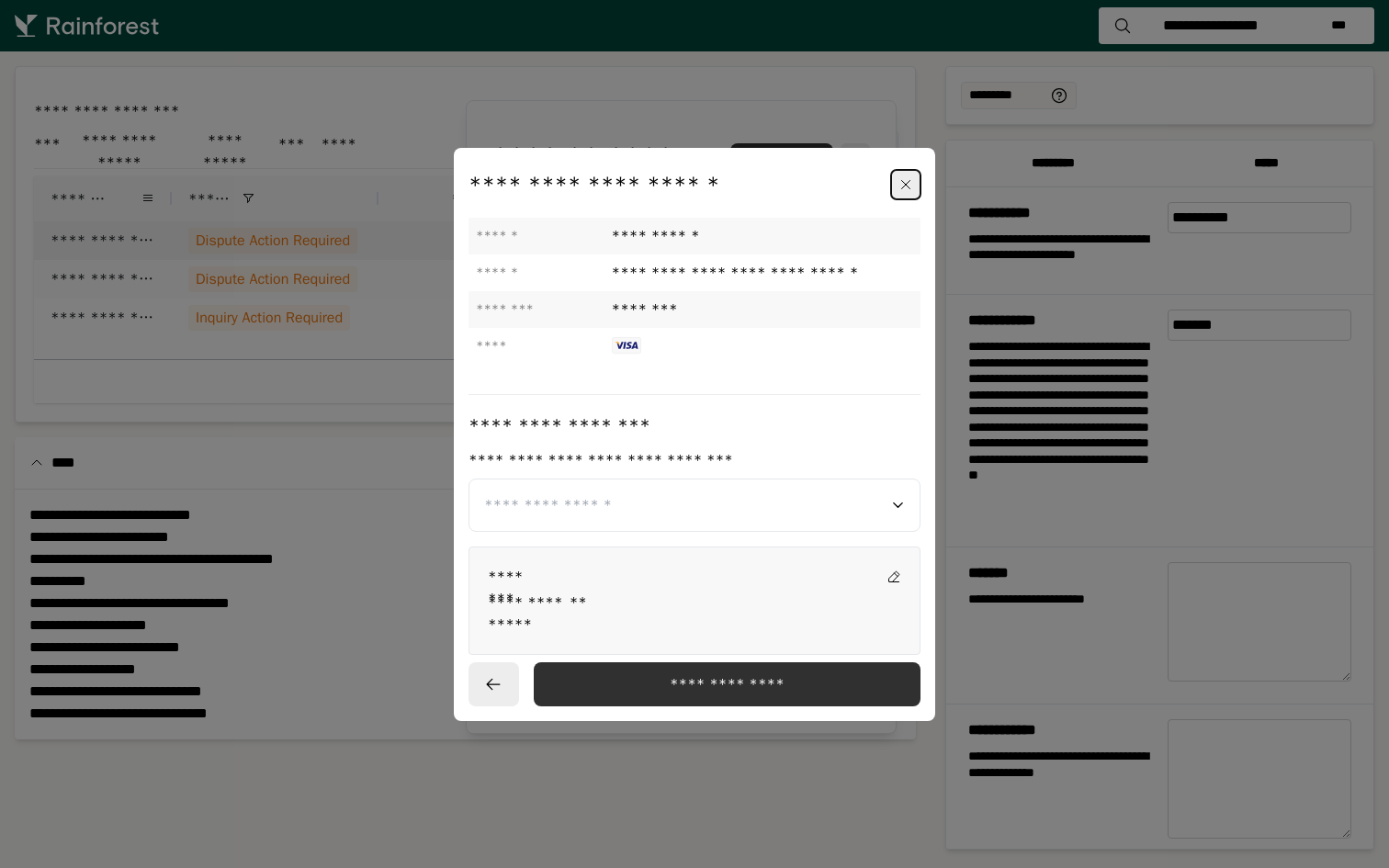 click 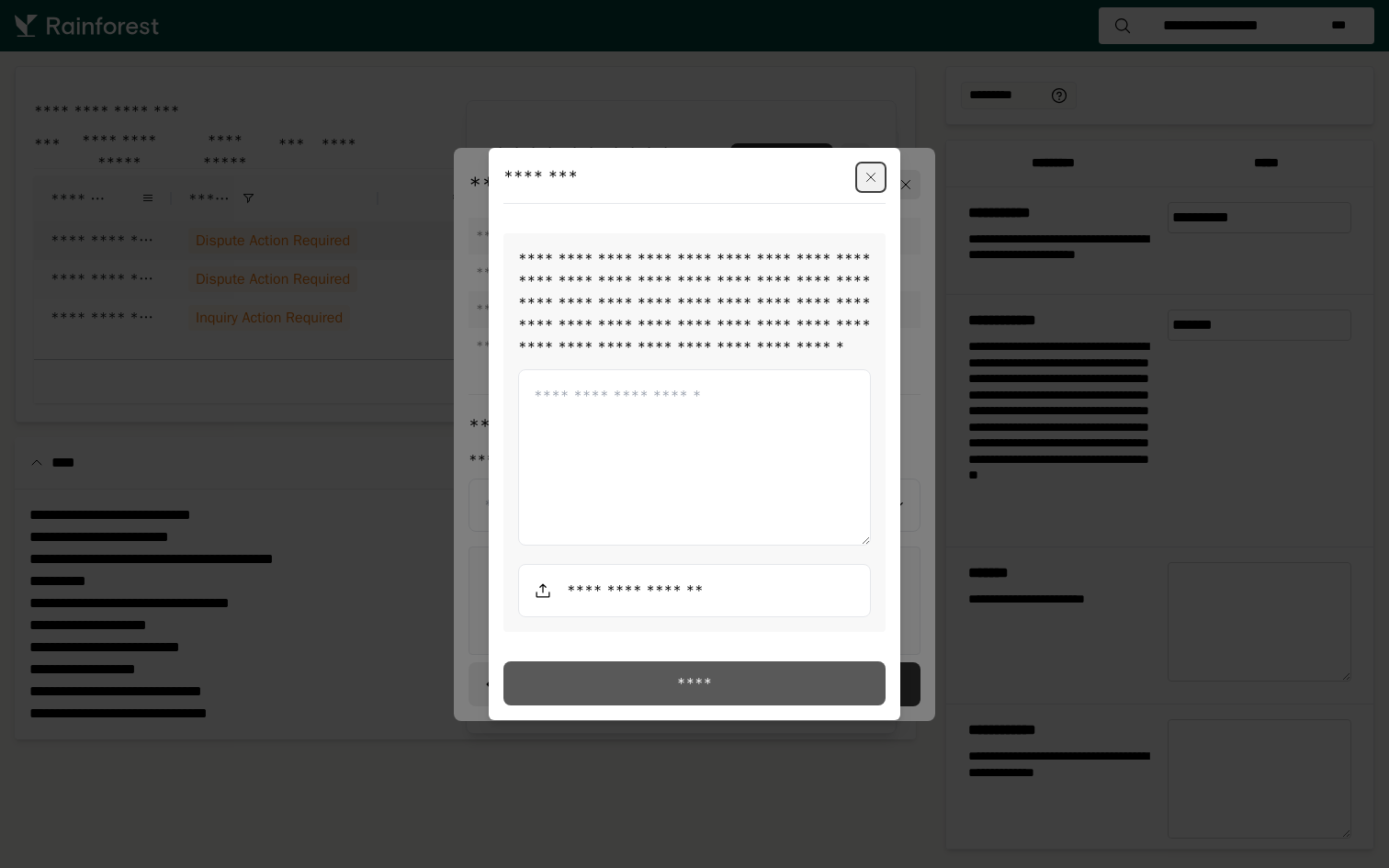 click at bounding box center [871, 177] 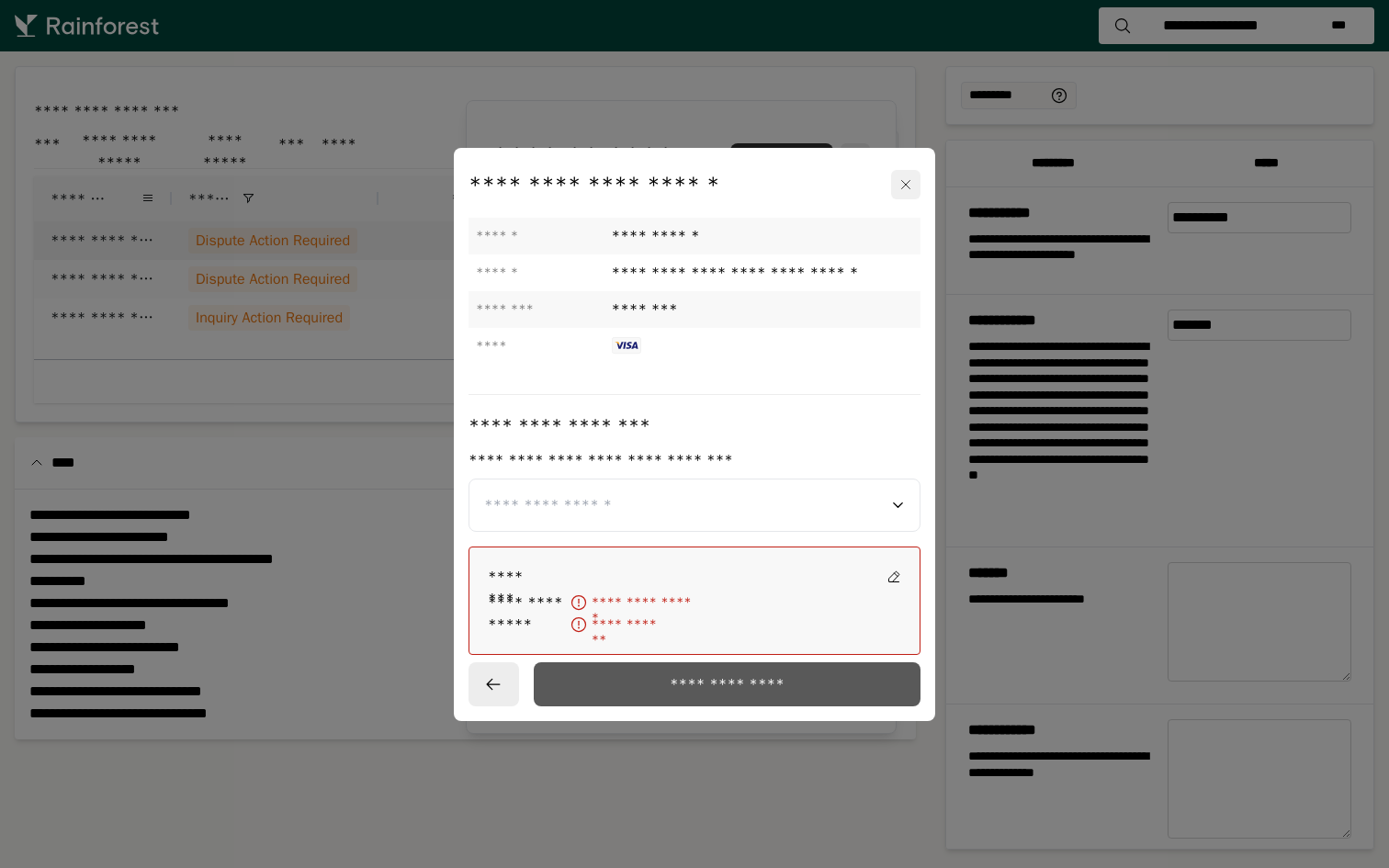 click 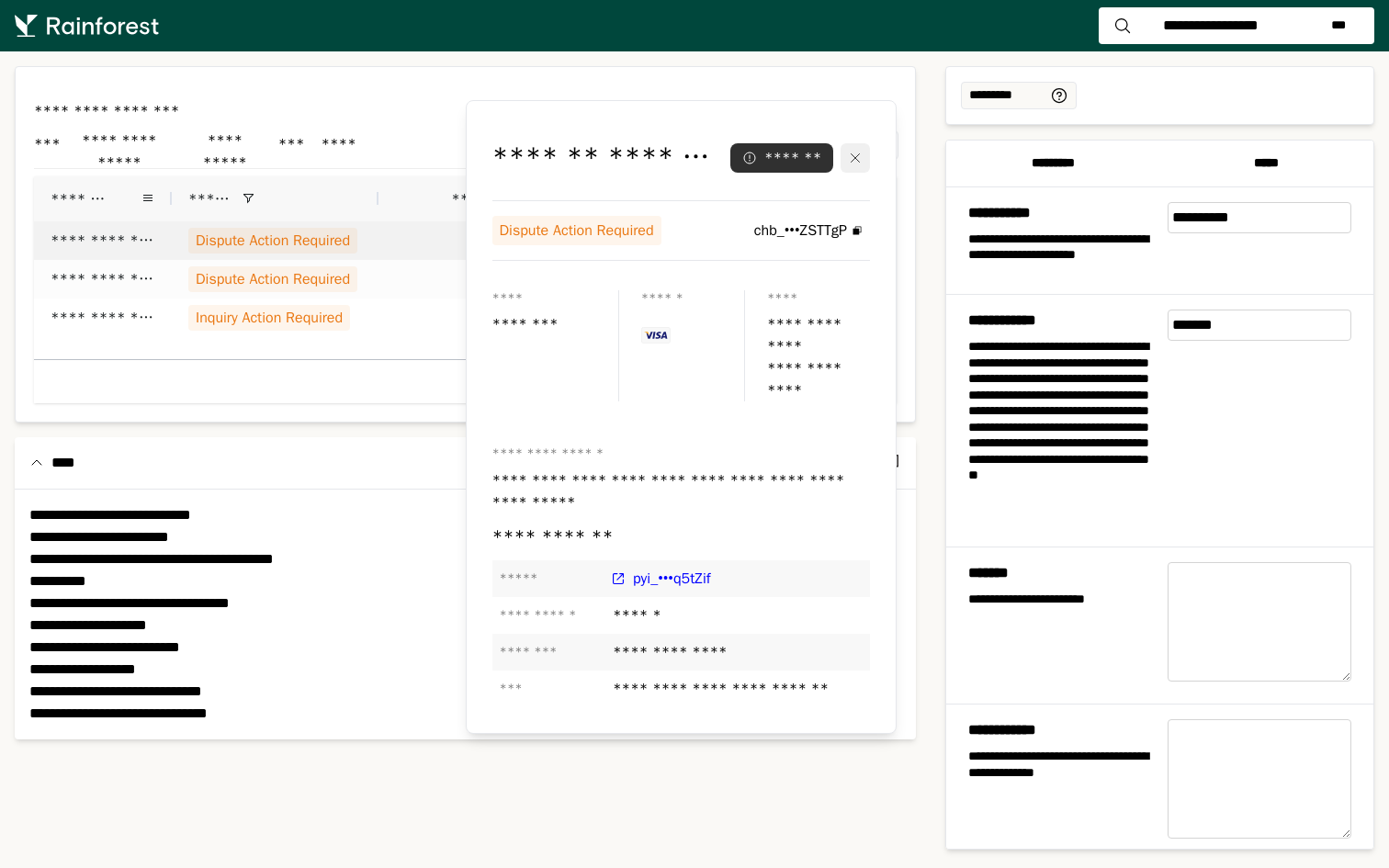 click 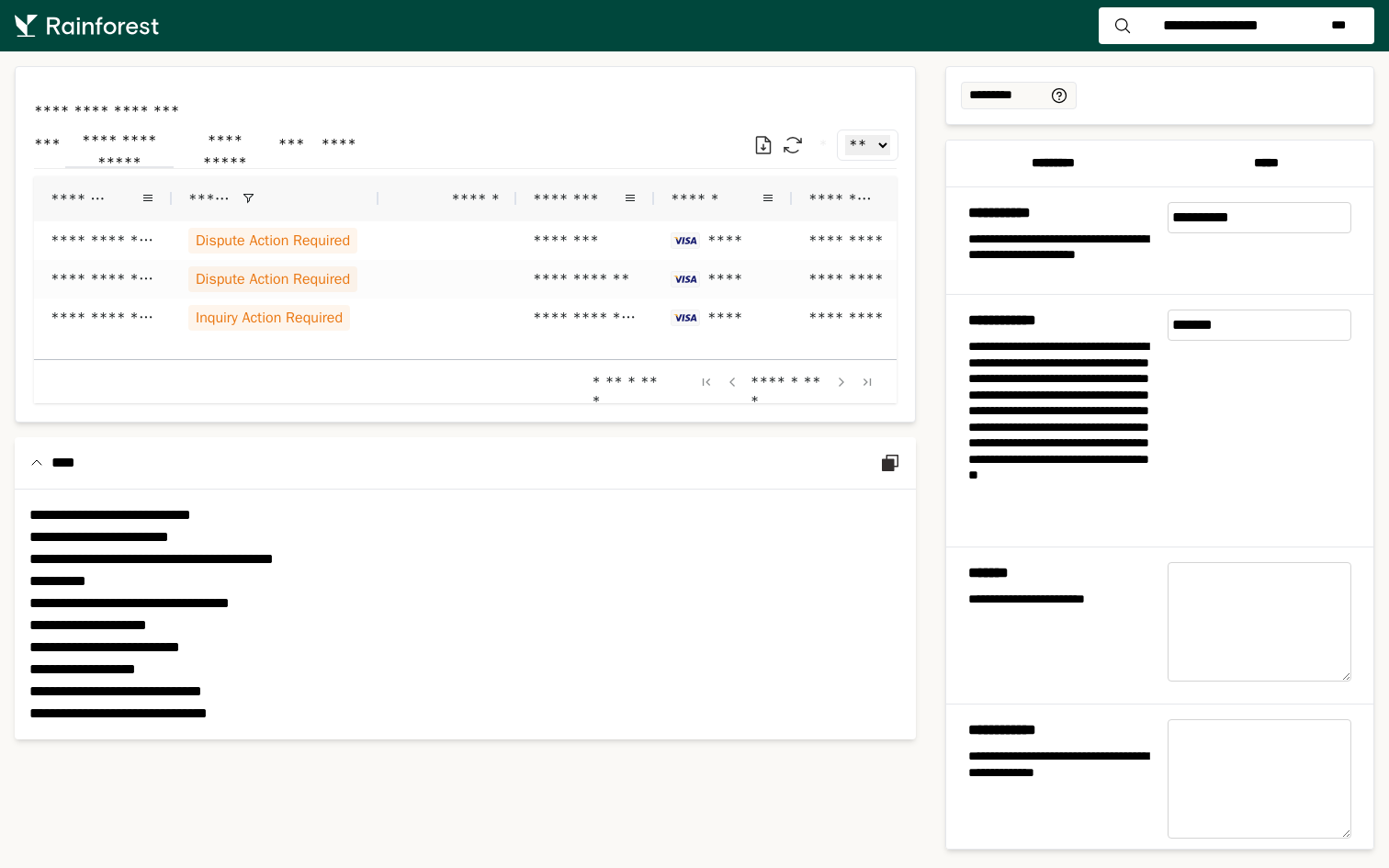 click on "**********" 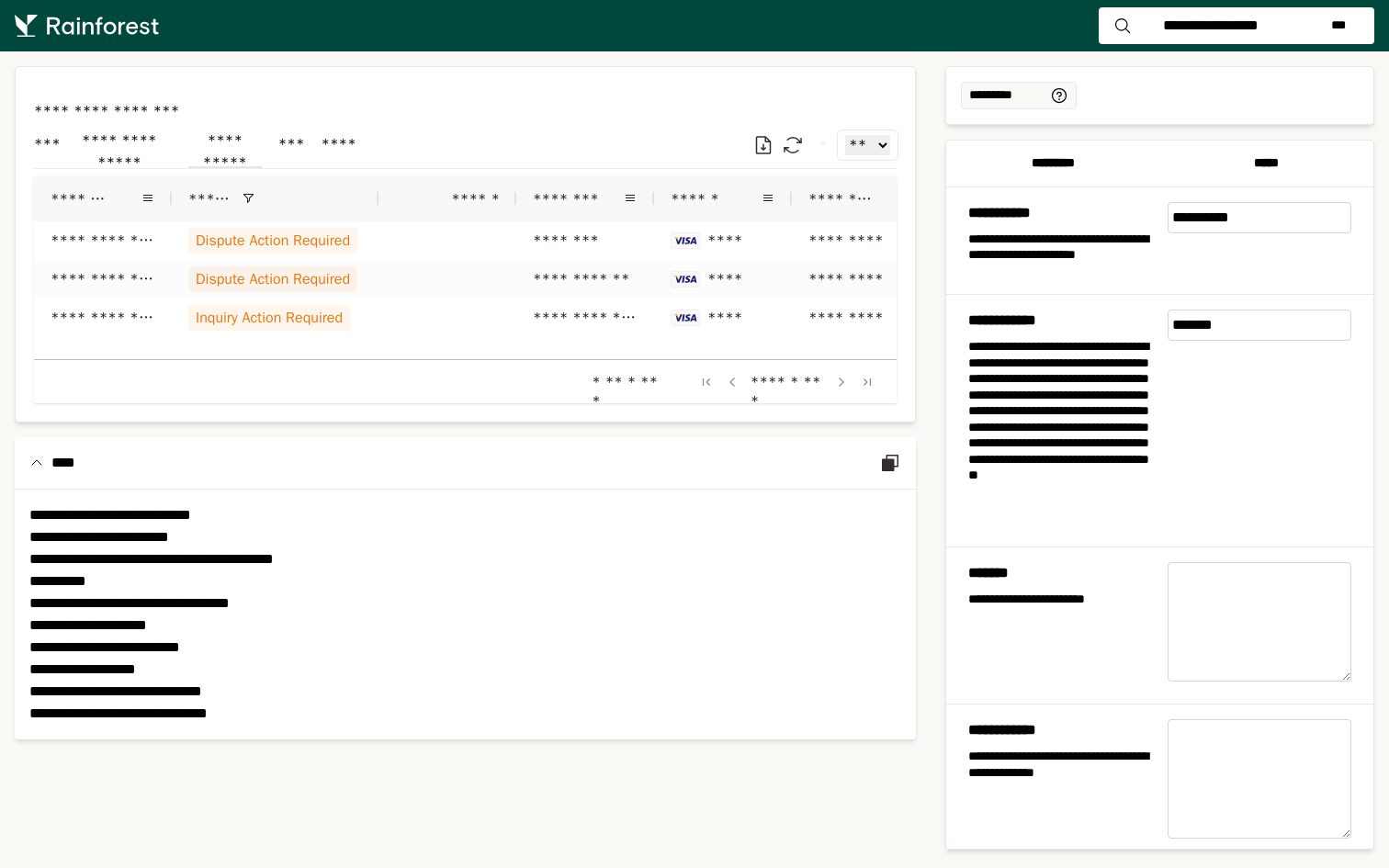 click on "**********" 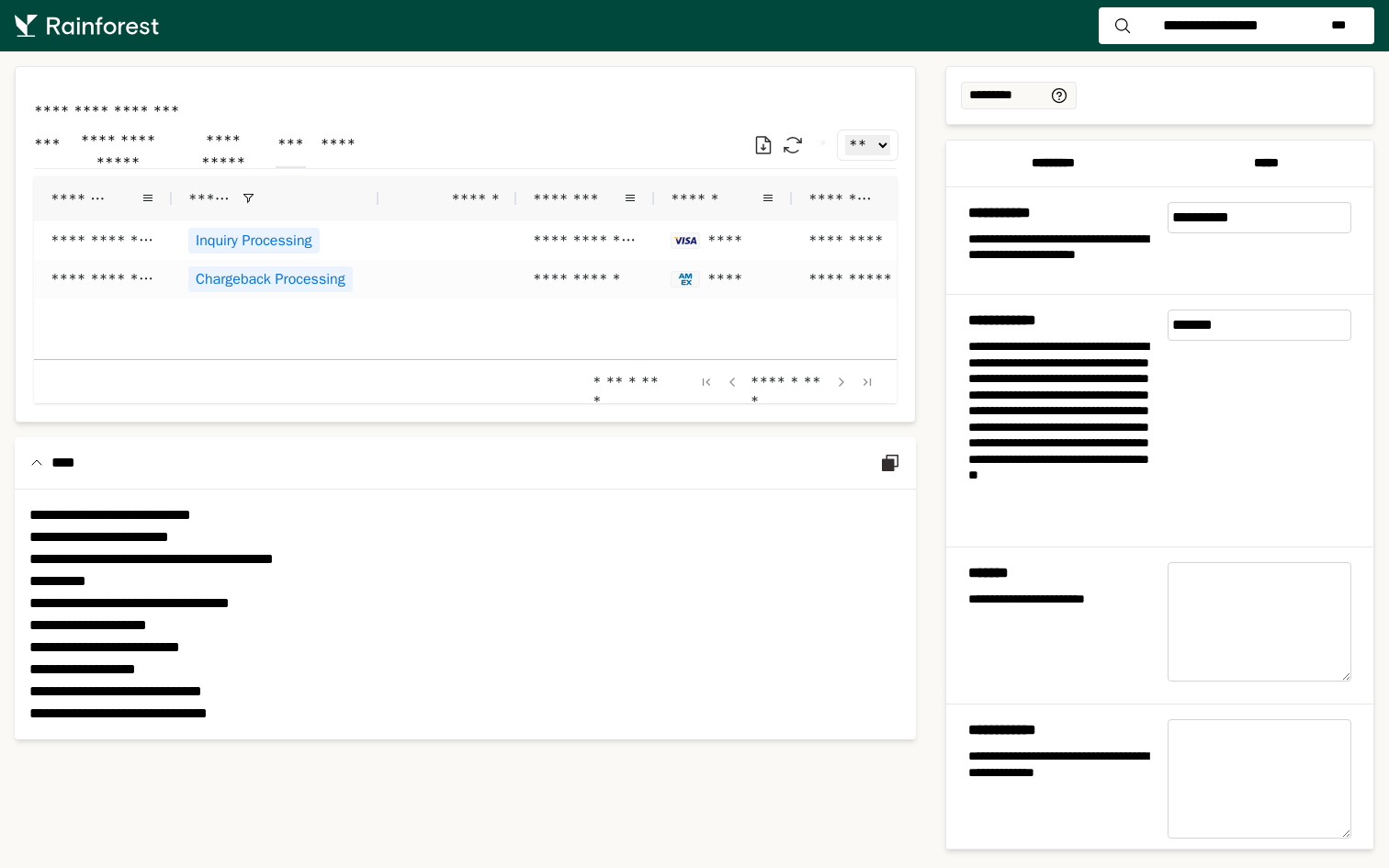click on "***" 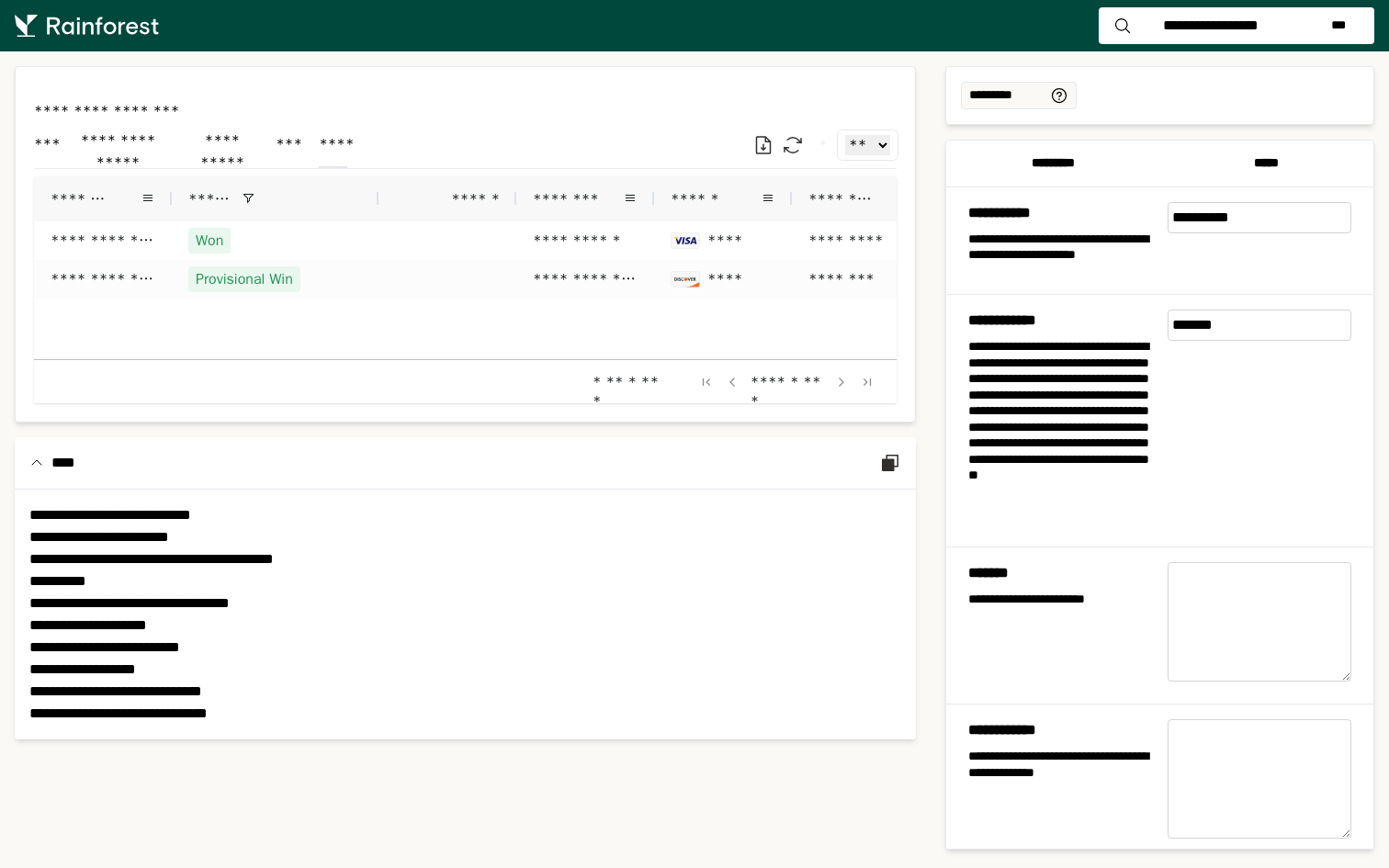 click on "****" 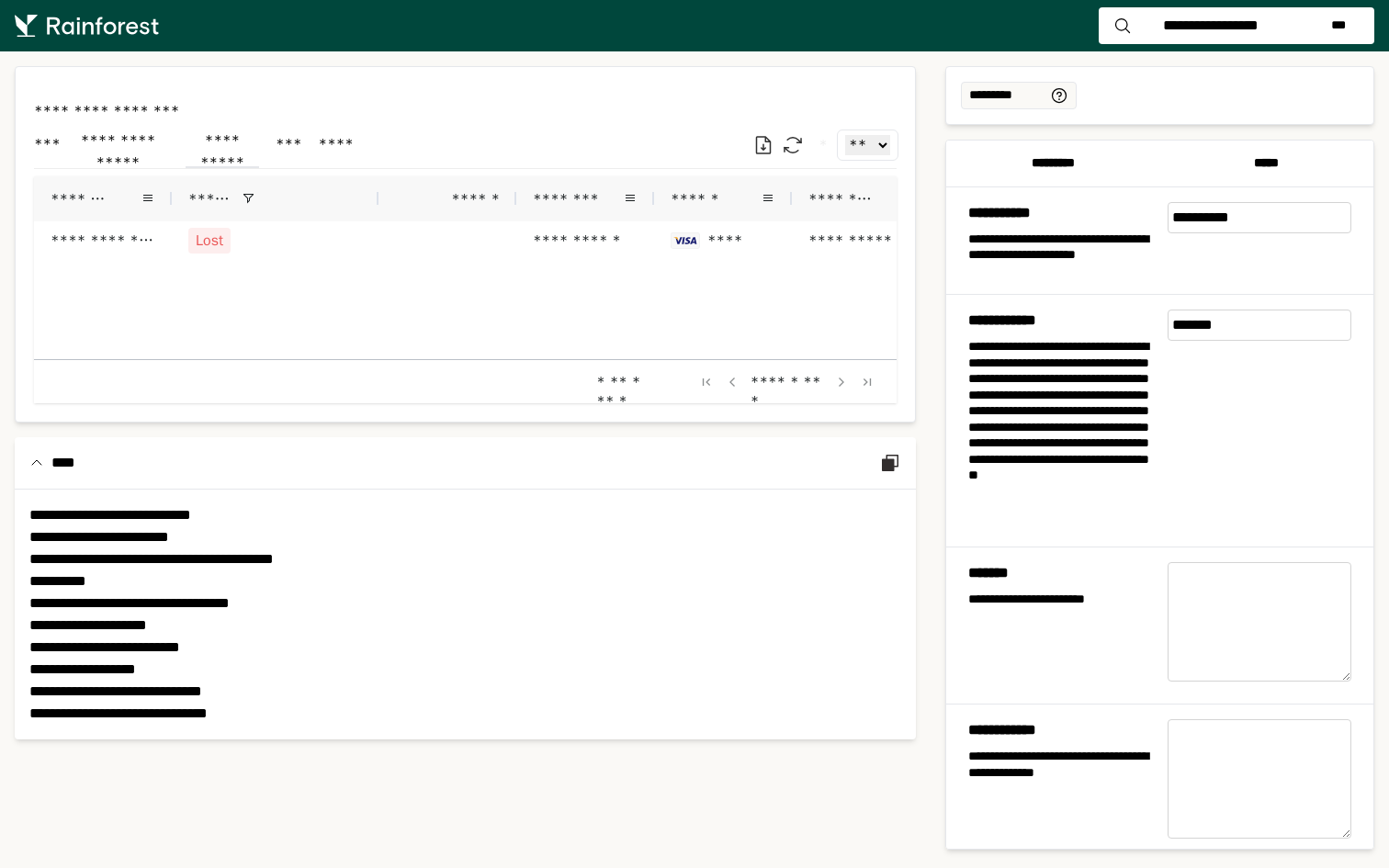 click on "**********" 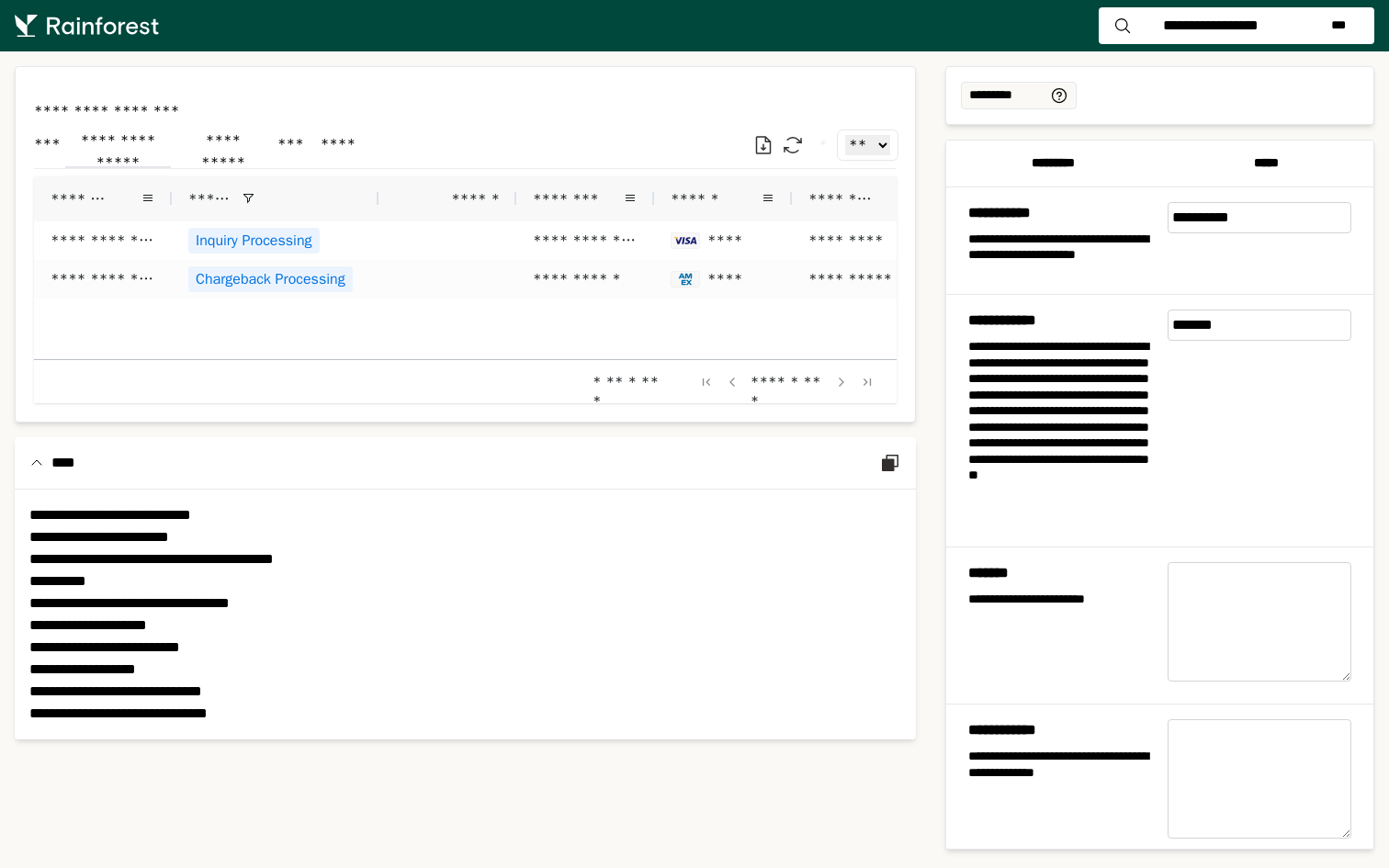 click on "**********" 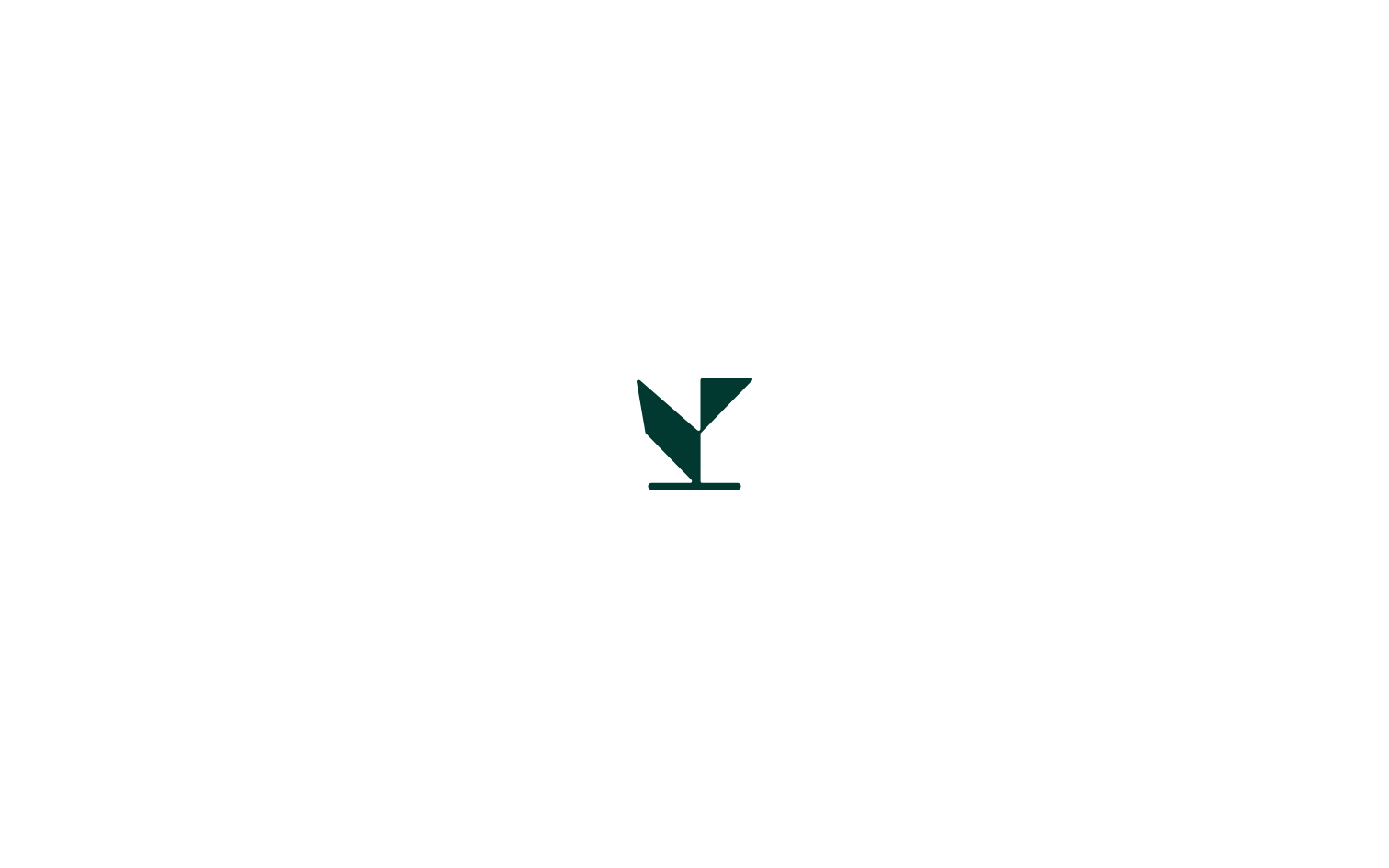 scroll, scrollTop: 0, scrollLeft: 0, axis: both 